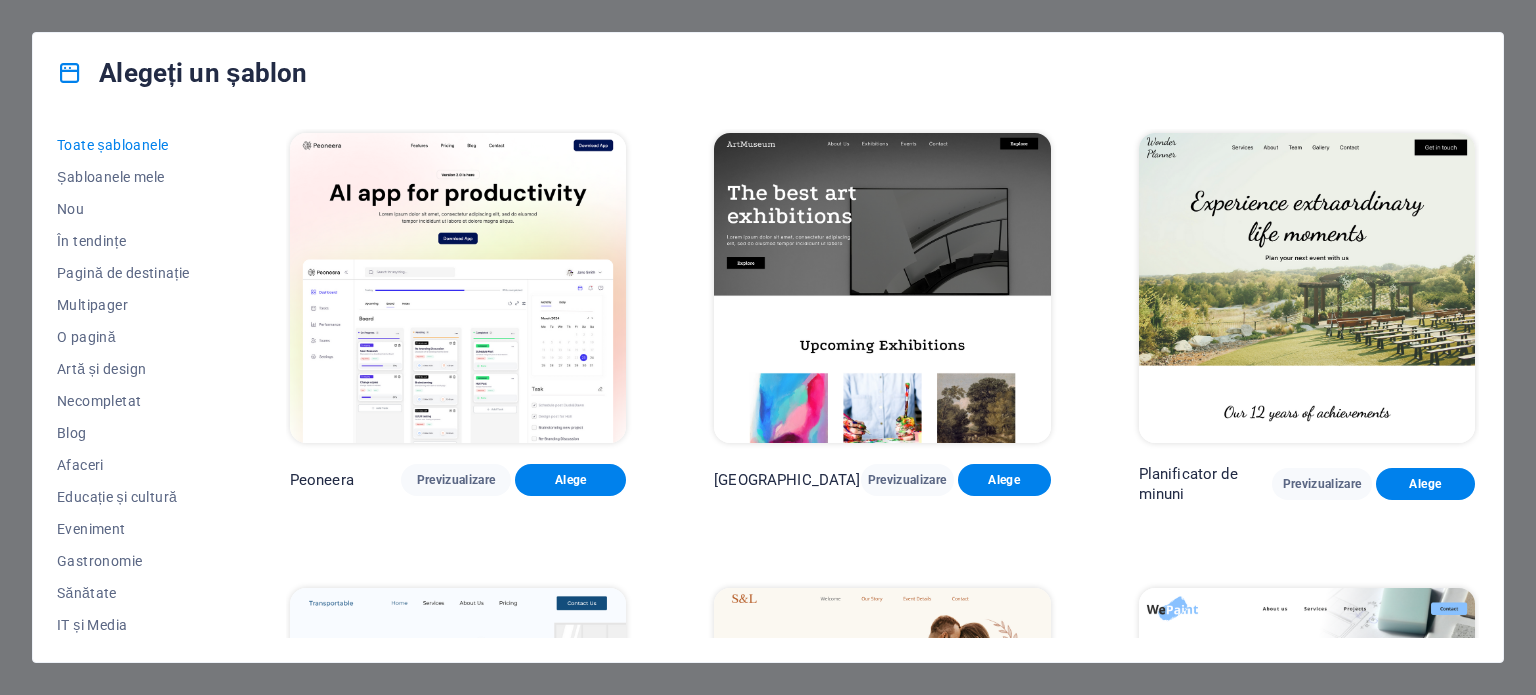 scroll, scrollTop: 0, scrollLeft: 0, axis: both 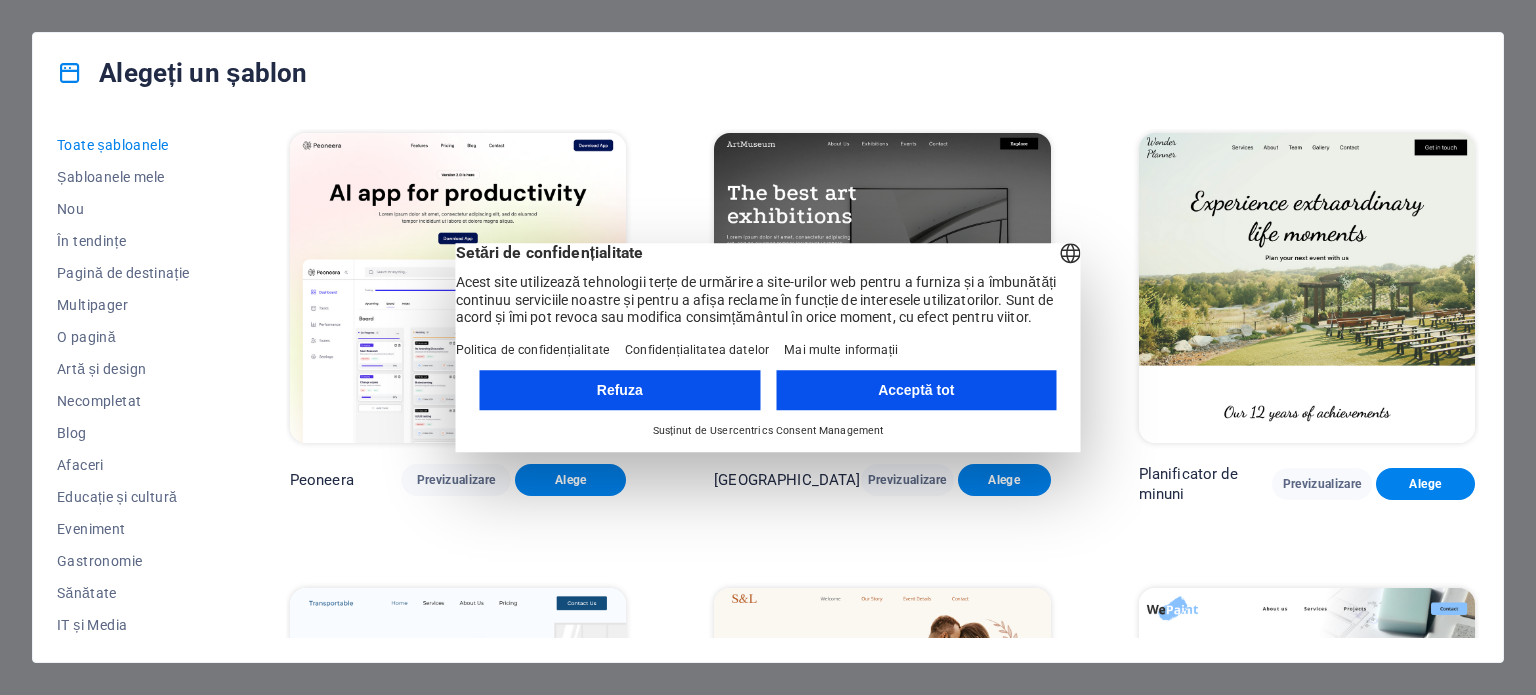 click on "Acceptă tot" at bounding box center [916, 390] 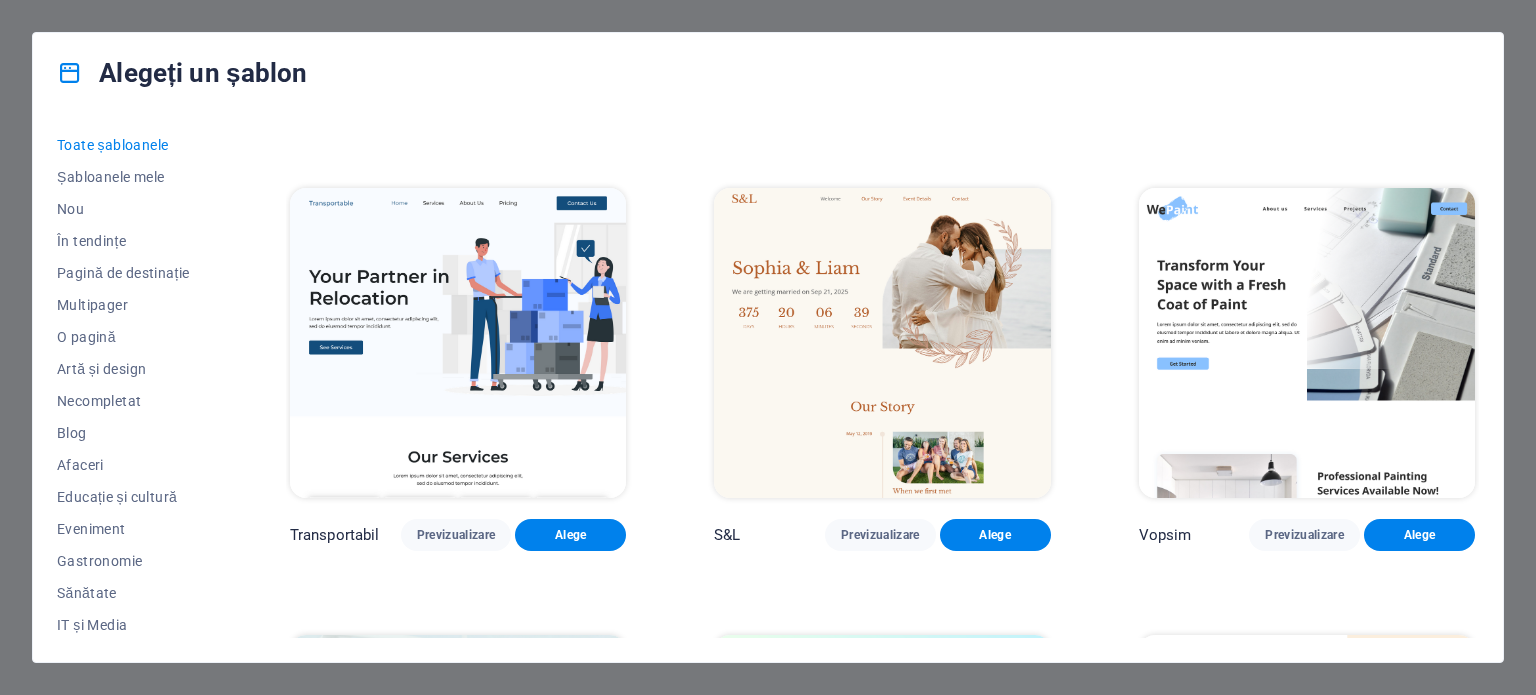 scroll, scrollTop: 400, scrollLeft: 0, axis: vertical 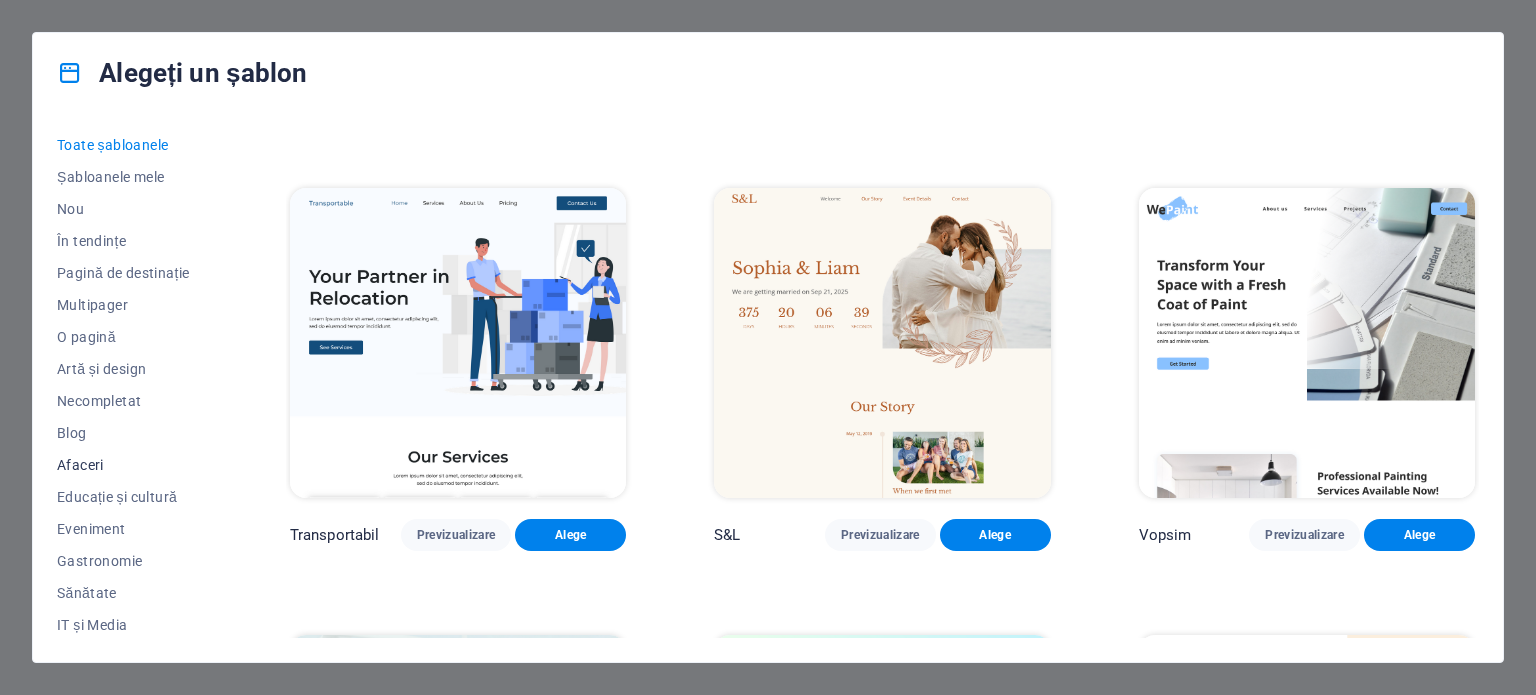 click on "Afaceri" at bounding box center (80, 465) 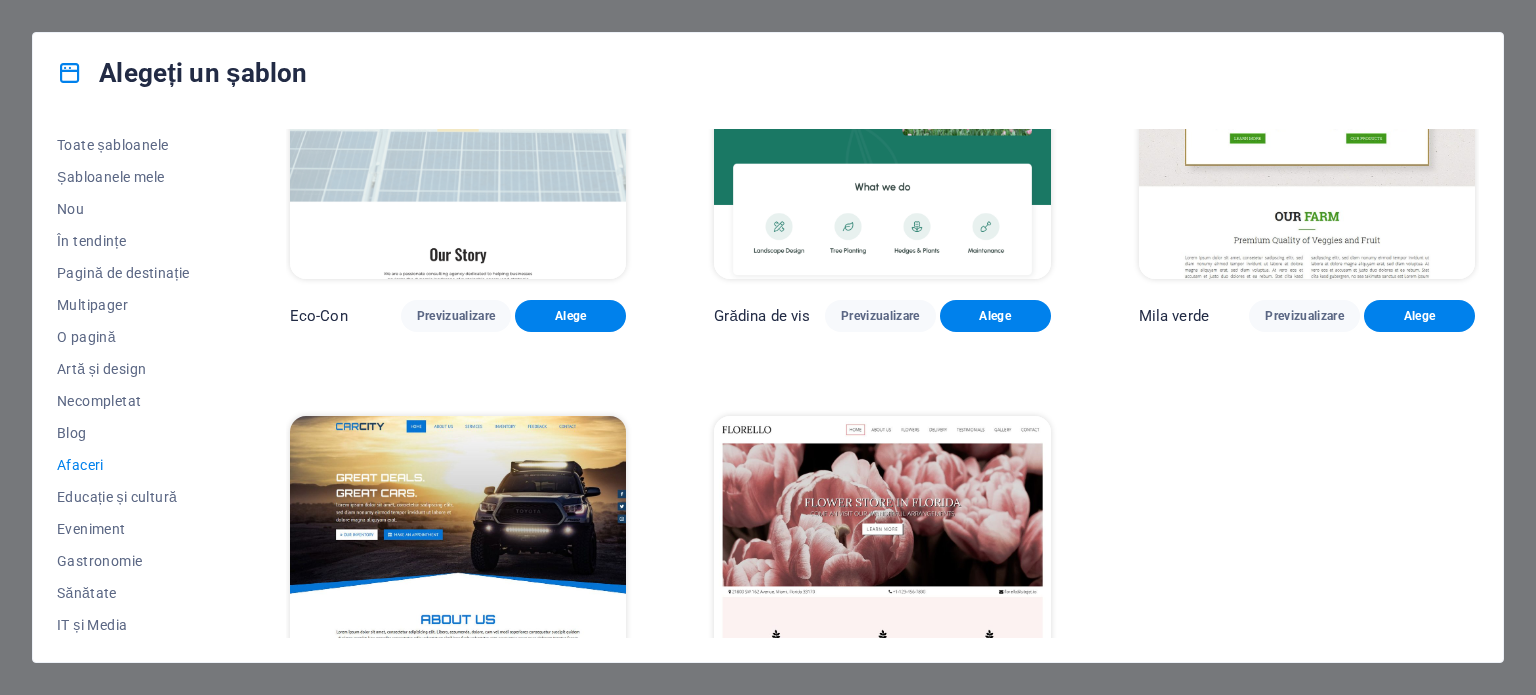 scroll, scrollTop: 0, scrollLeft: 0, axis: both 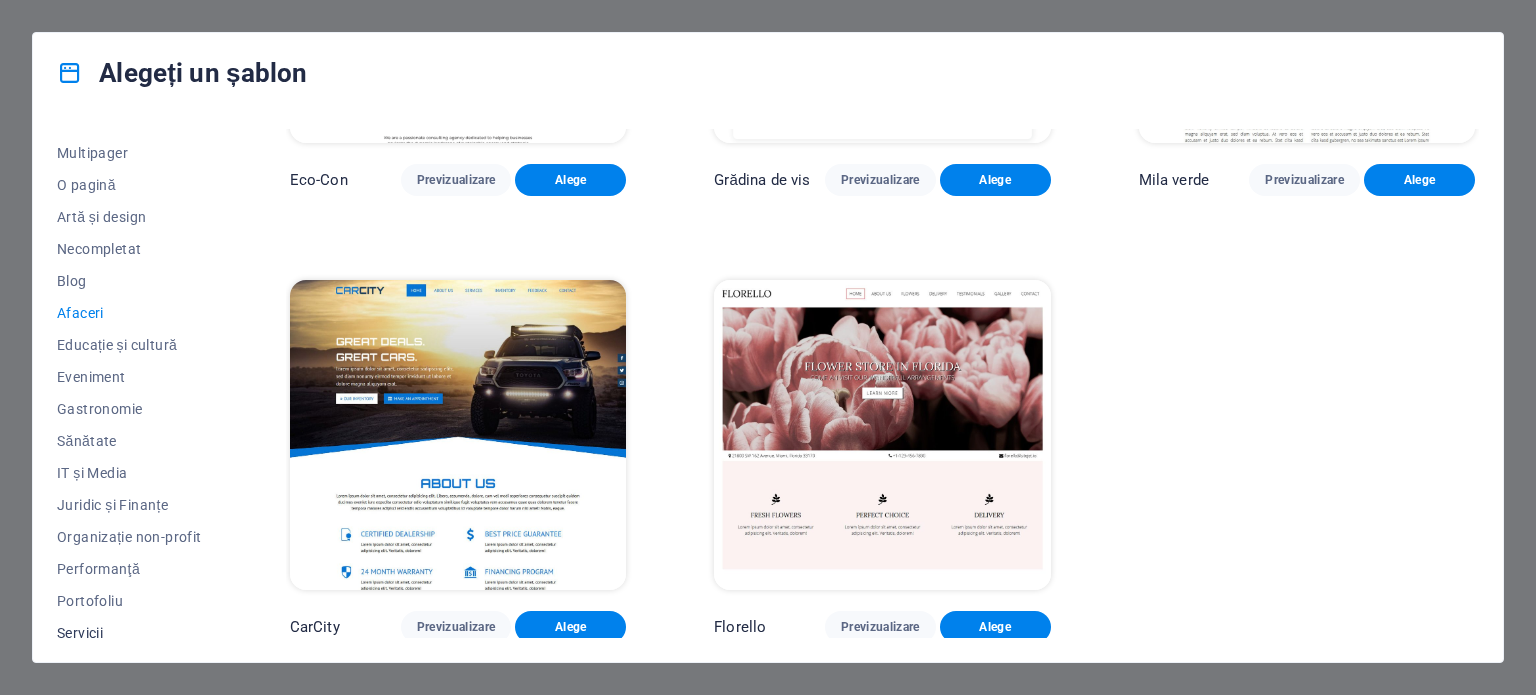 click on "Servicii" at bounding box center [129, 633] 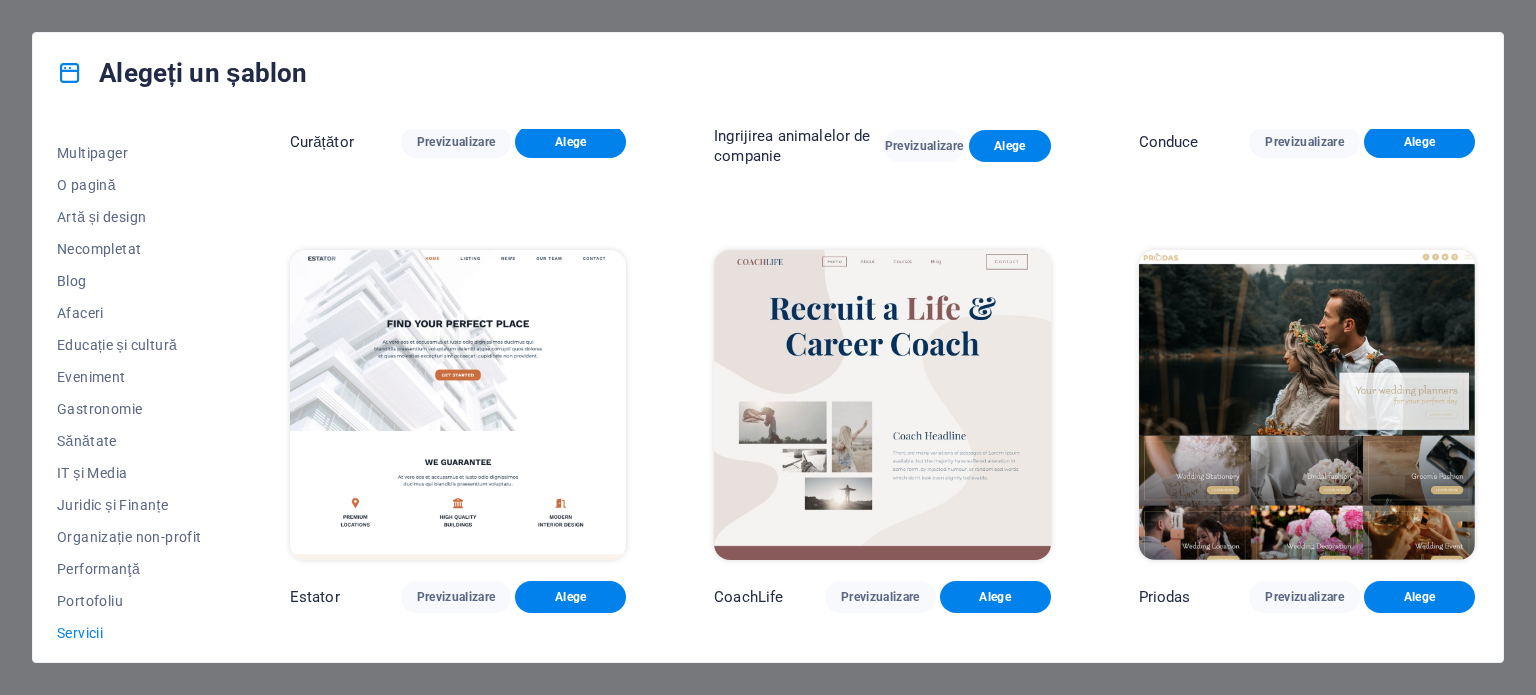 scroll, scrollTop: 792, scrollLeft: 0, axis: vertical 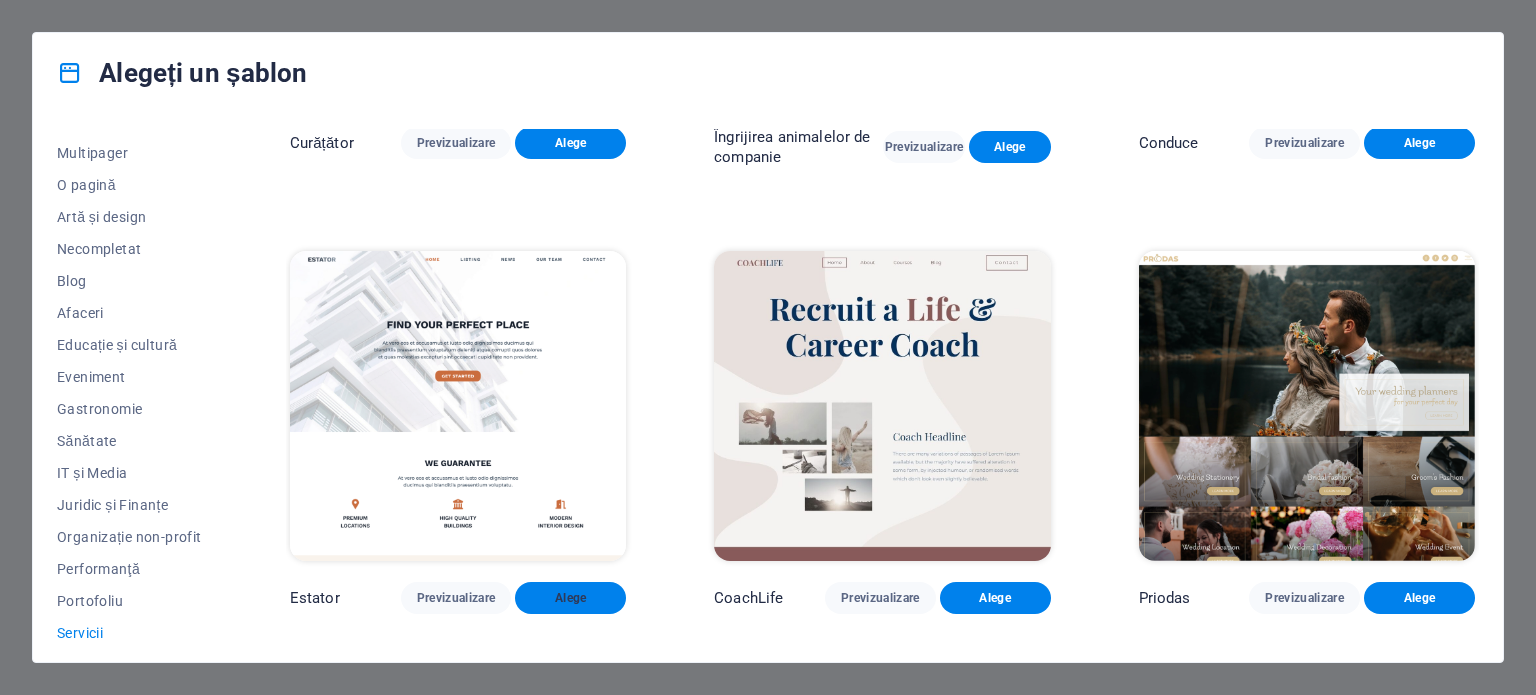 click on "Alege" at bounding box center [571, 598] 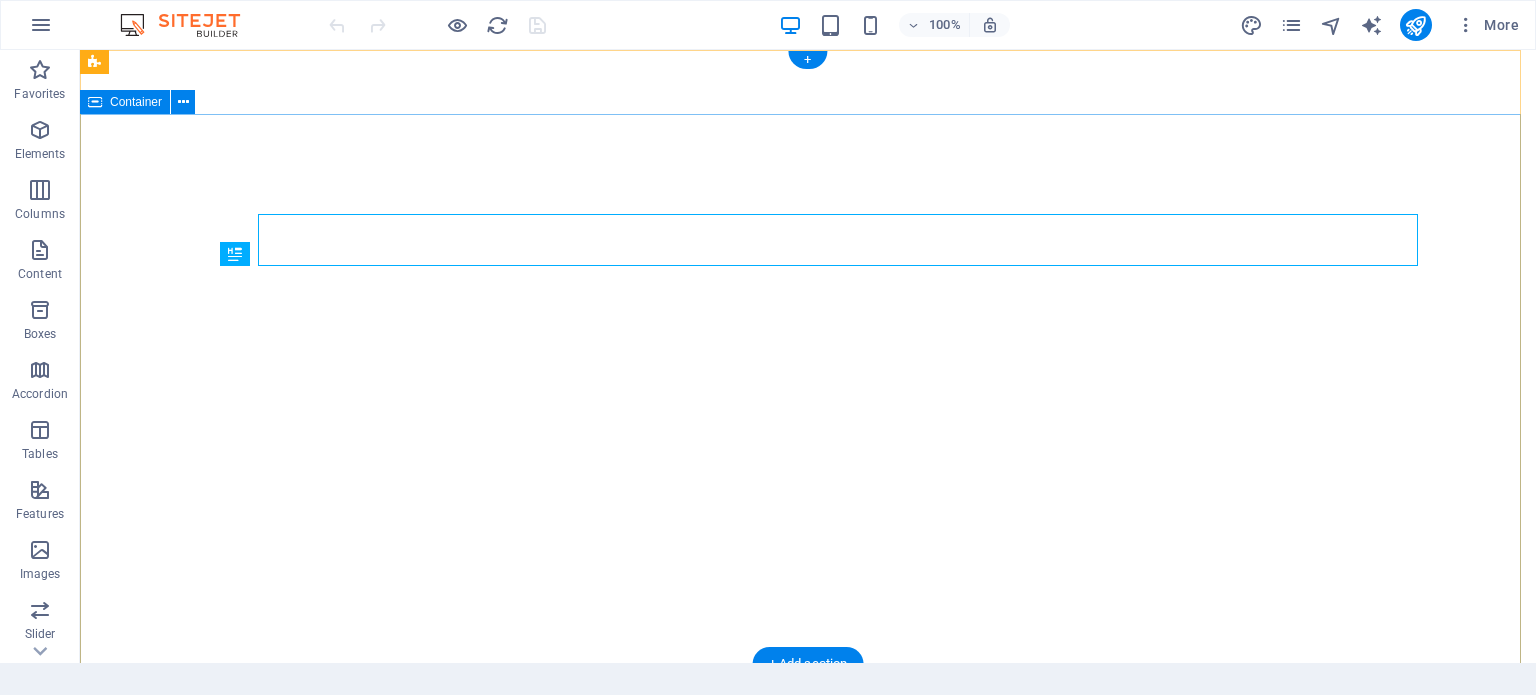 scroll, scrollTop: 0, scrollLeft: 0, axis: both 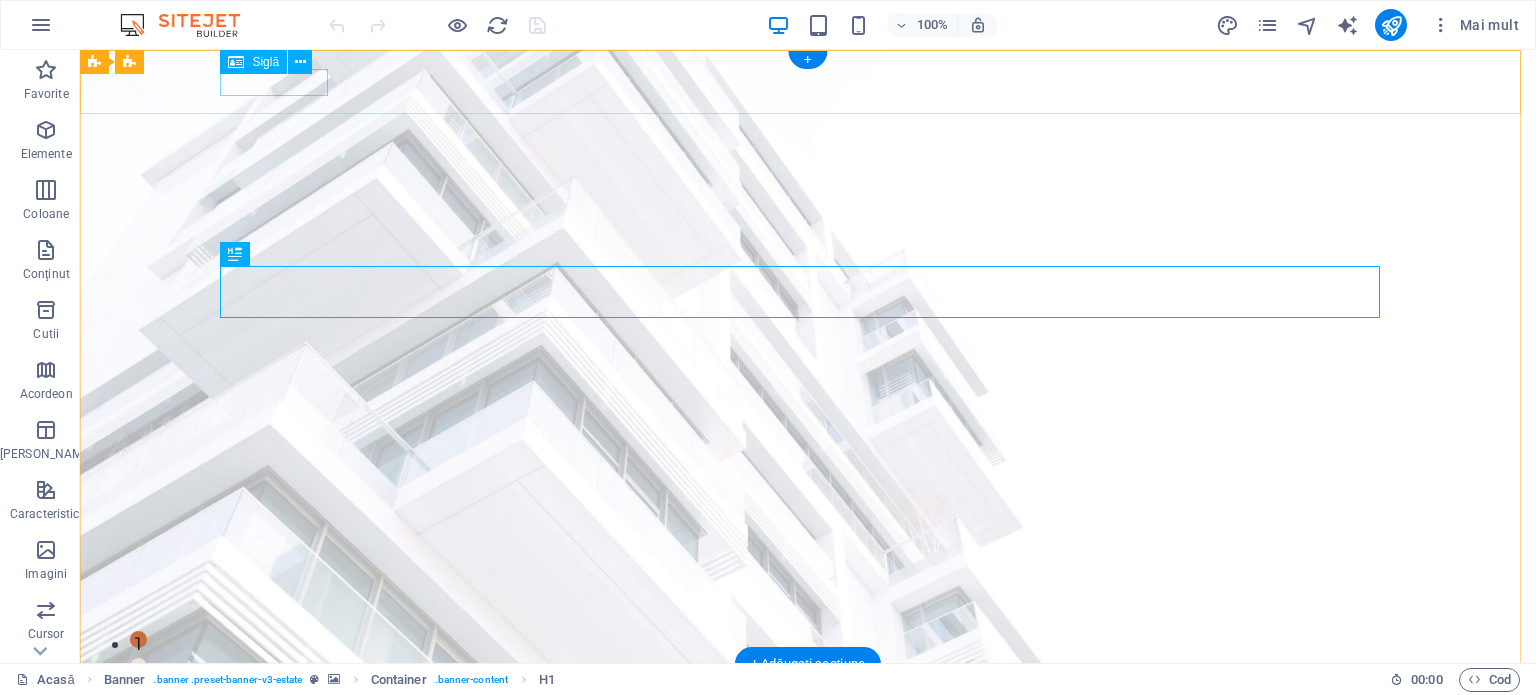 click at bounding box center (808, 693) 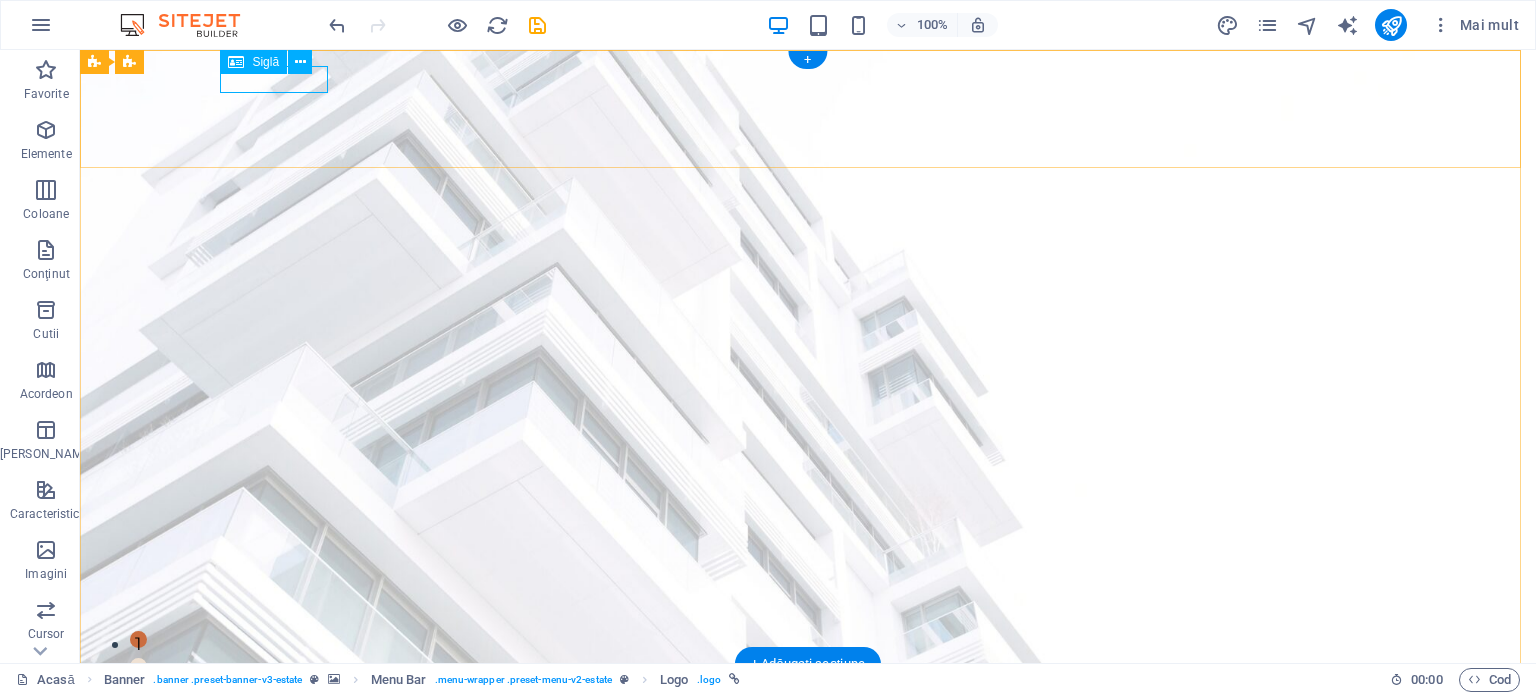 click at bounding box center [808, 693] 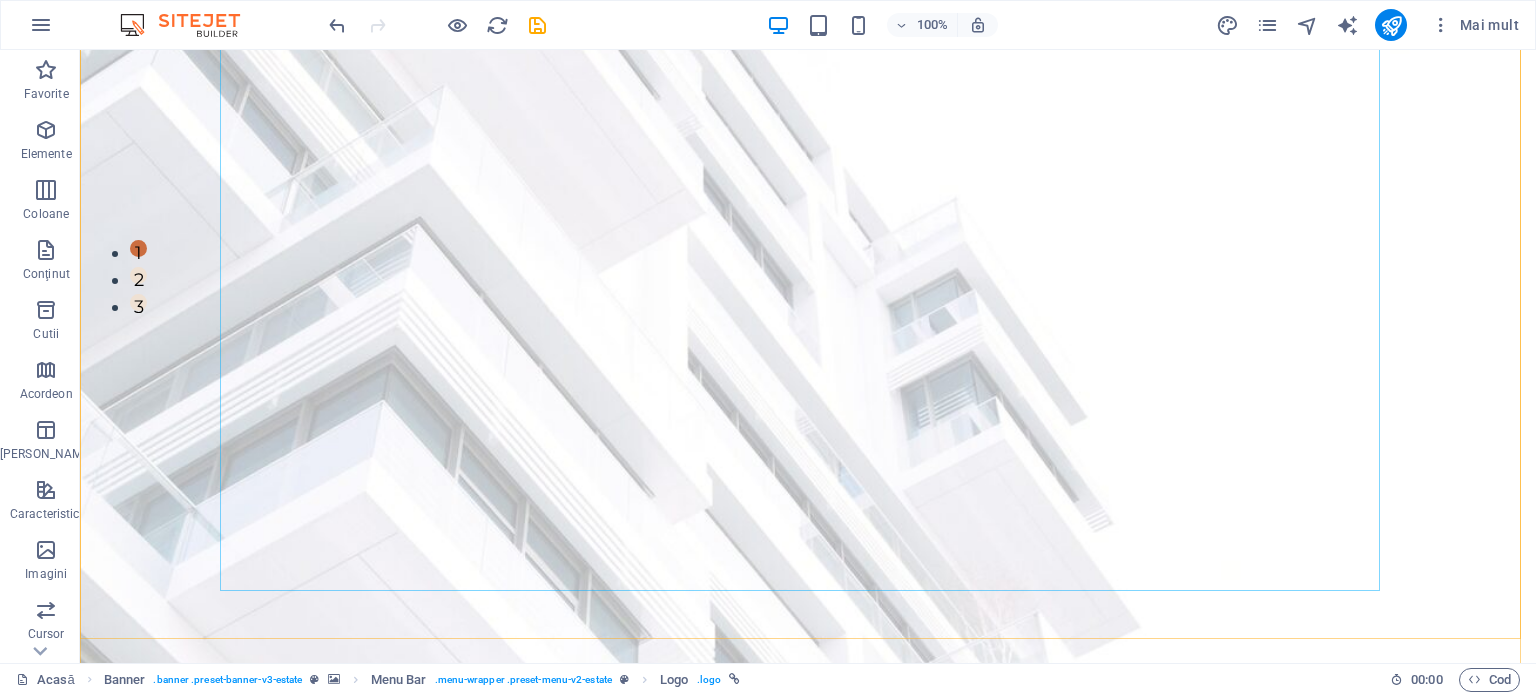 scroll, scrollTop: 396, scrollLeft: 0, axis: vertical 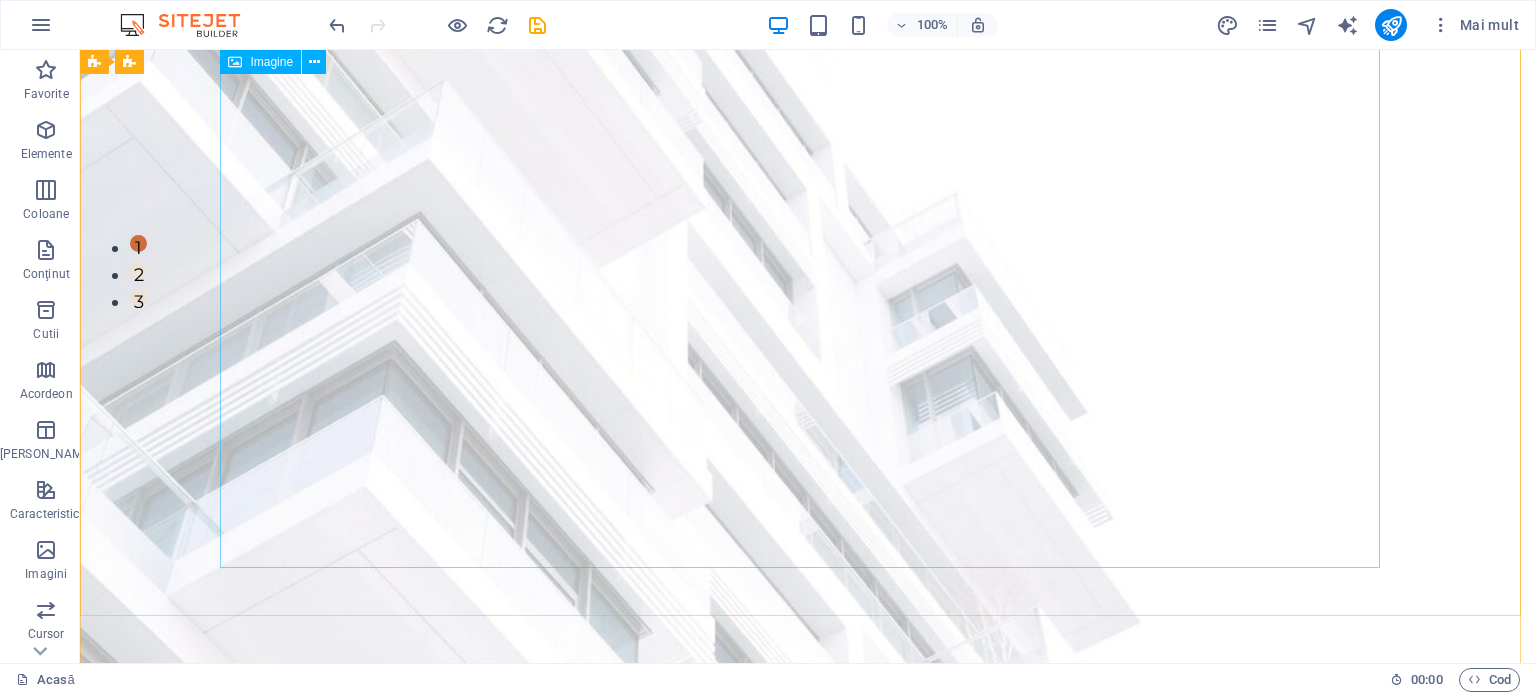 click at bounding box center [808, 1542] 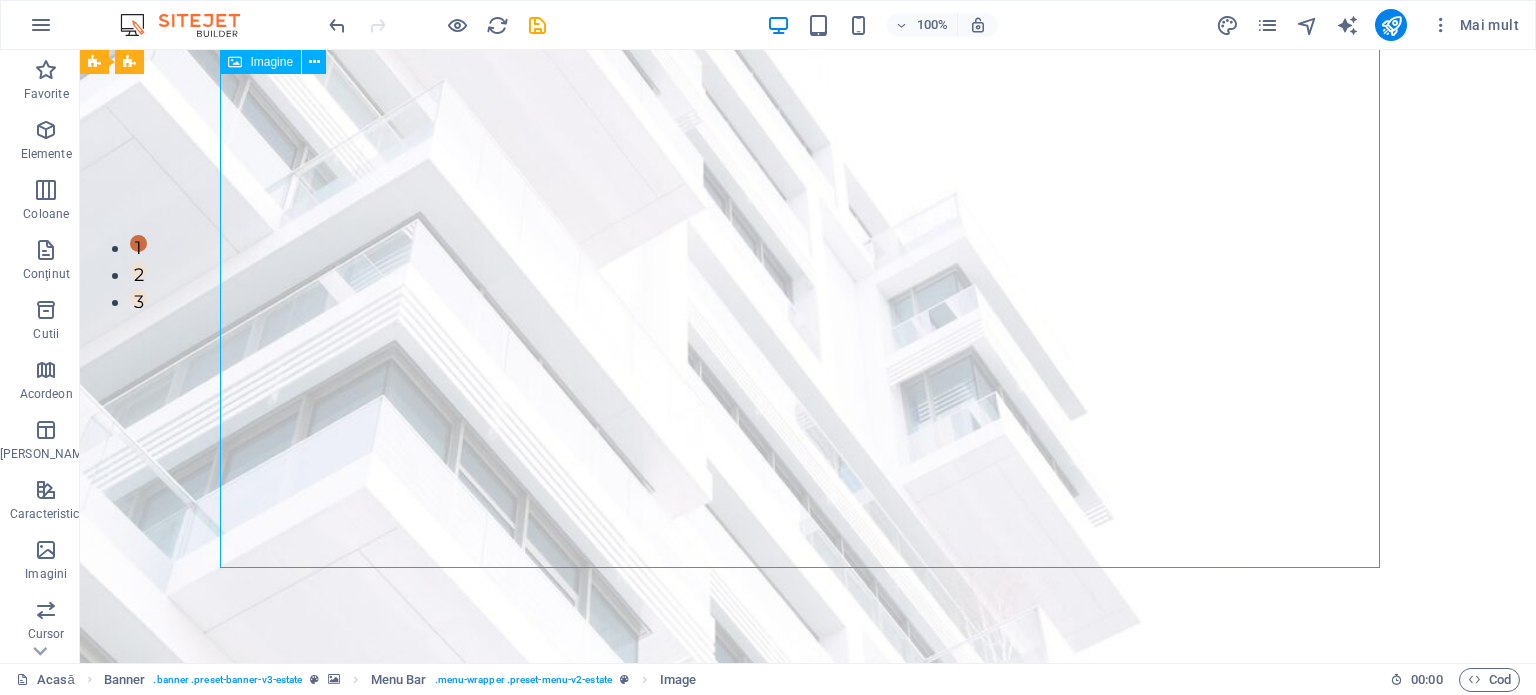 drag, startPoint x: 1372, startPoint y: 561, endPoint x: 1166, endPoint y: 419, distance: 250.19992 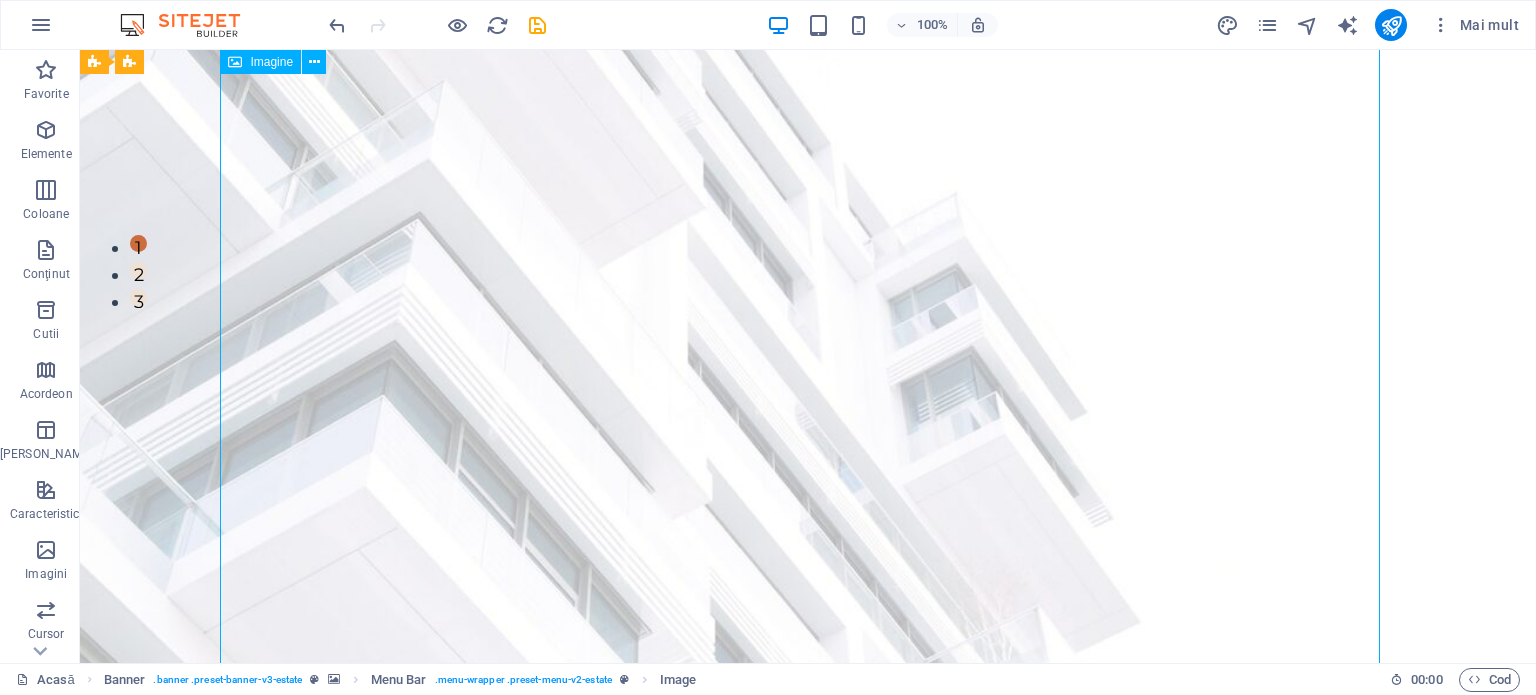 scroll, scrollTop: 0, scrollLeft: 0, axis: both 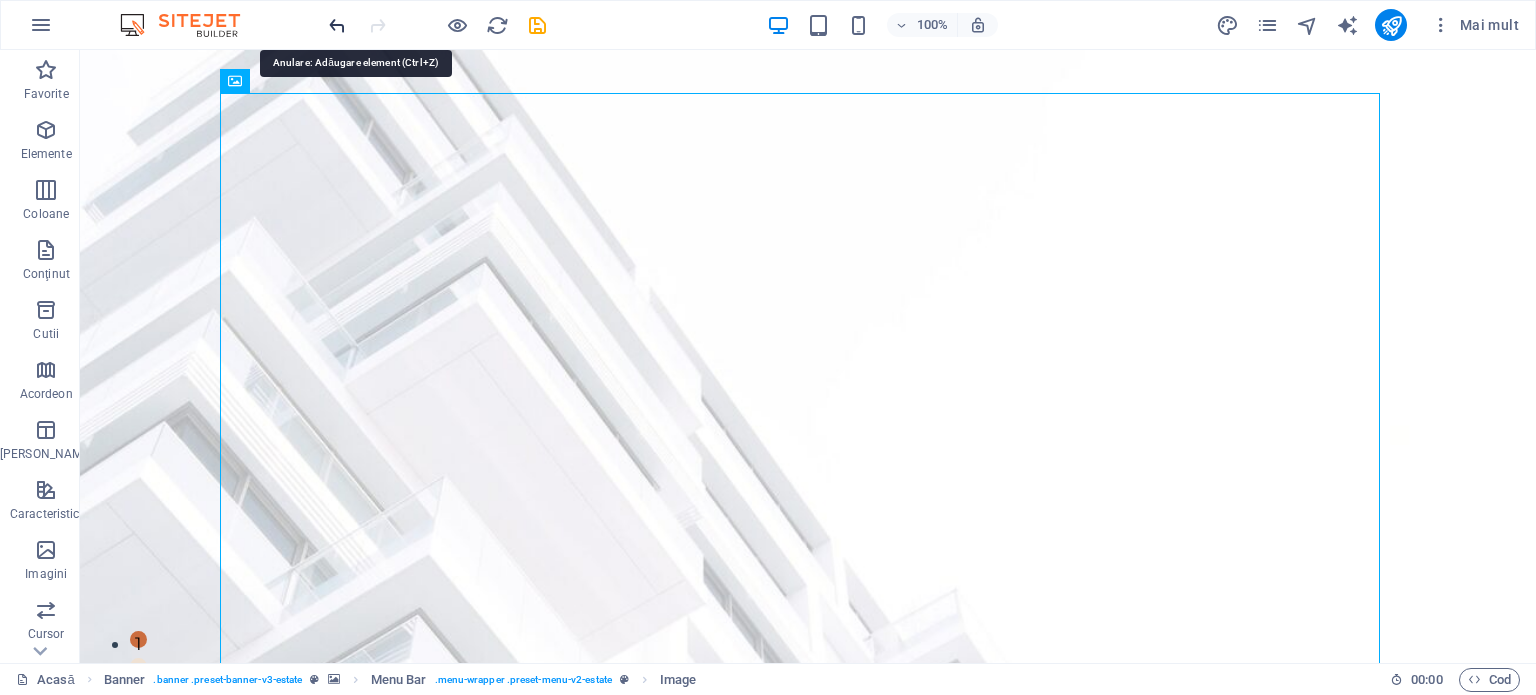 click at bounding box center (337, 25) 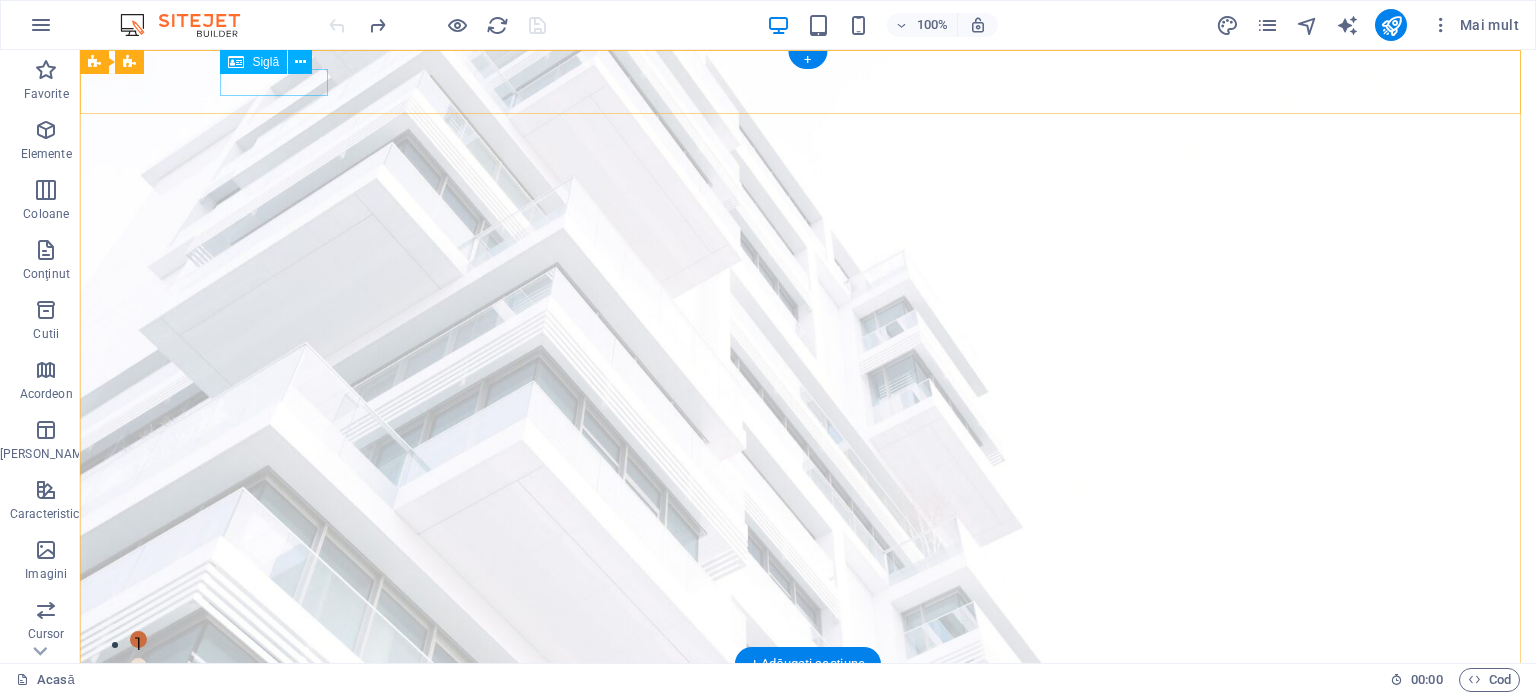 click at bounding box center [808, 693] 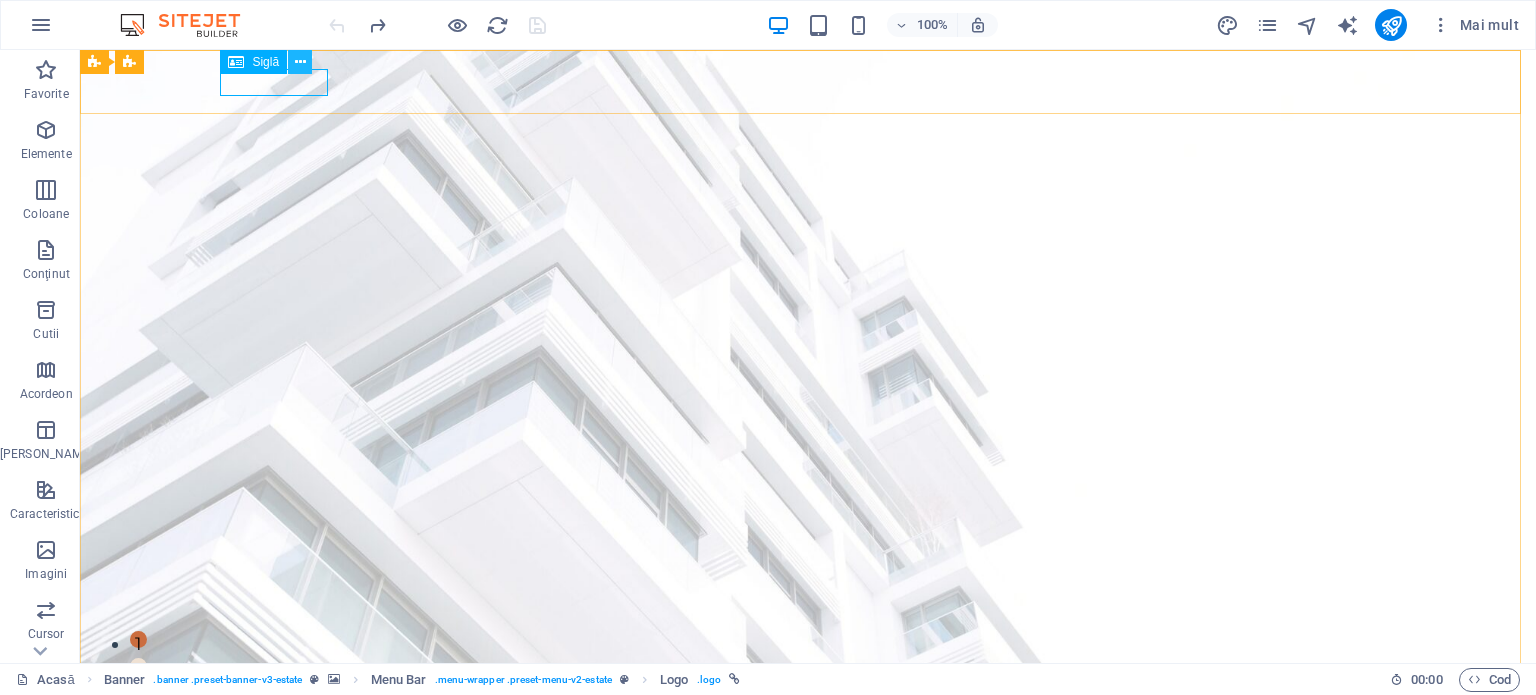 click at bounding box center [300, 62] 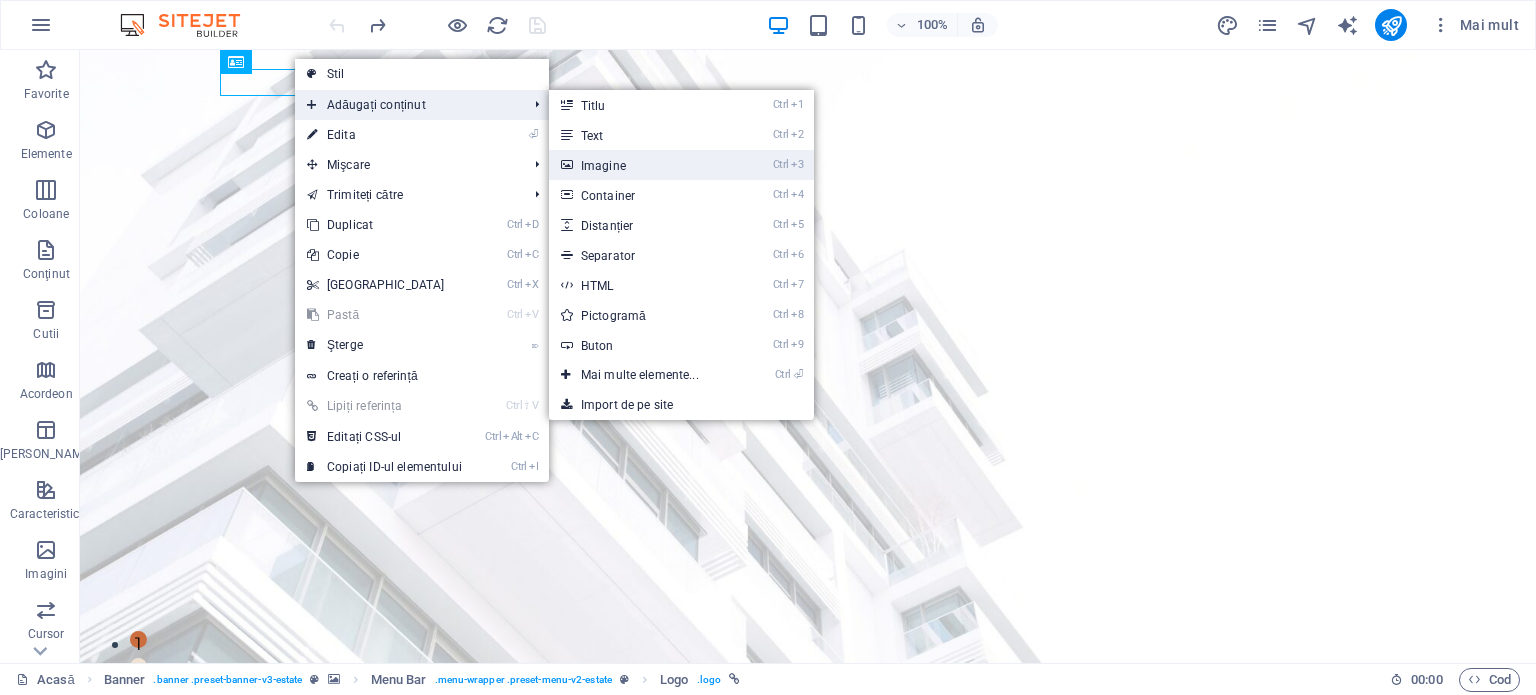 click on "Ctrl  3 Imagine" at bounding box center [644, 165] 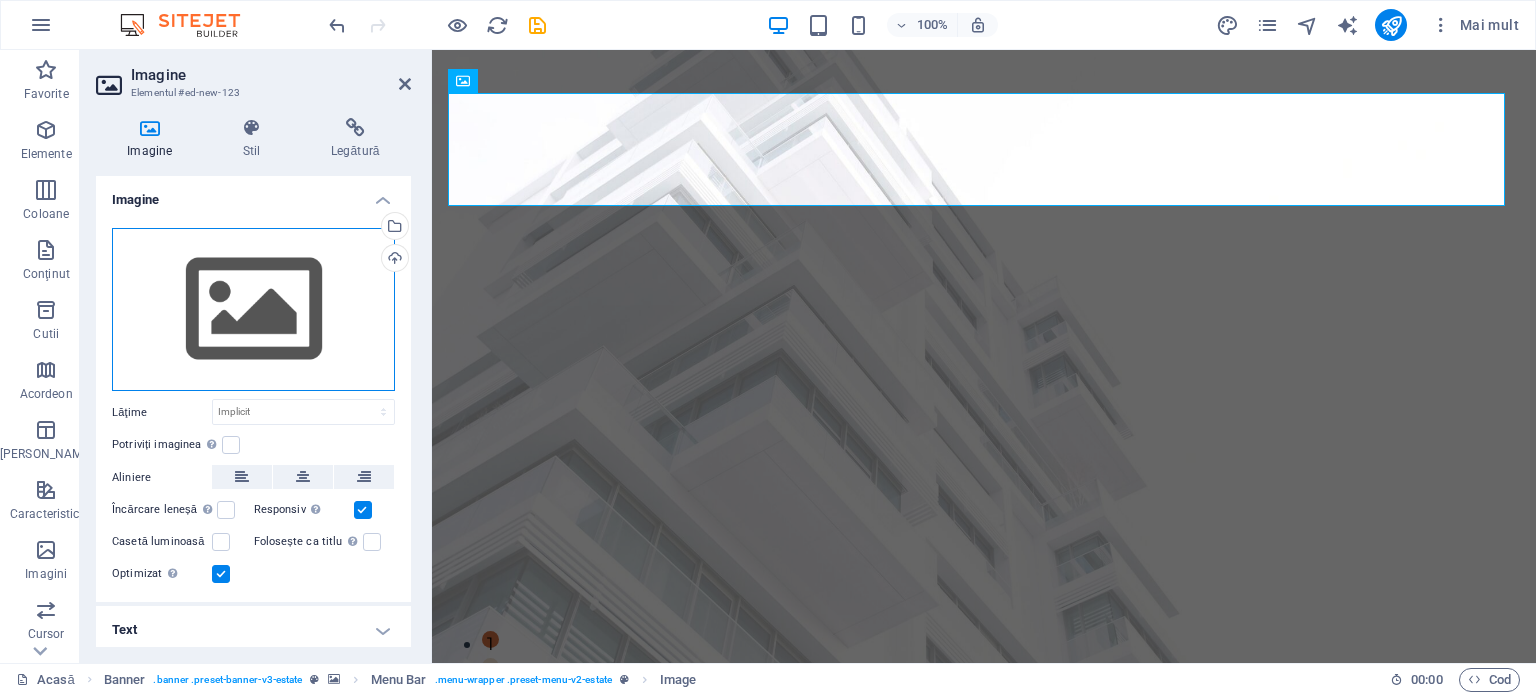 click on "Trageți fișierele aici, faceți clic pentru a alege fișiere sau  selectați fișiere din Fișiere sau din fotografiile și videoclipurile noastre gratuite." at bounding box center (253, 310) 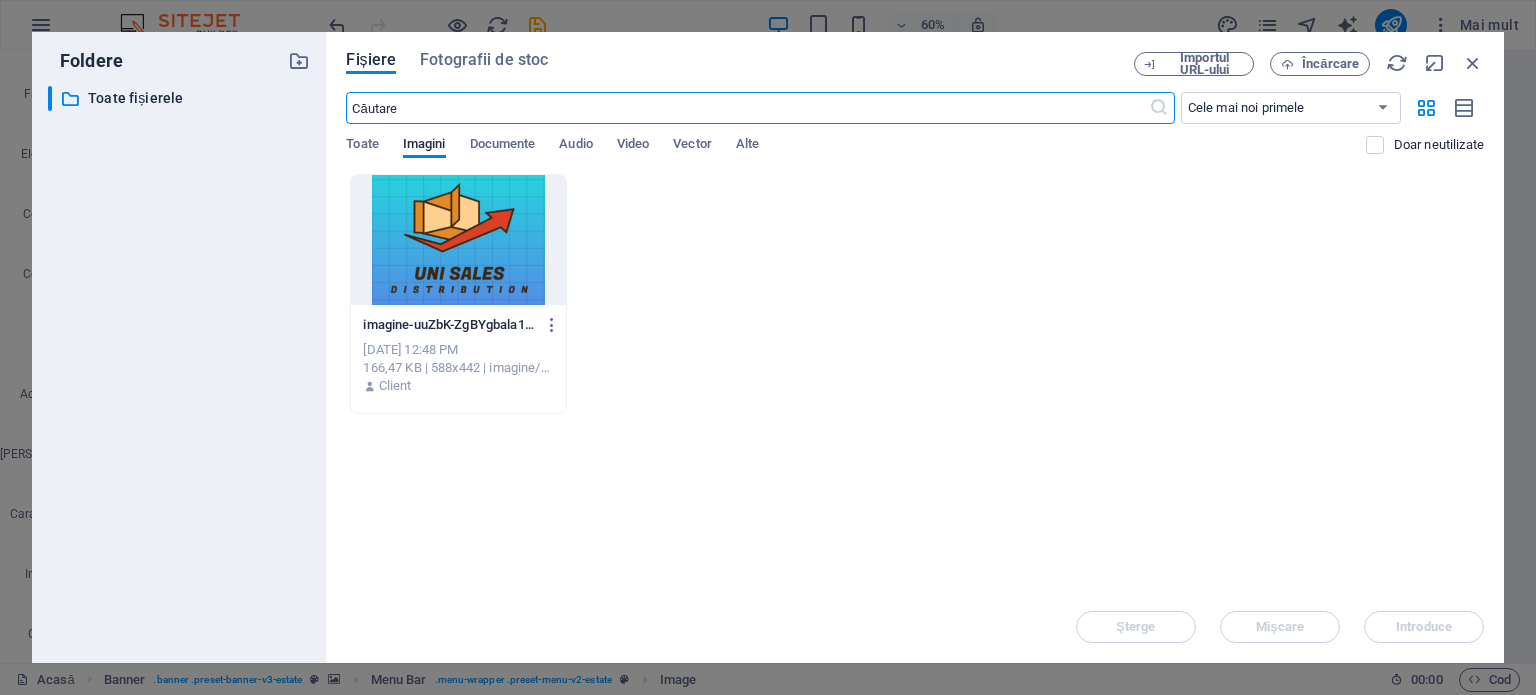 click at bounding box center (458, 240) 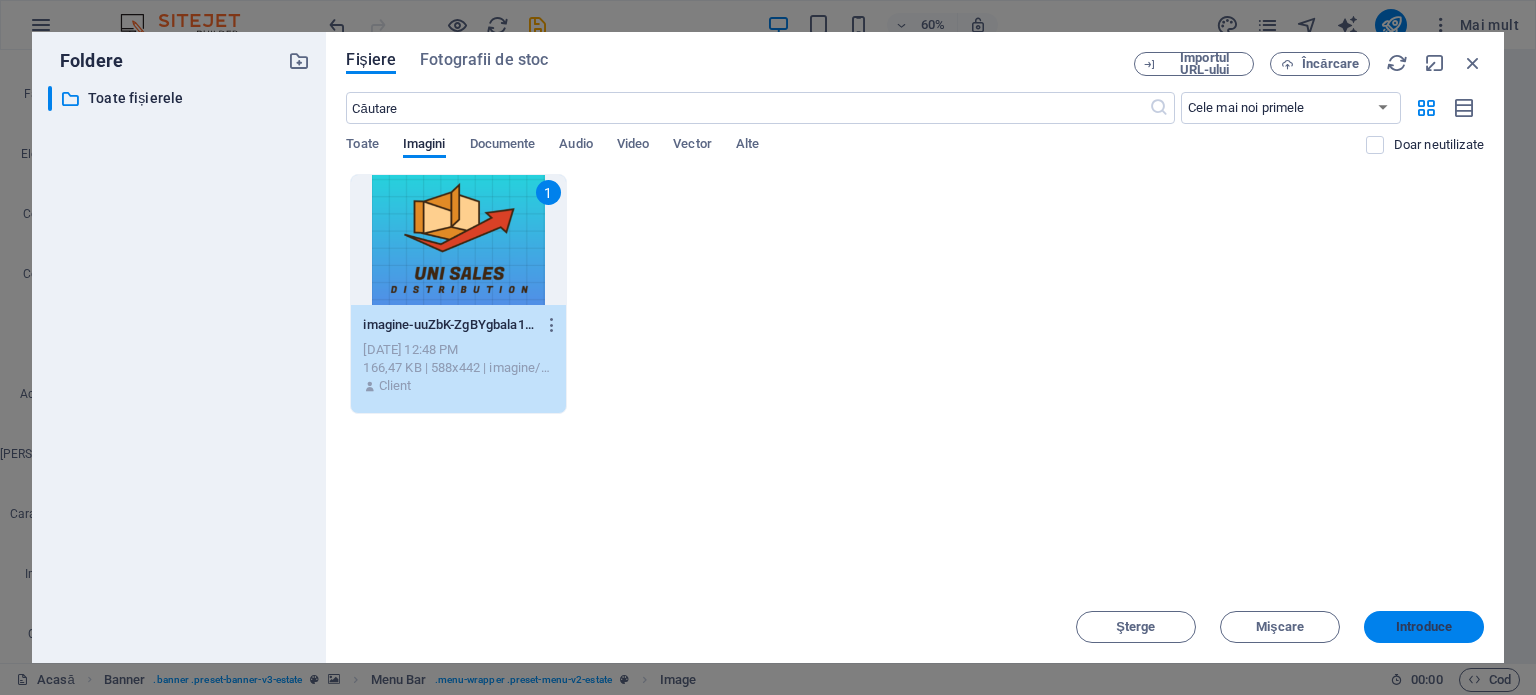 click on "Introduce" at bounding box center (1424, 626) 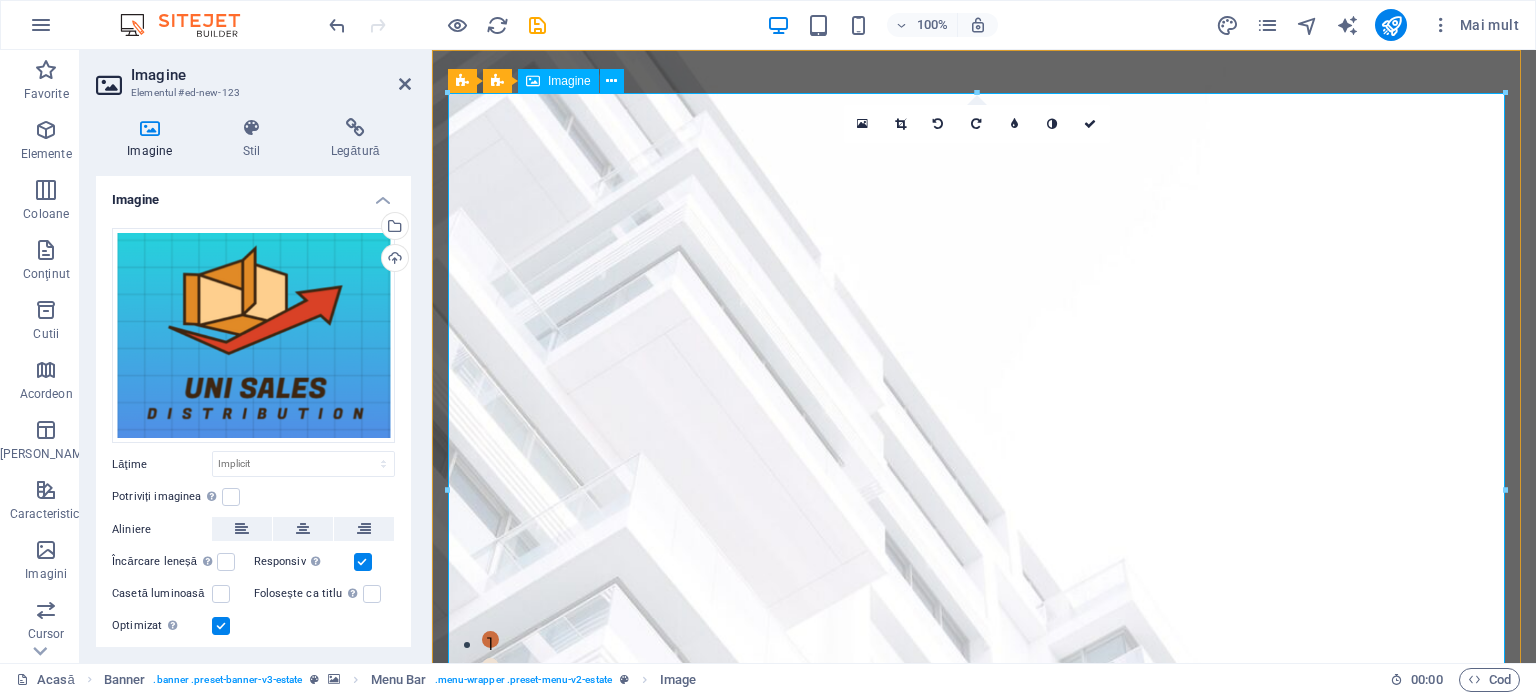click at bounding box center [984, 1827] 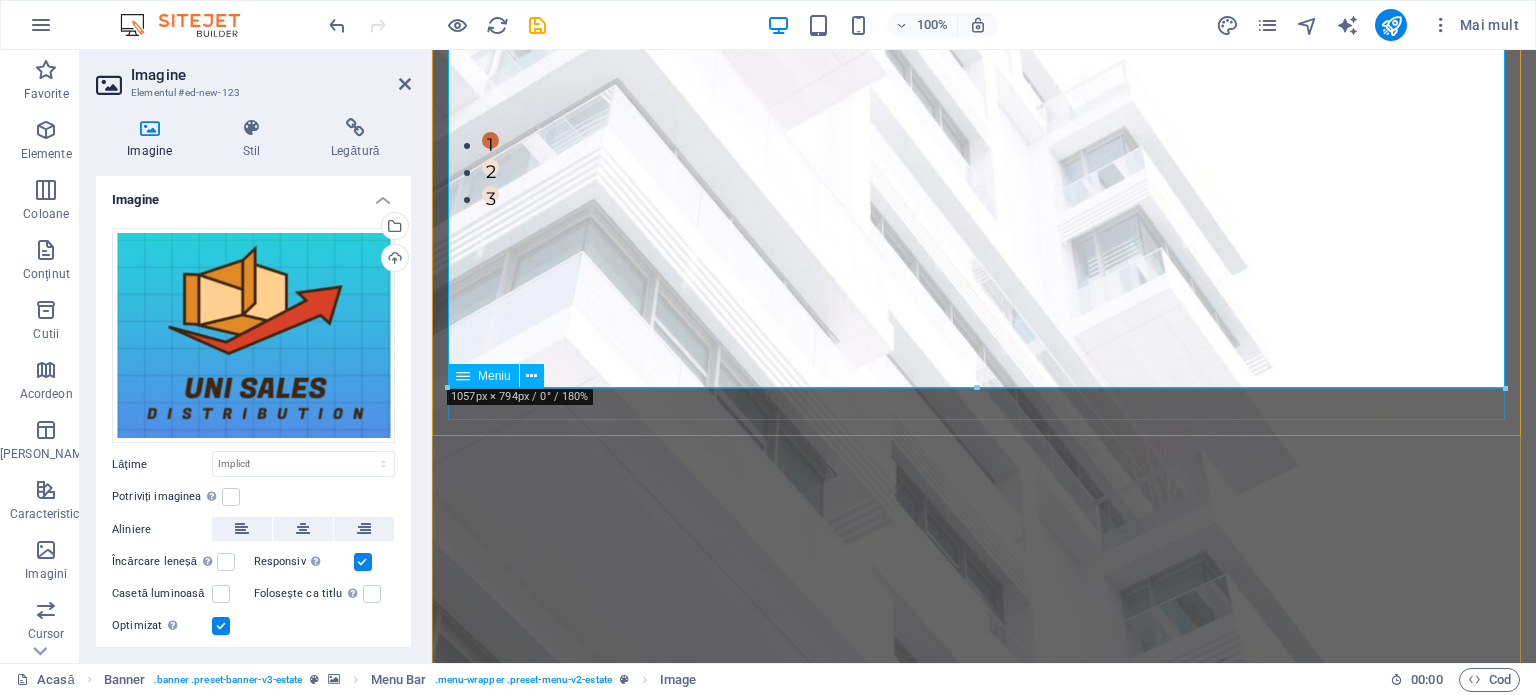 scroll, scrollTop: 504, scrollLeft: 0, axis: vertical 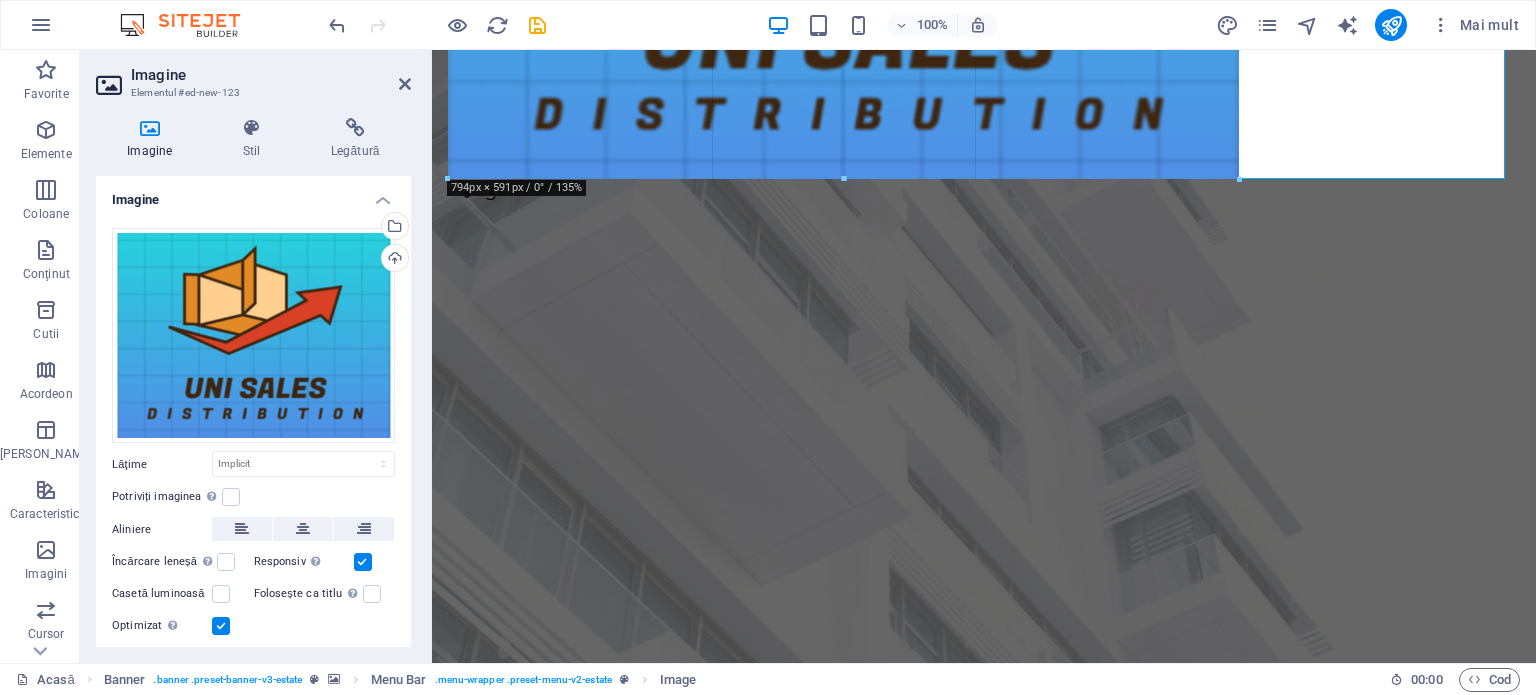 drag, startPoint x: 1504, startPoint y: 381, endPoint x: 884, endPoint y: 176, distance: 653.01227 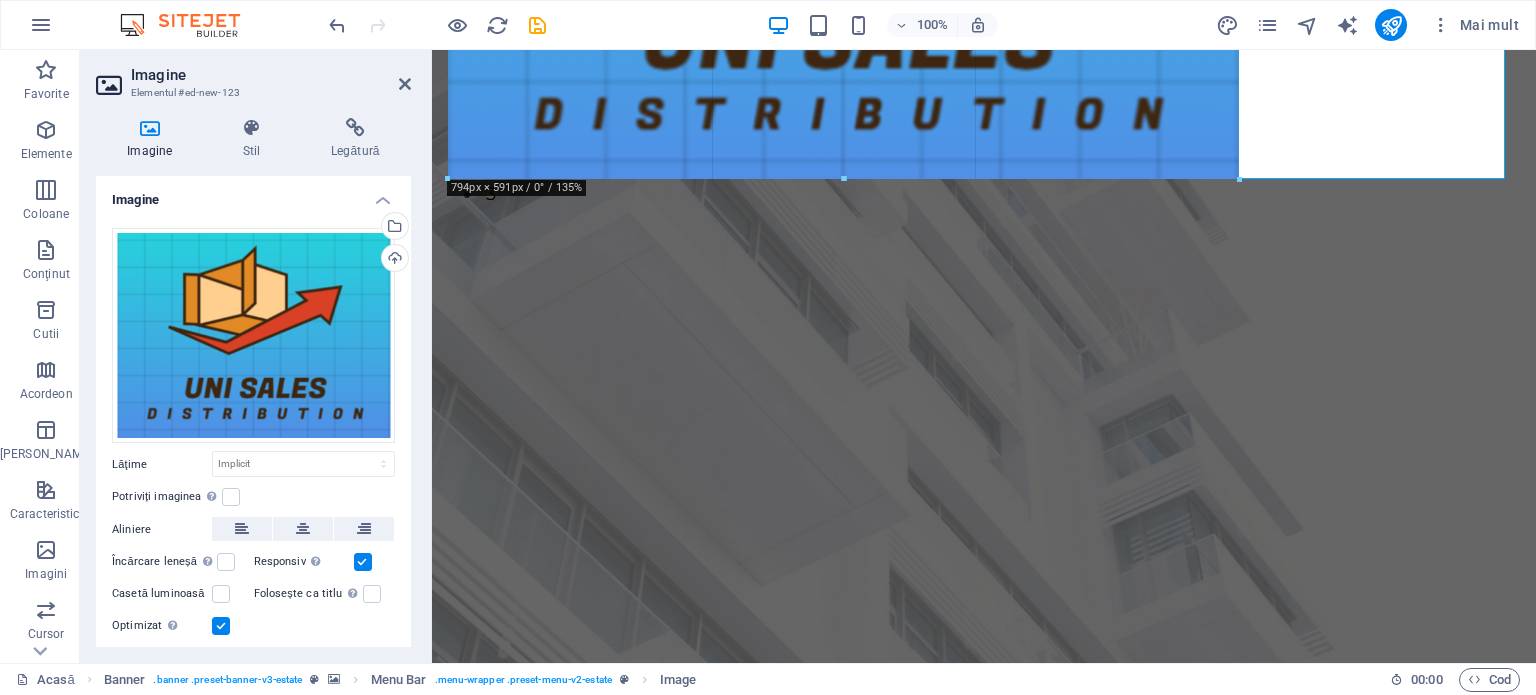 type on "793" 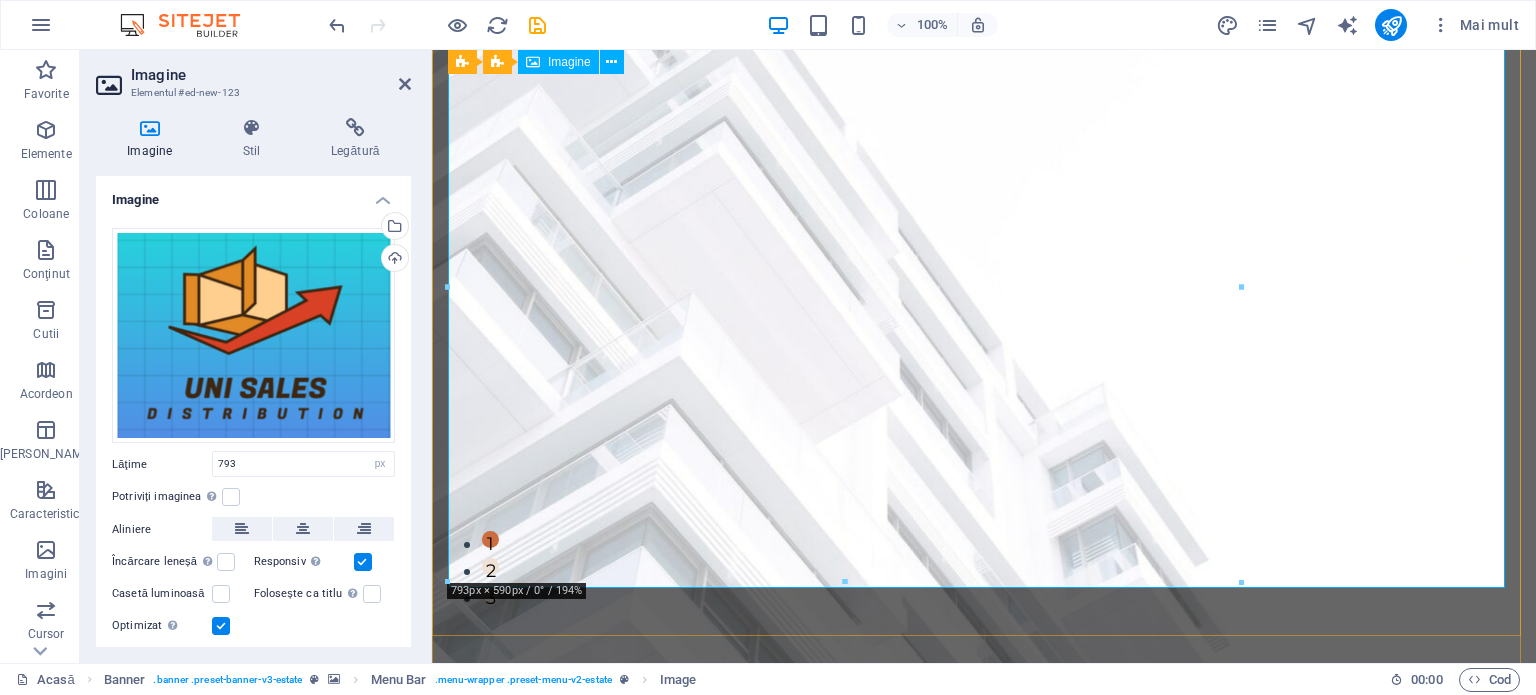 scroll, scrollTop: 102, scrollLeft: 0, axis: vertical 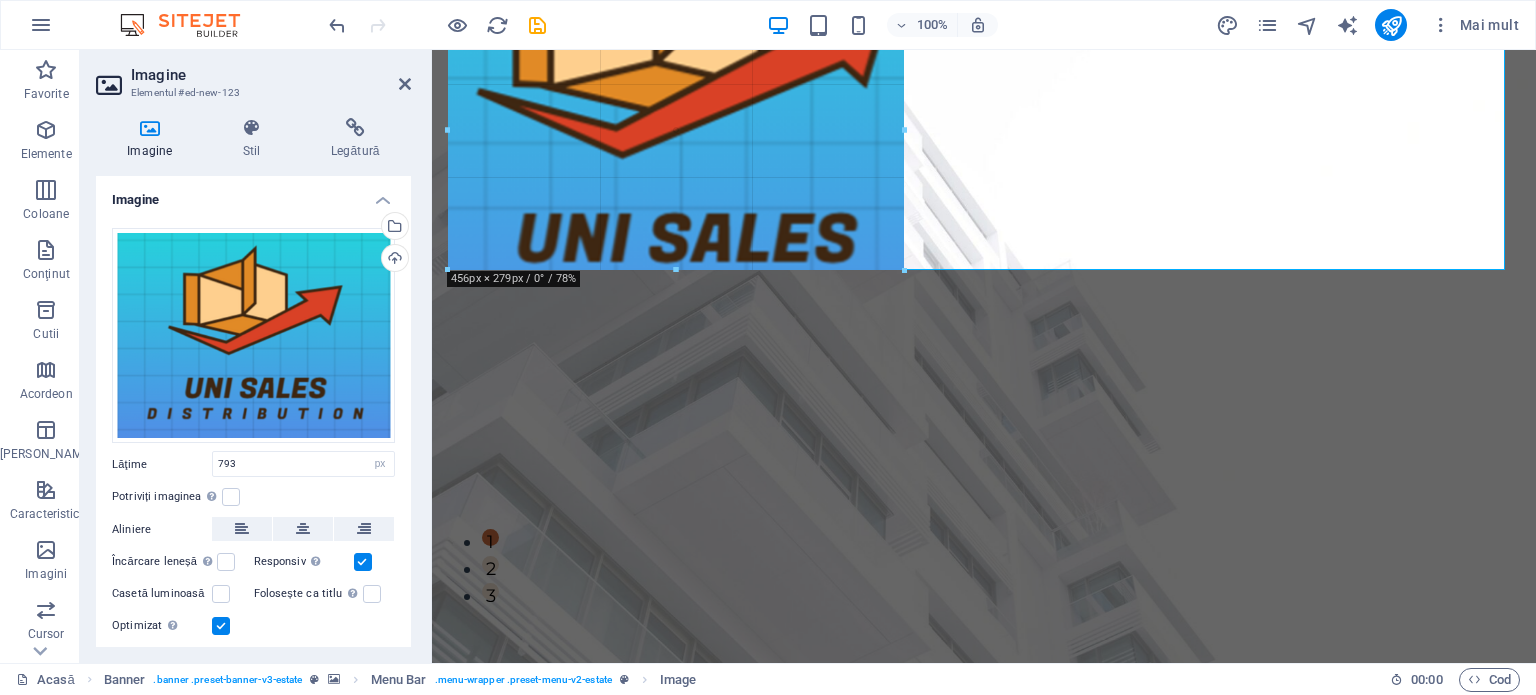drag, startPoint x: 1244, startPoint y: 577, endPoint x: 690, endPoint y: 266, distance: 635.32434 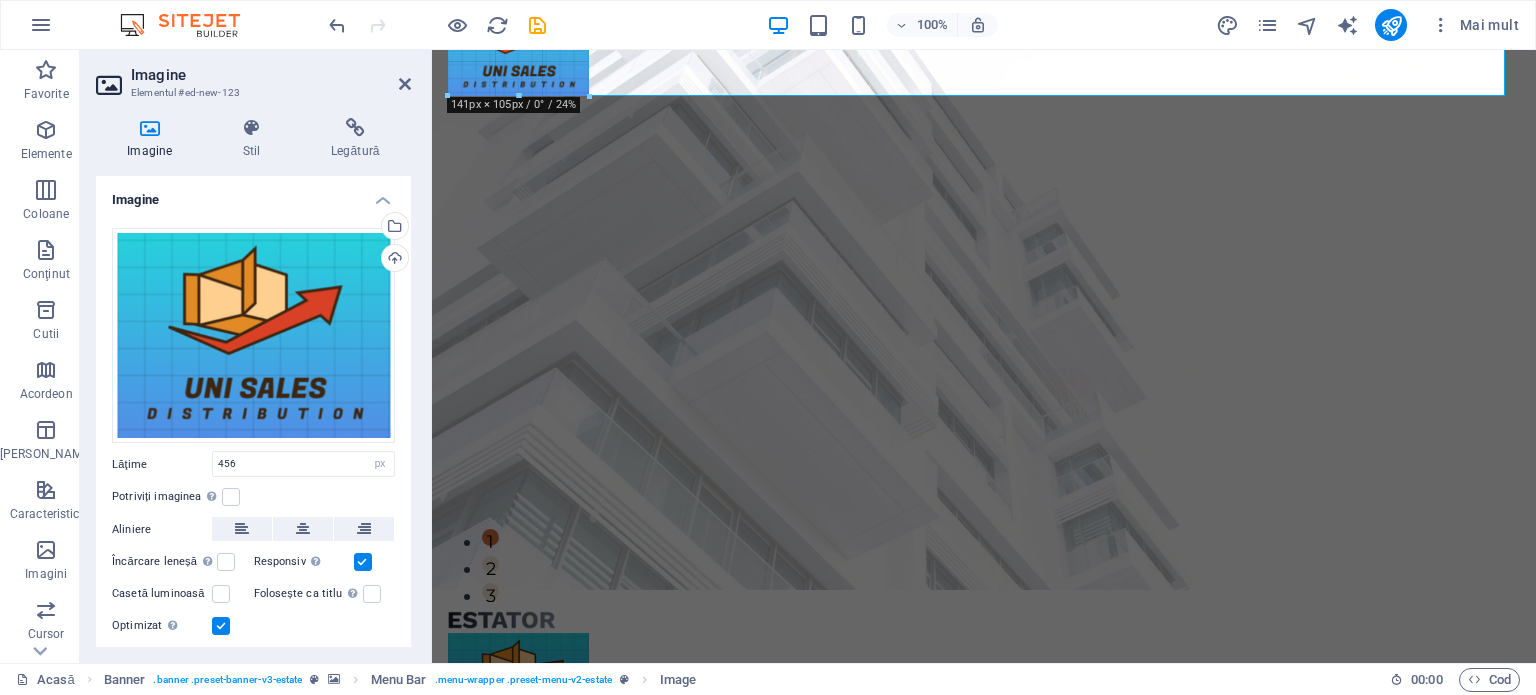 drag, startPoint x: 904, startPoint y: 335, endPoint x: 593, endPoint y: 59, distance: 415.80884 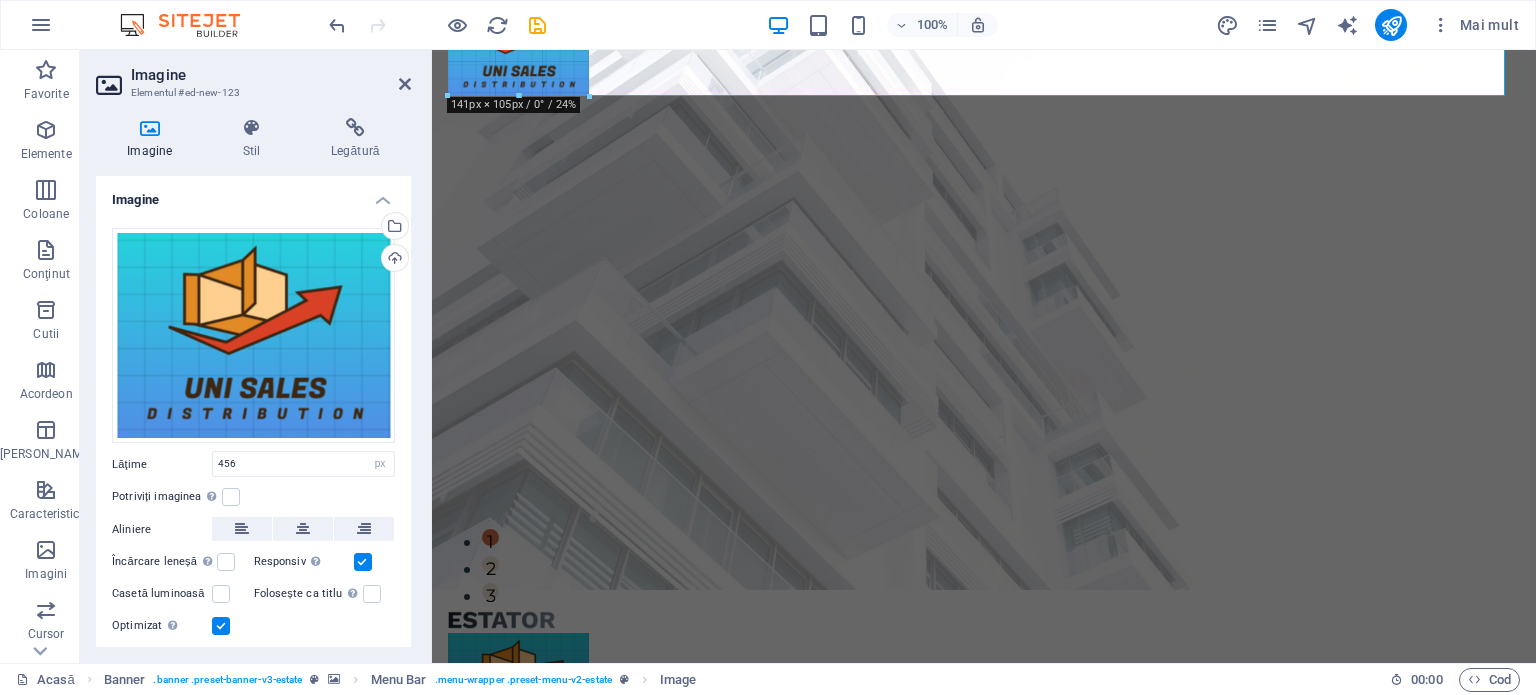 type on "141" 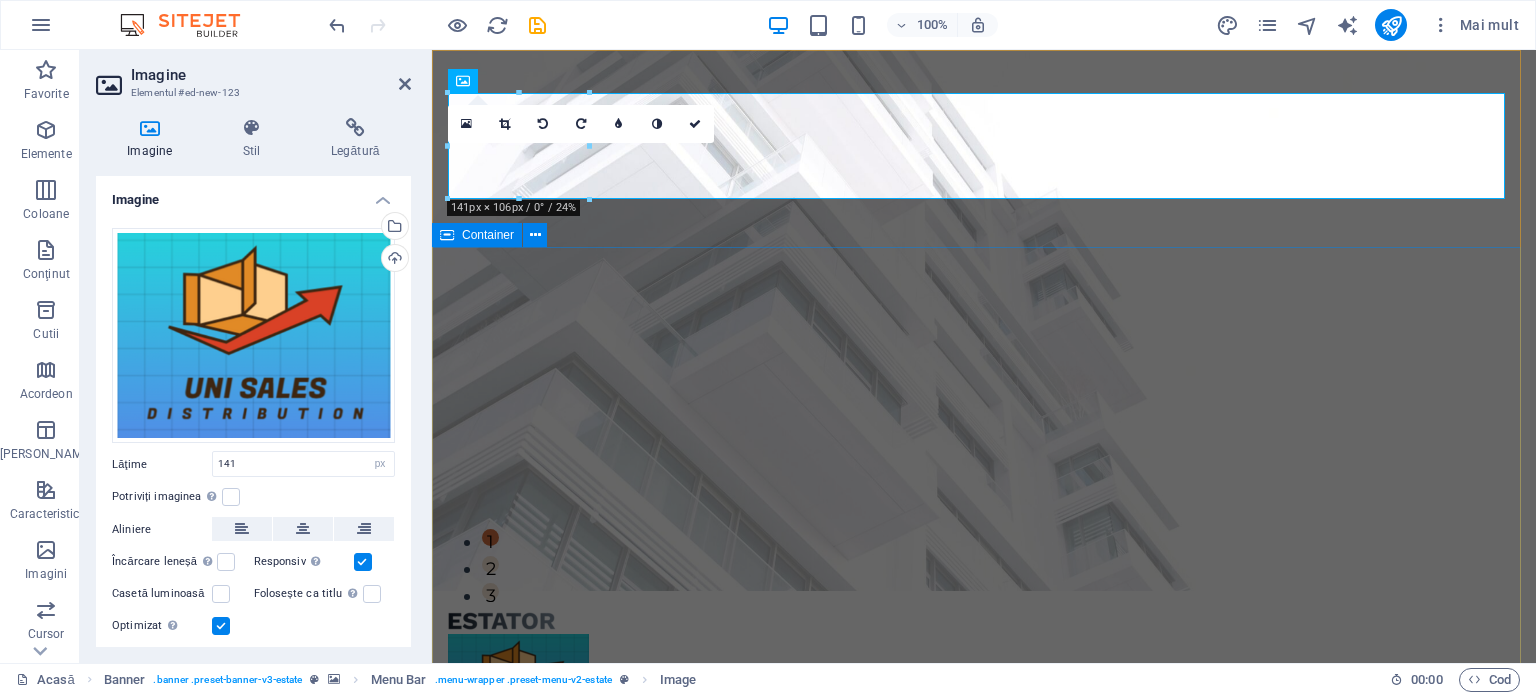 scroll, scrollTop: 0, scrollLeft: 0, axis: both 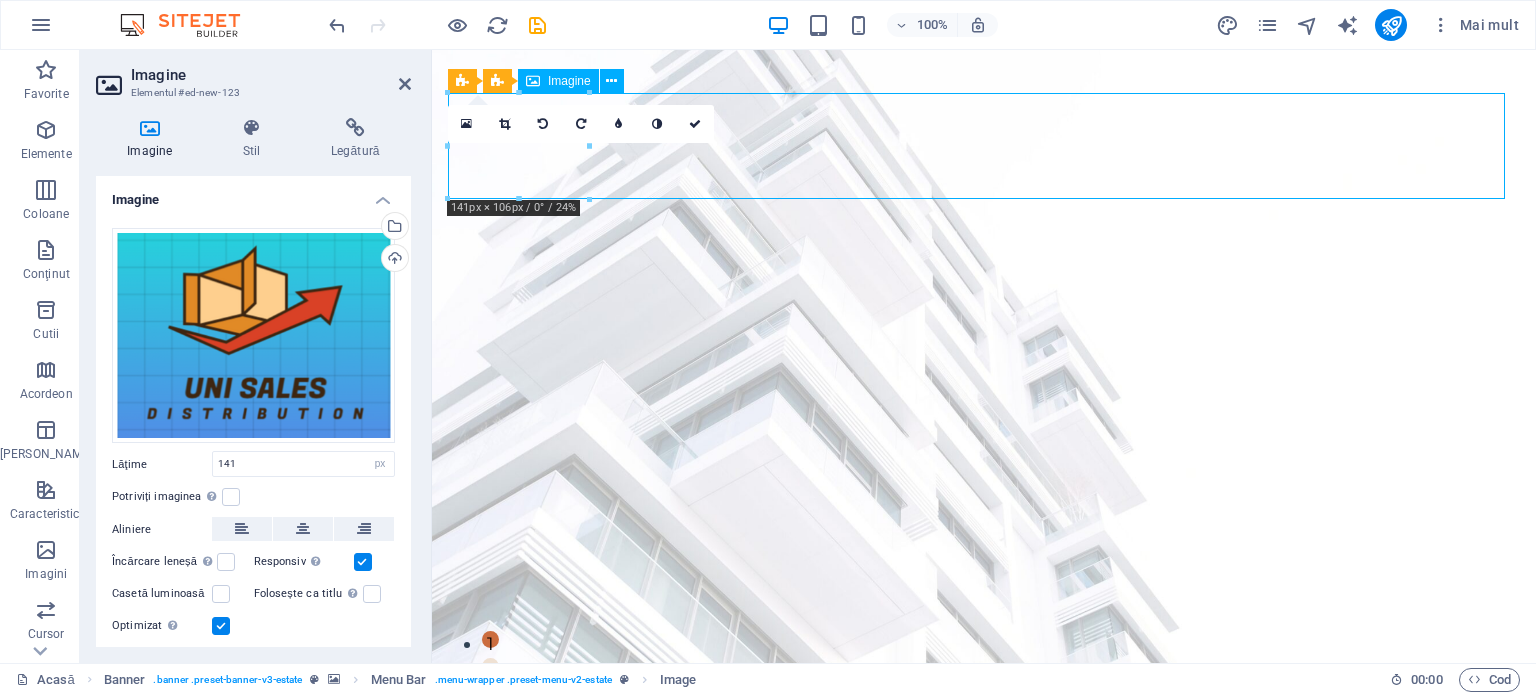 drag, startPoint x: 954, startPoint y: 245, endPoint x: 518, endPoint y: 166, distance: 443.0993 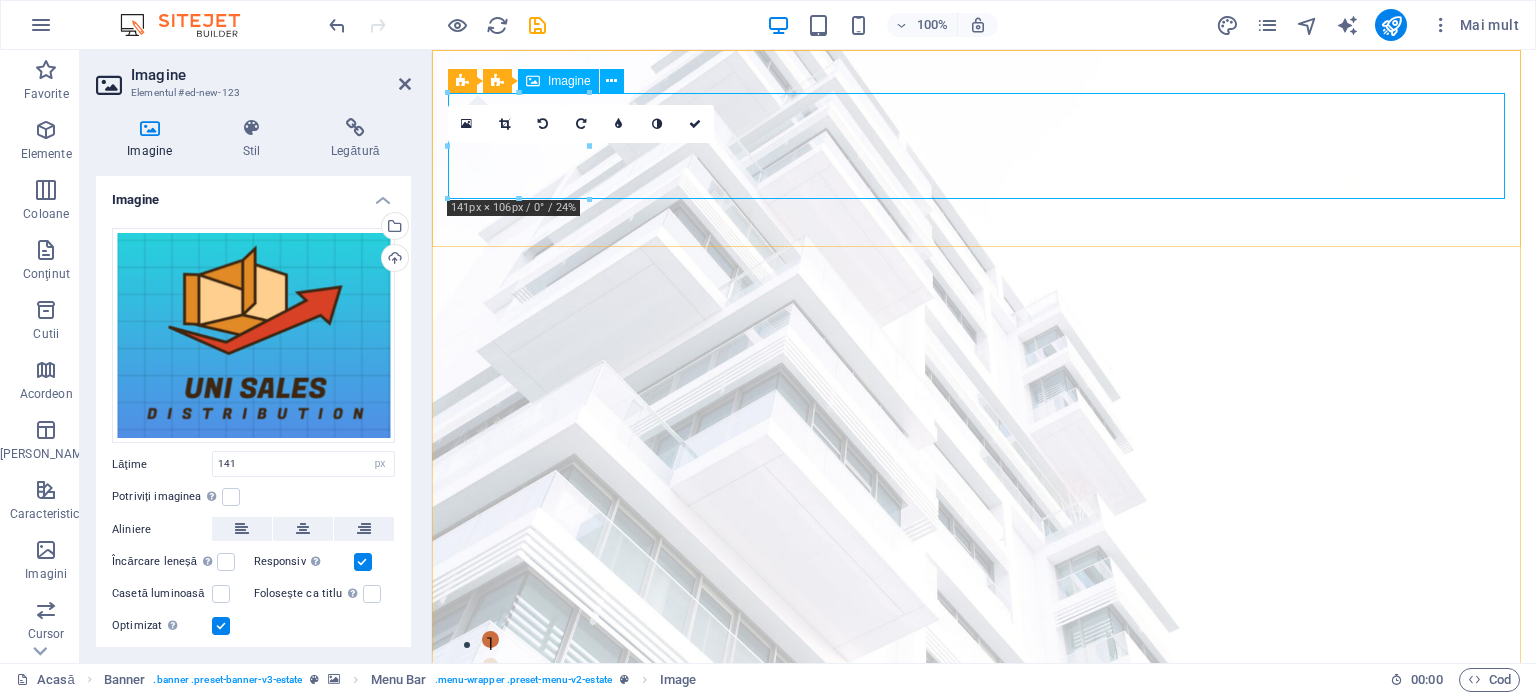 click at bounding box center (984, 789) 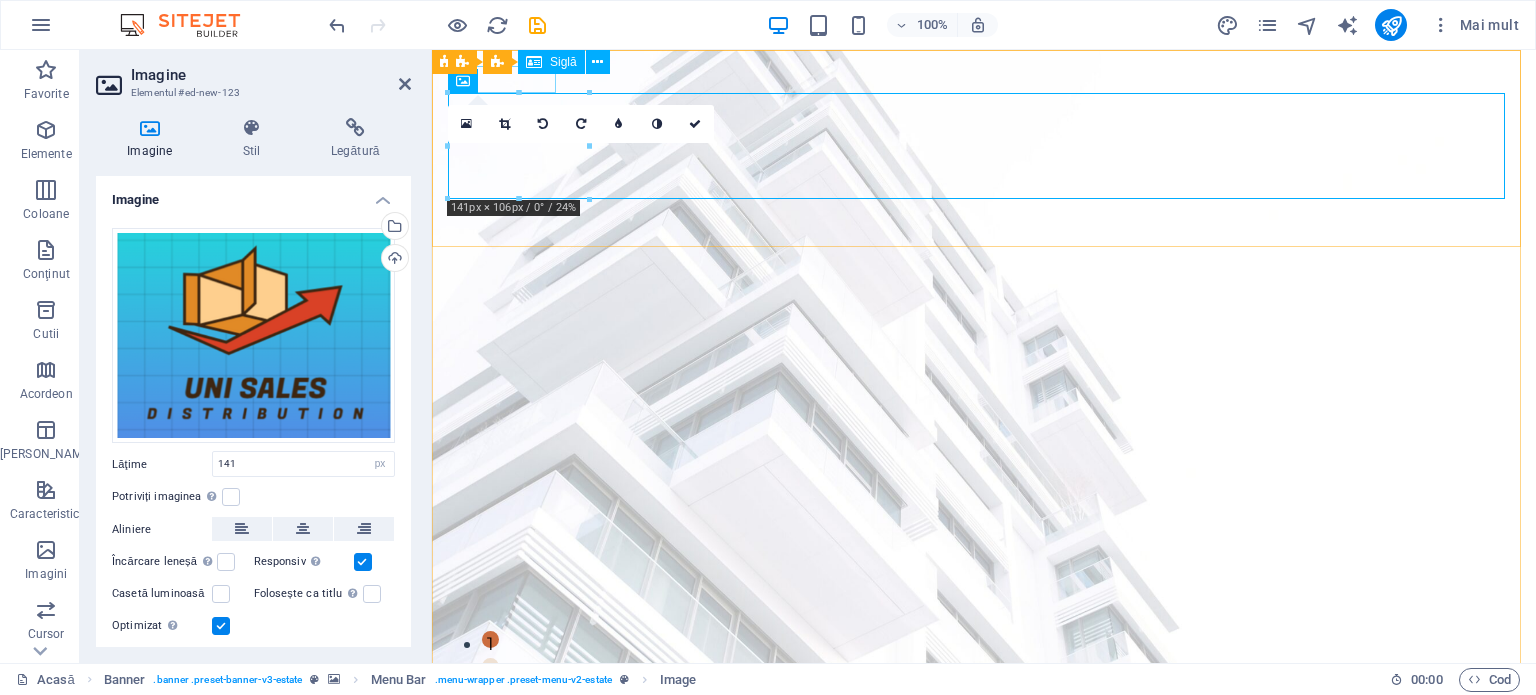 click at bounding box center (984, 722) 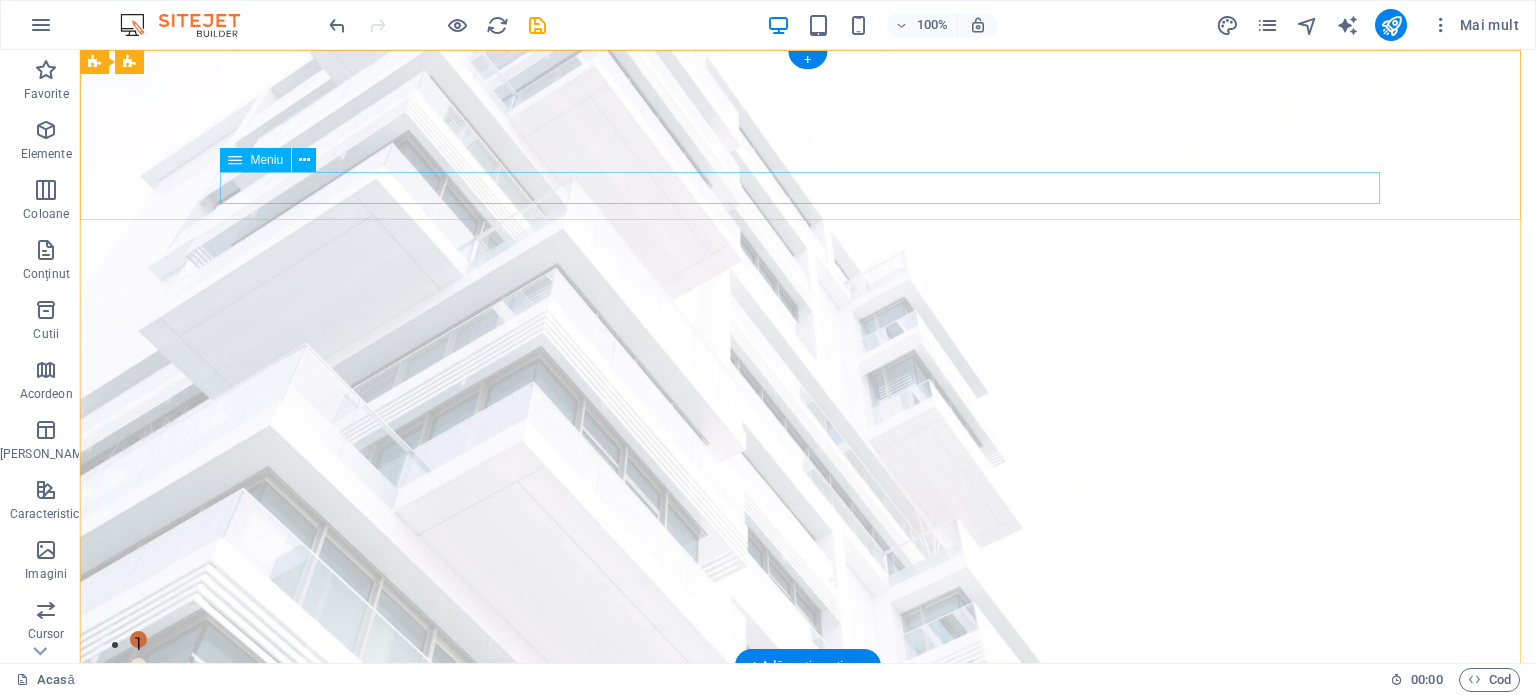 click on "Acasă Listare Ştiri Echipa noastră Contact" at bounding box center (808, 804) 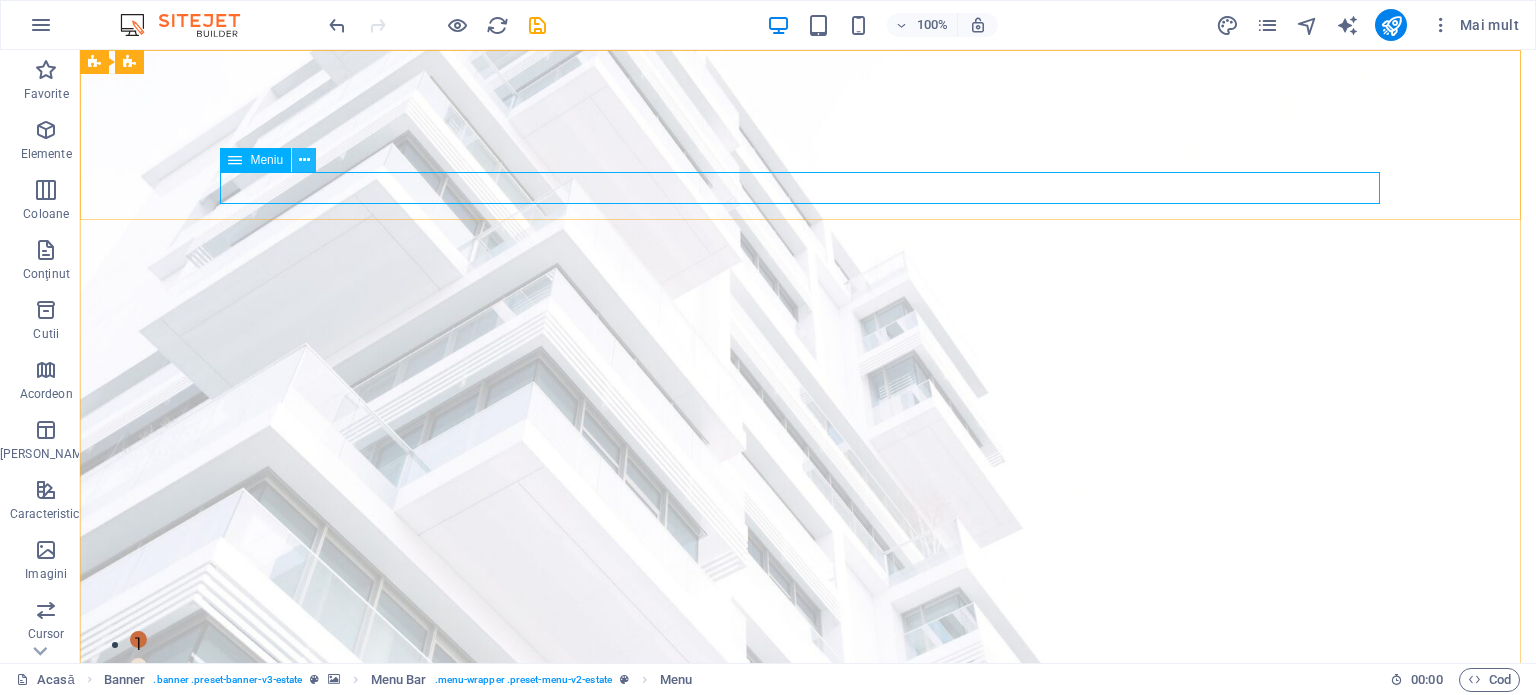 click at bounding box center (304, 160) 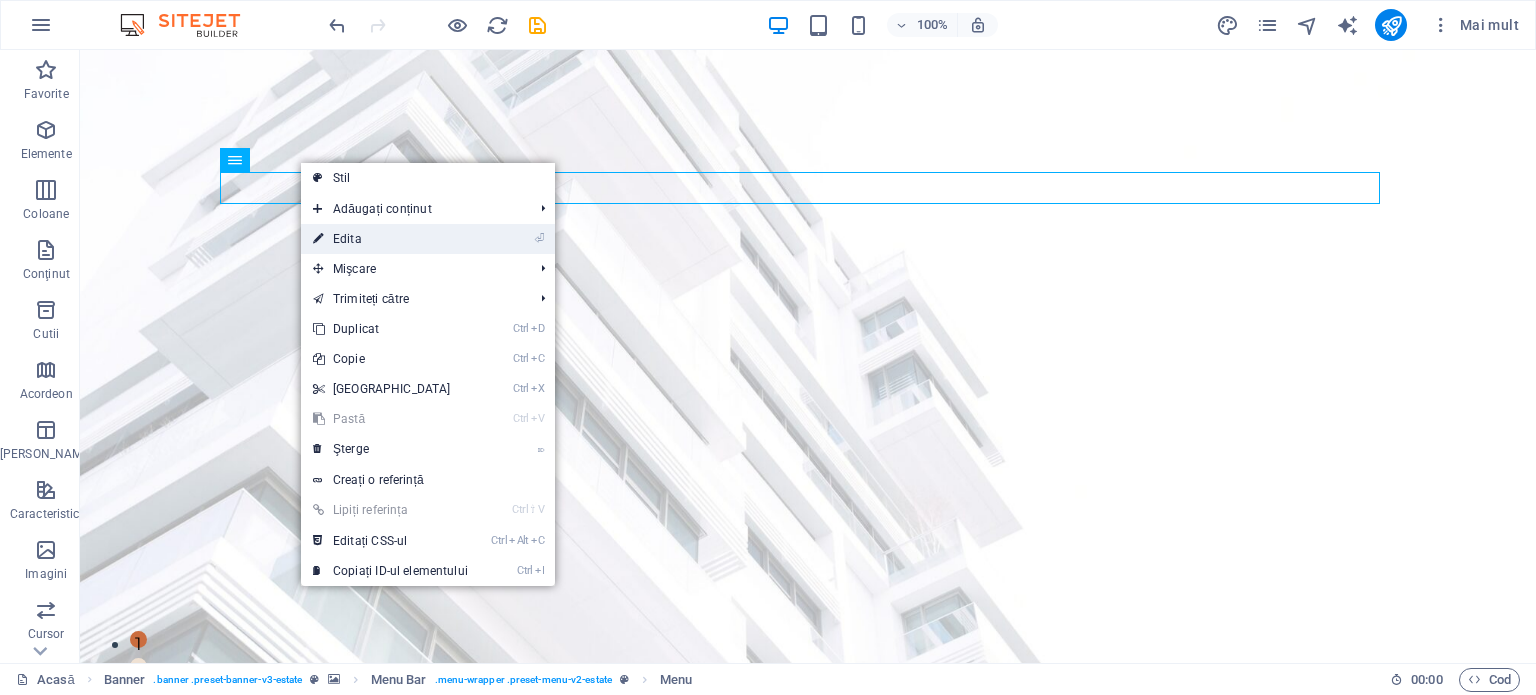 click on "Edita" at bounding box center [347, 239] 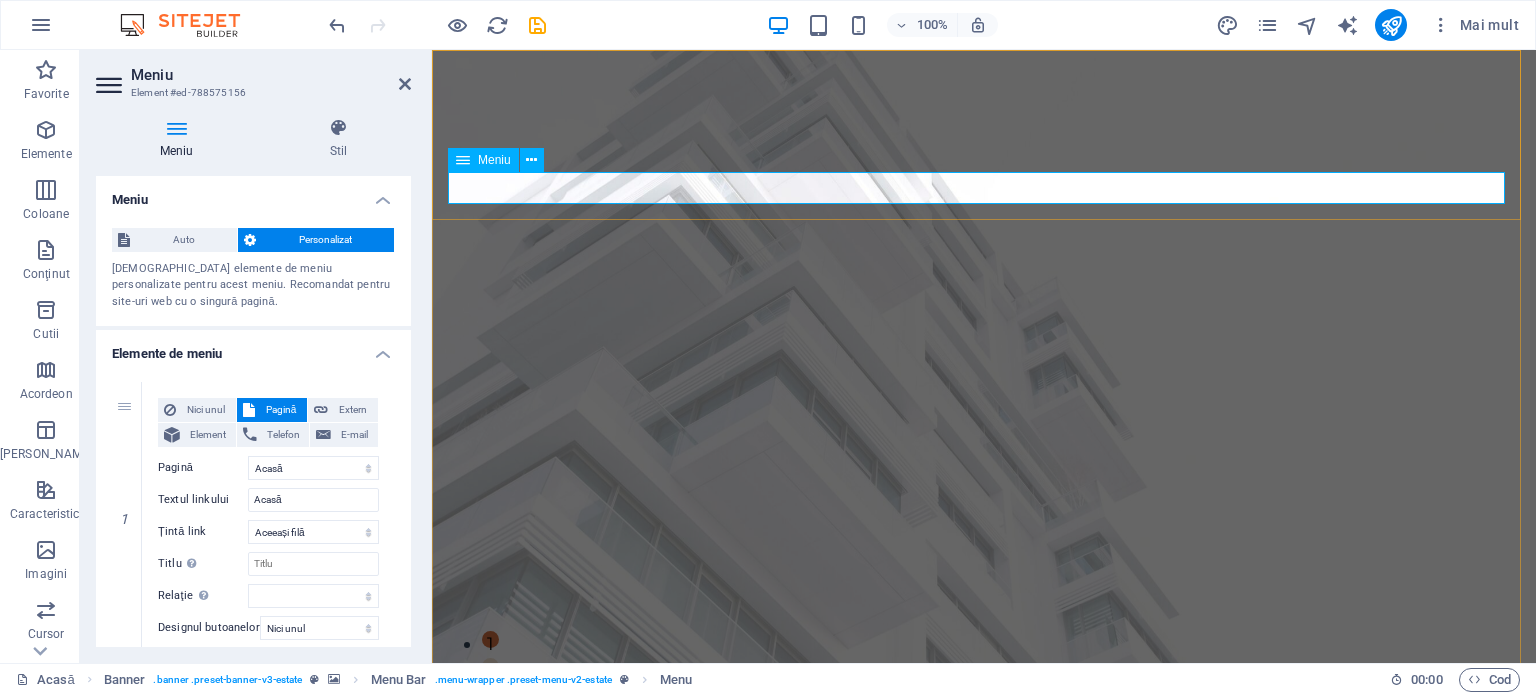 click on "Acasă Listare Ştiri Echipa noastră Contact" at bounding box center (984, 804) 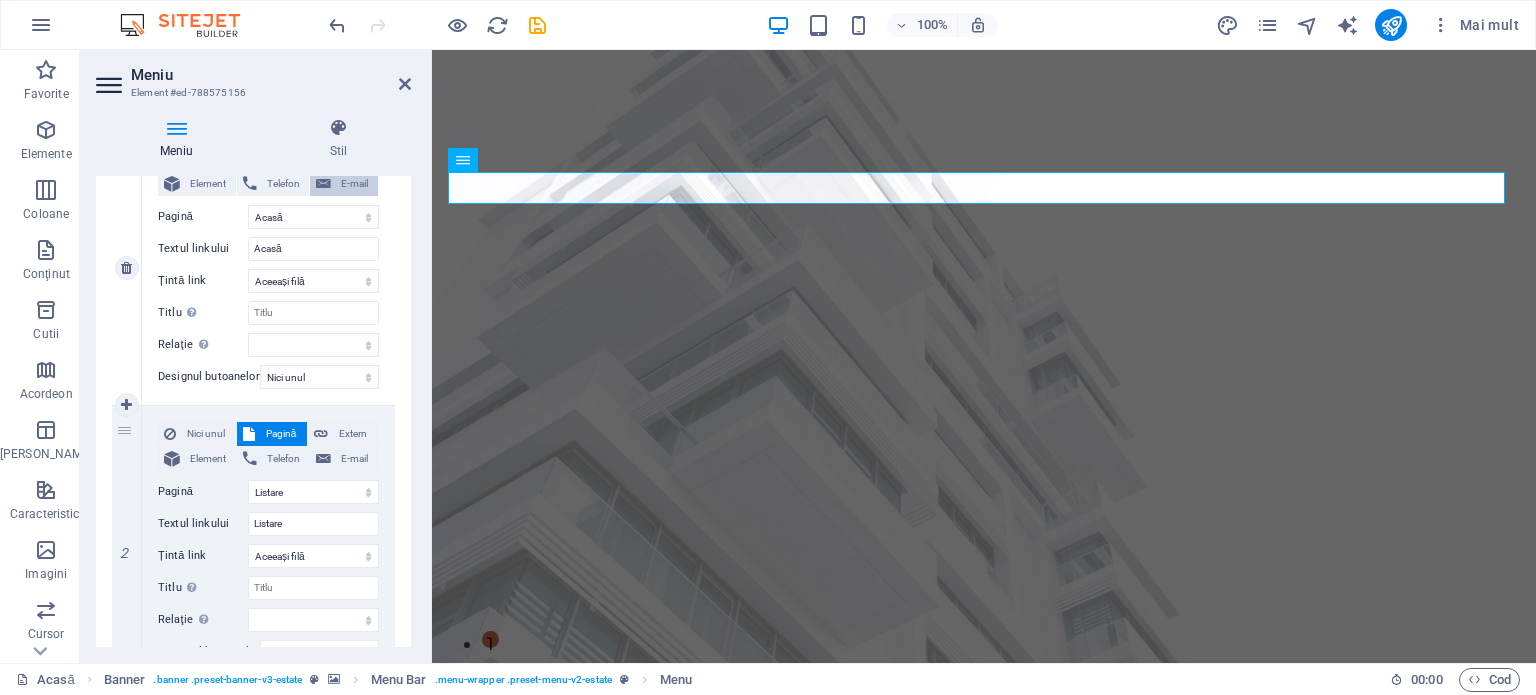 scroll, scrollTop: 256, scrollLeft: 0, axis: vertical 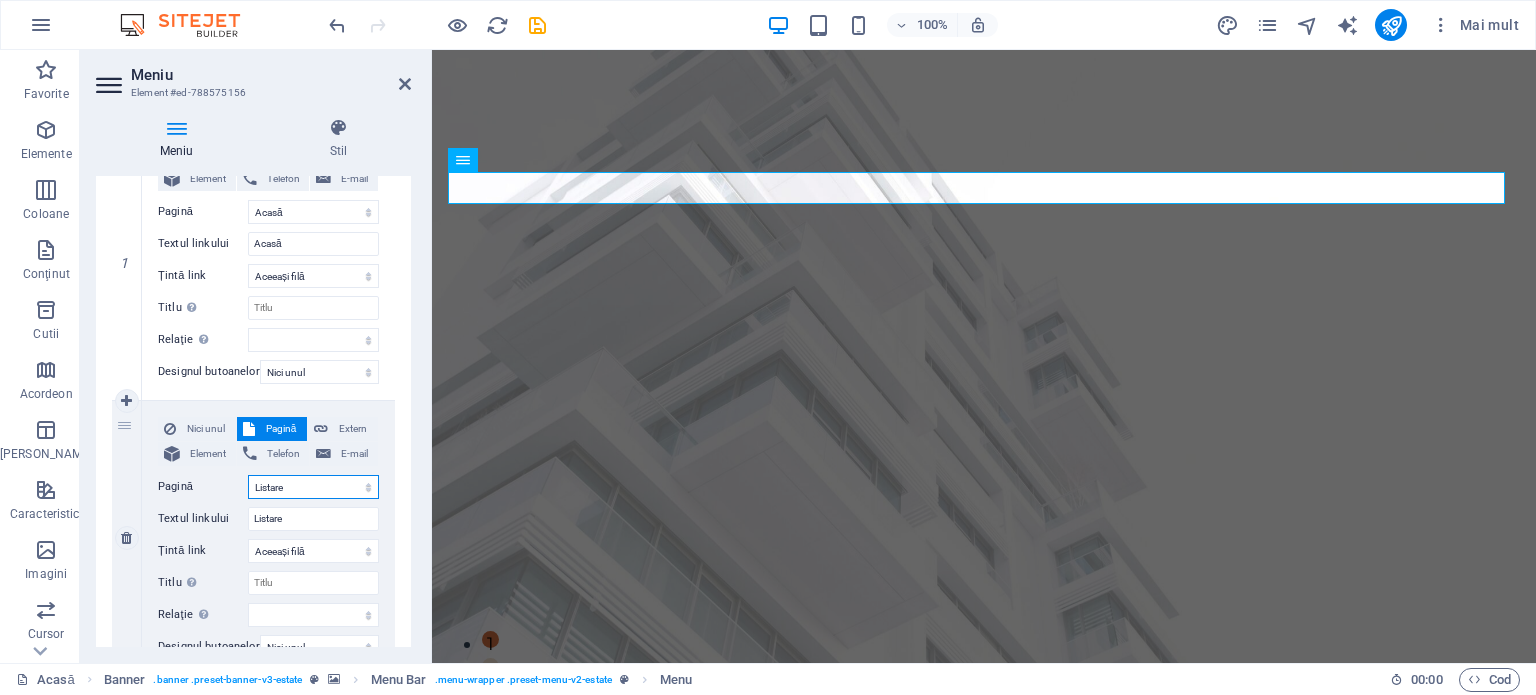 click on "Acasă Listare Ştiri Echipa noastră Contact Notificare legală Confidențialitate" at bounding box center [313, 487] 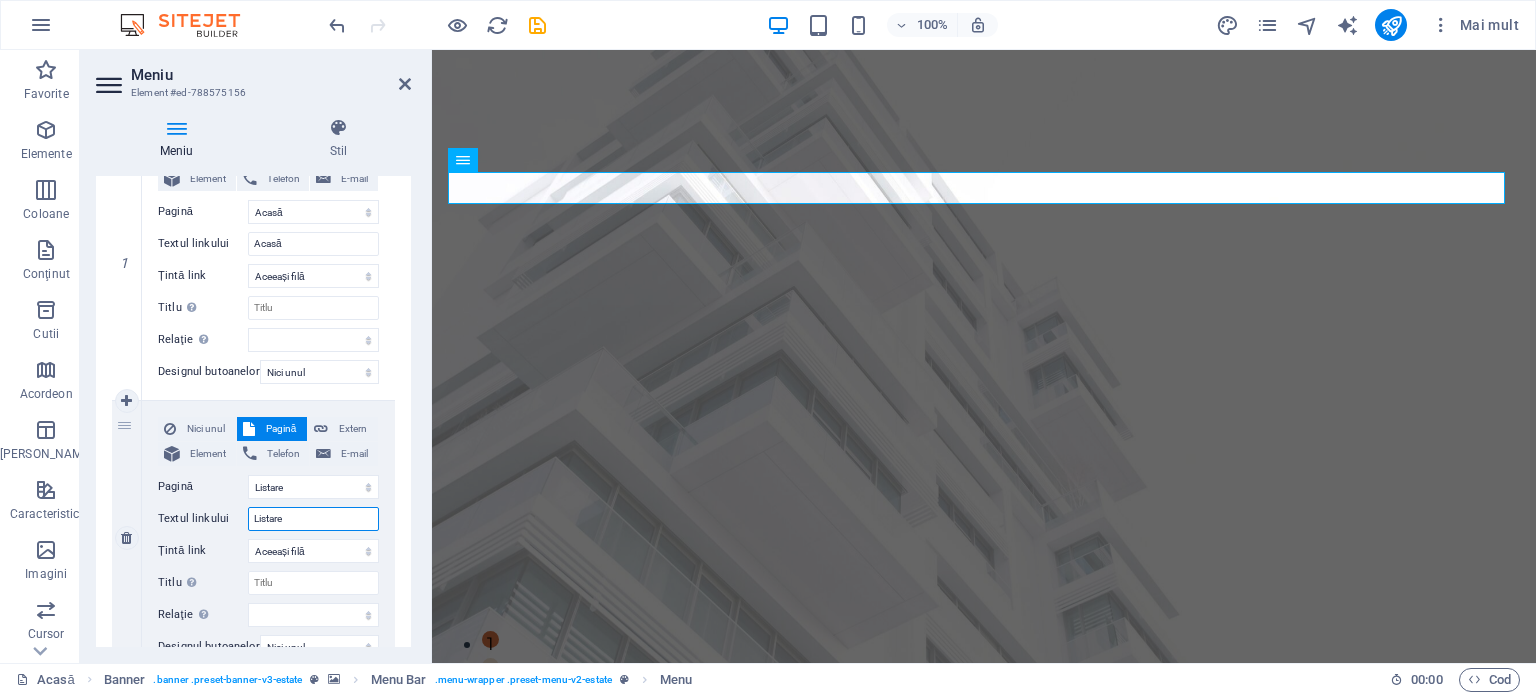 click on "Listare" at bounding box center (313, 519) 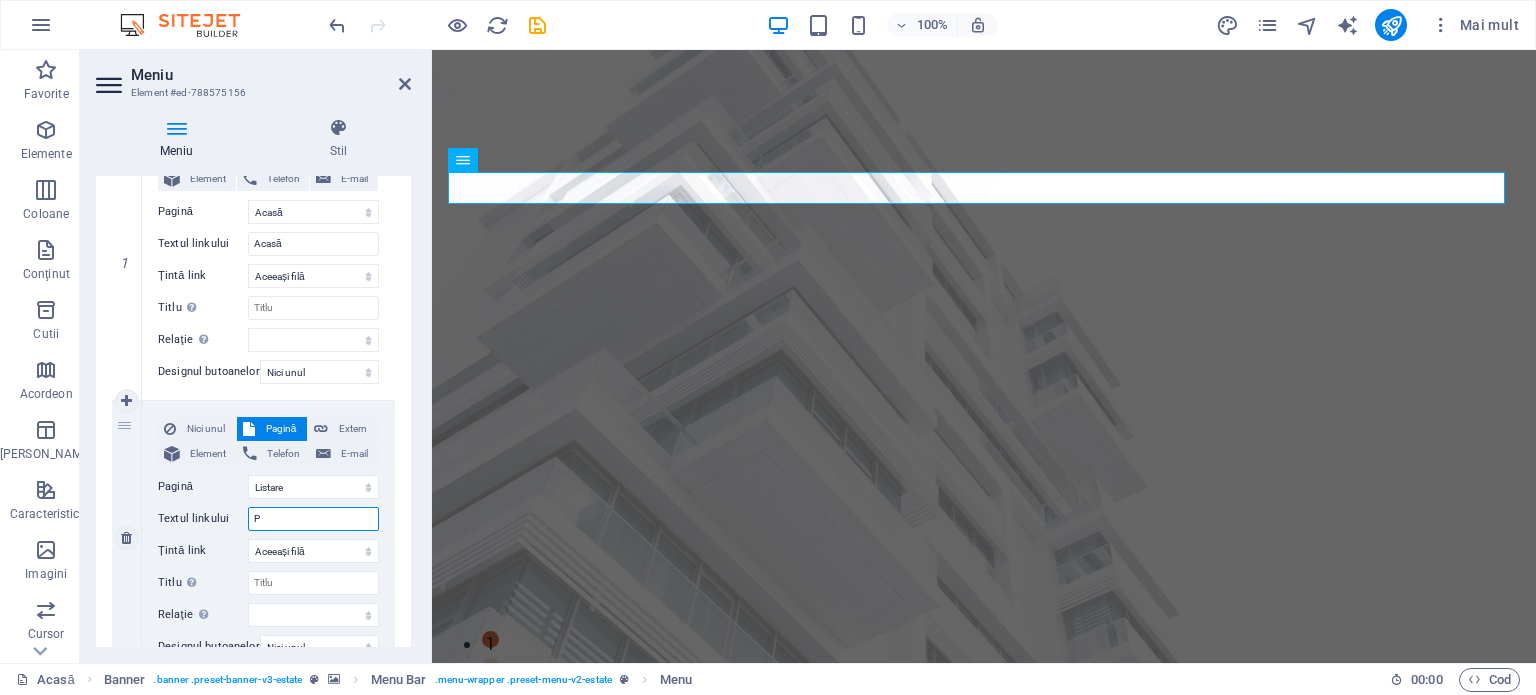type on "Pr" 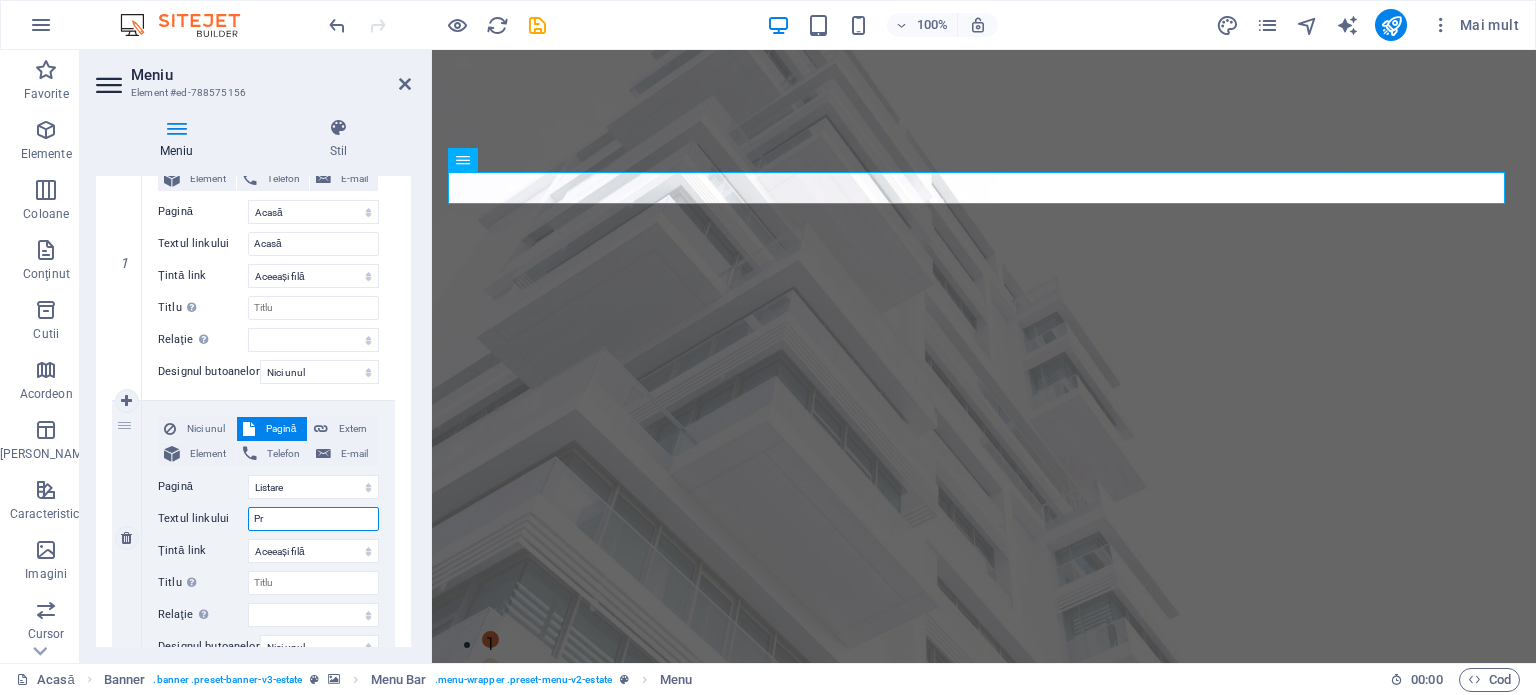 select 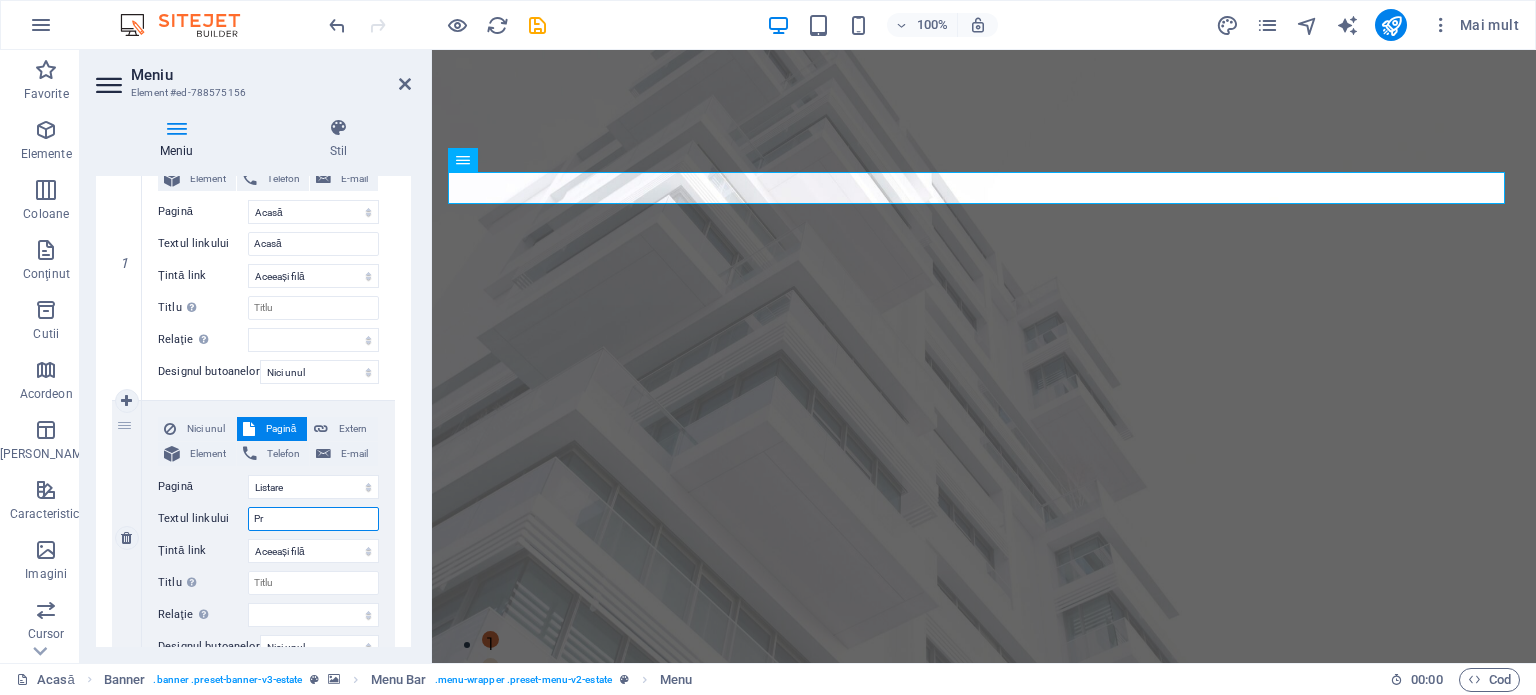 type on "Pro" 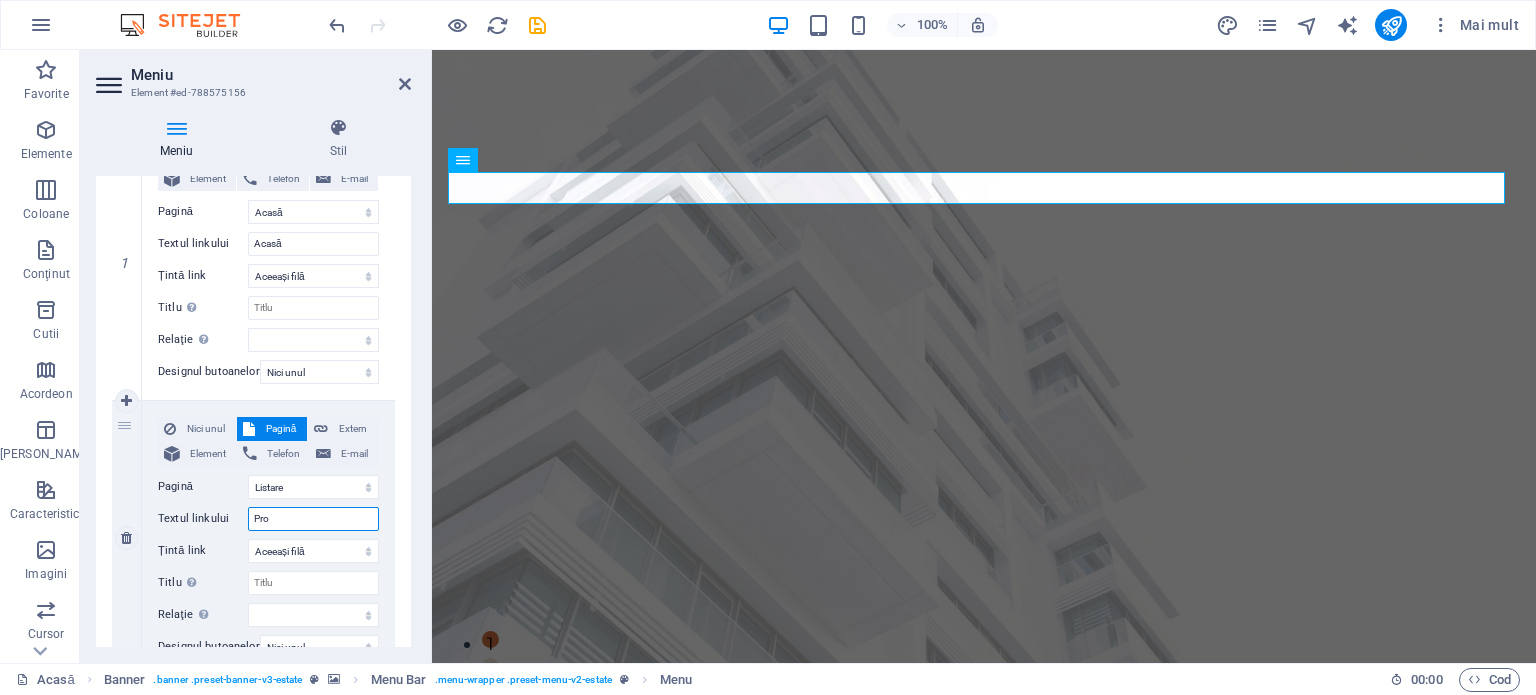 select 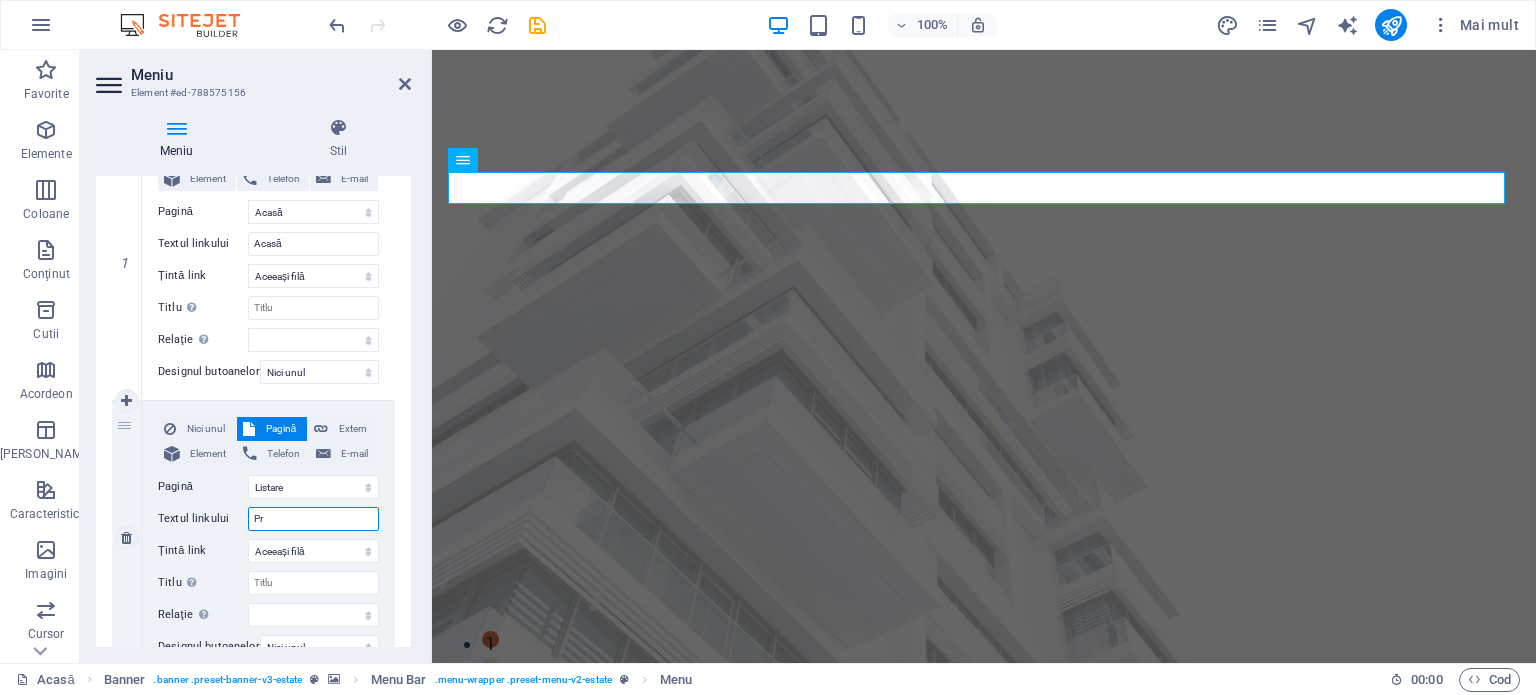 type on "P" 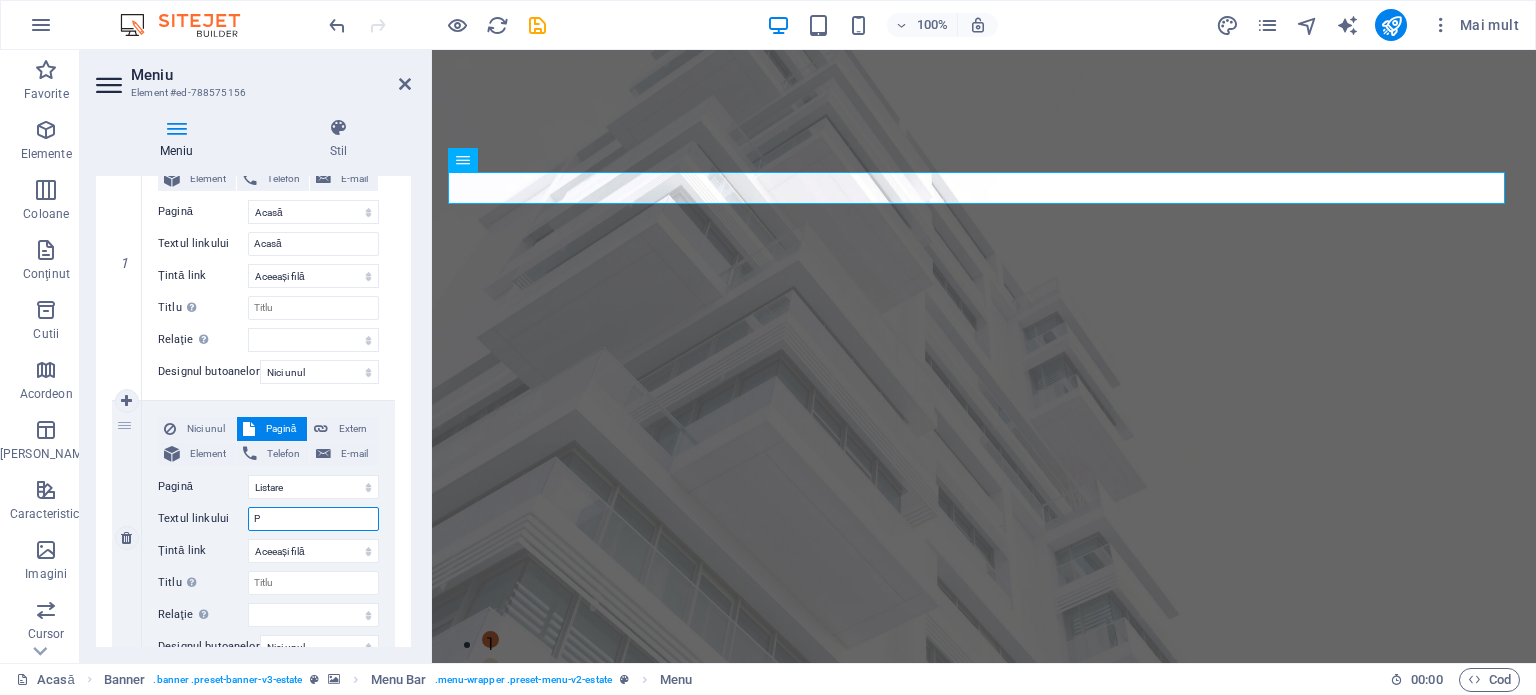 type 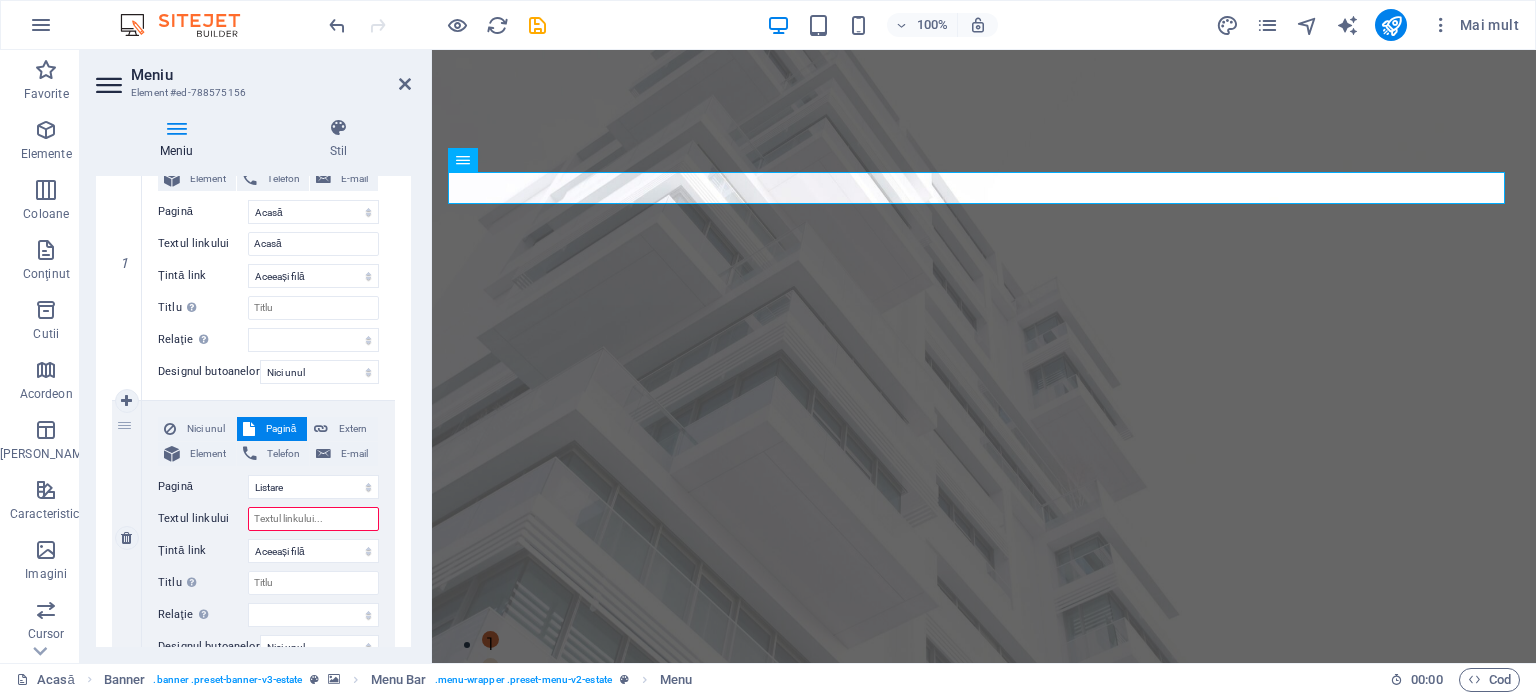 select 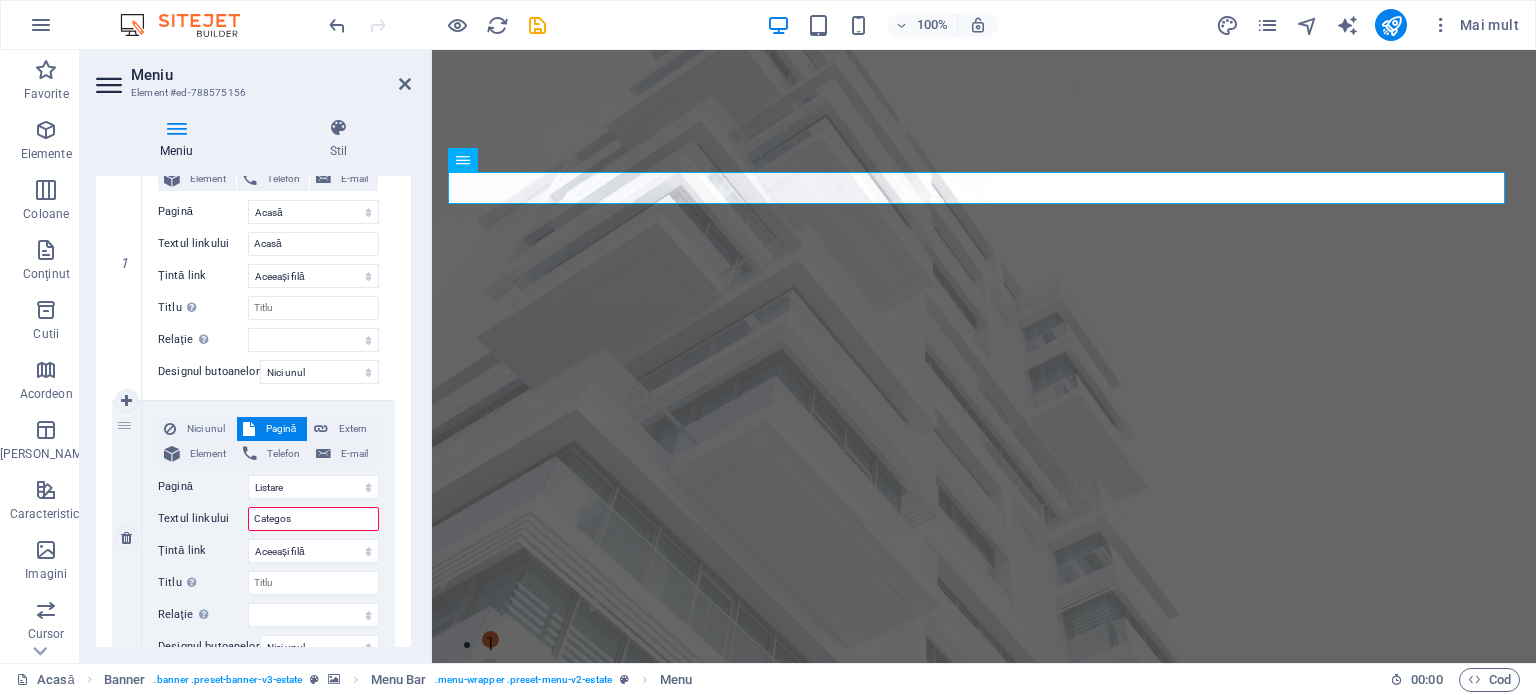 type on "Catego" 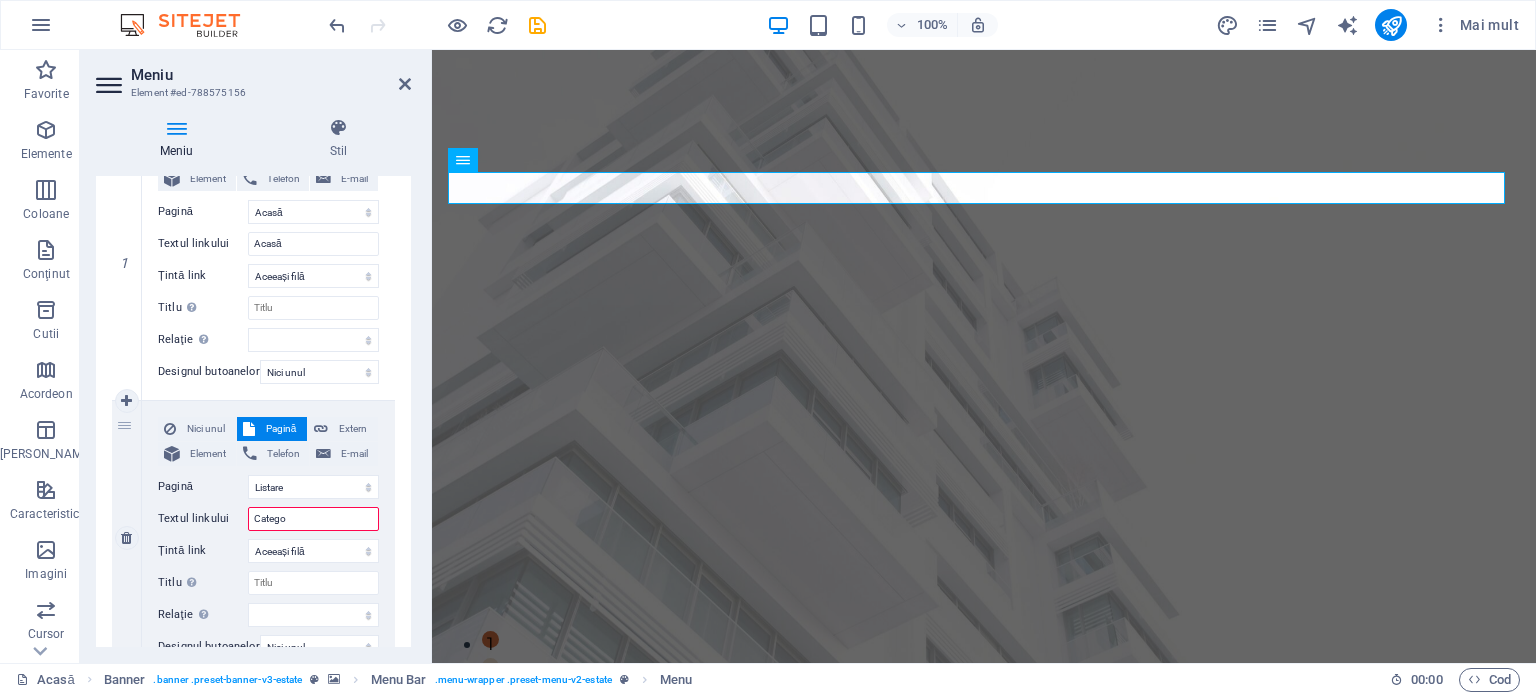 select 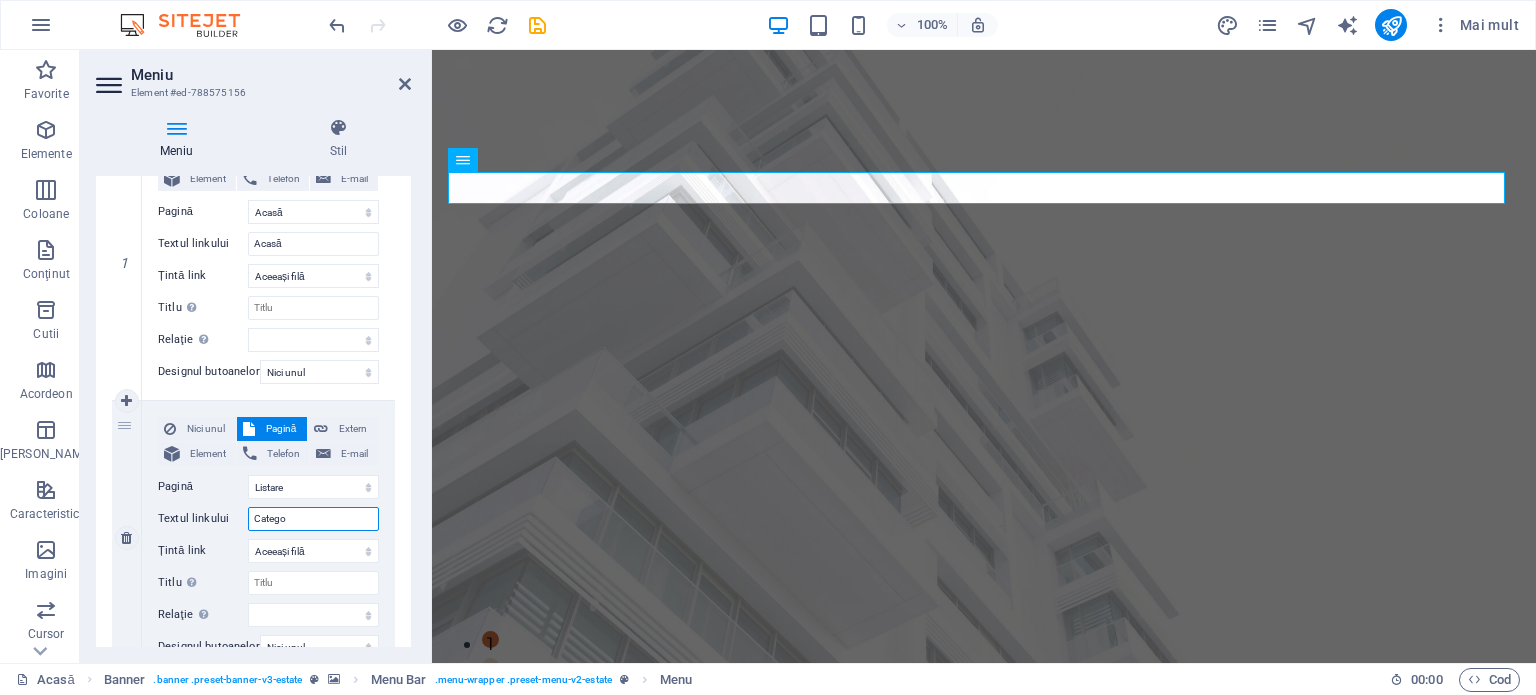 type on "Categor" 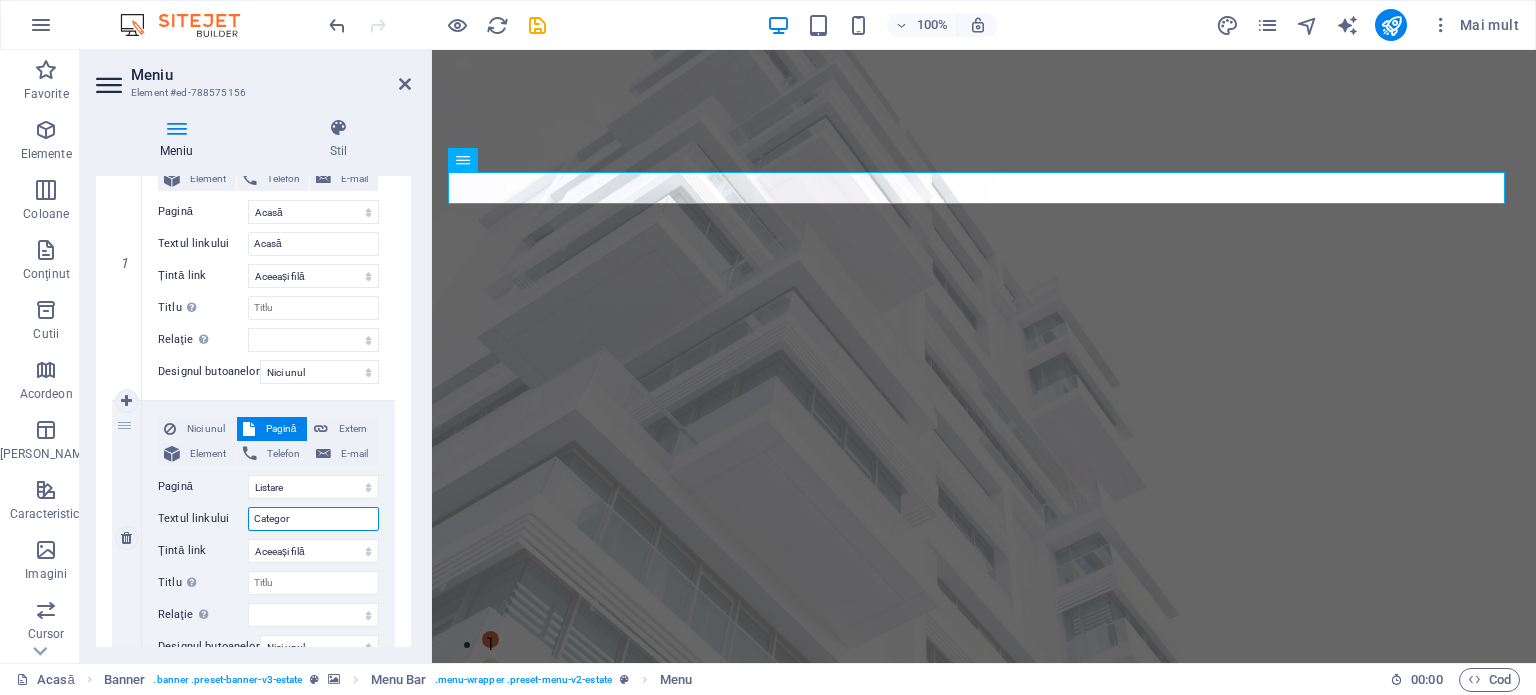 select 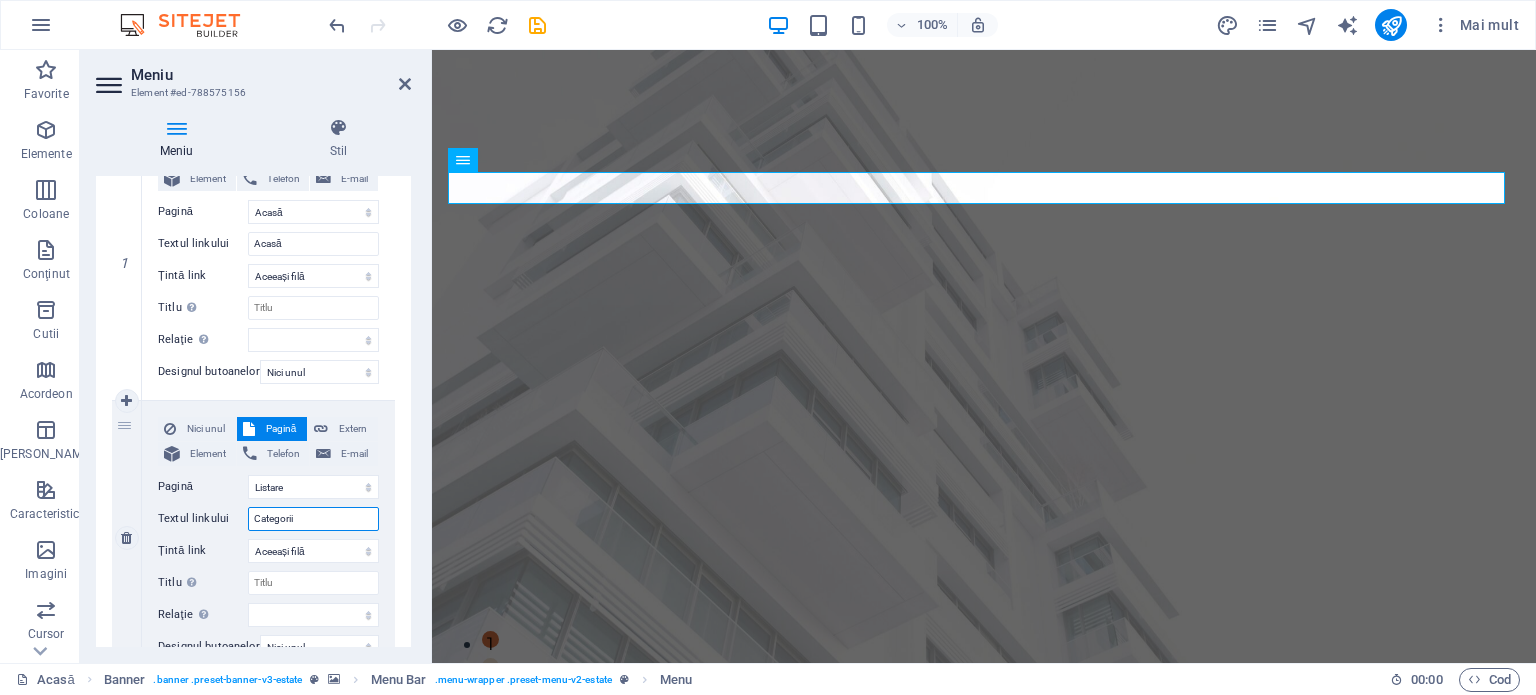 type on "Categorii" 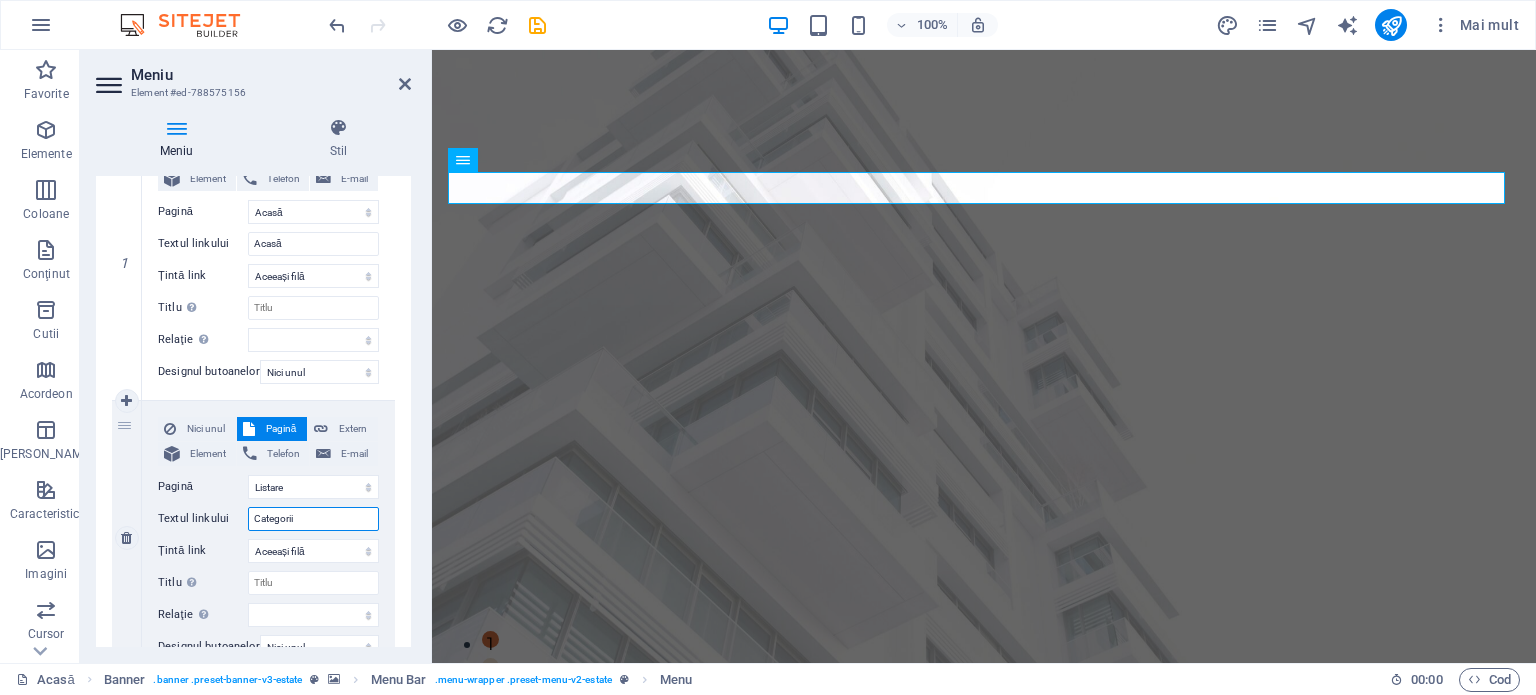 select 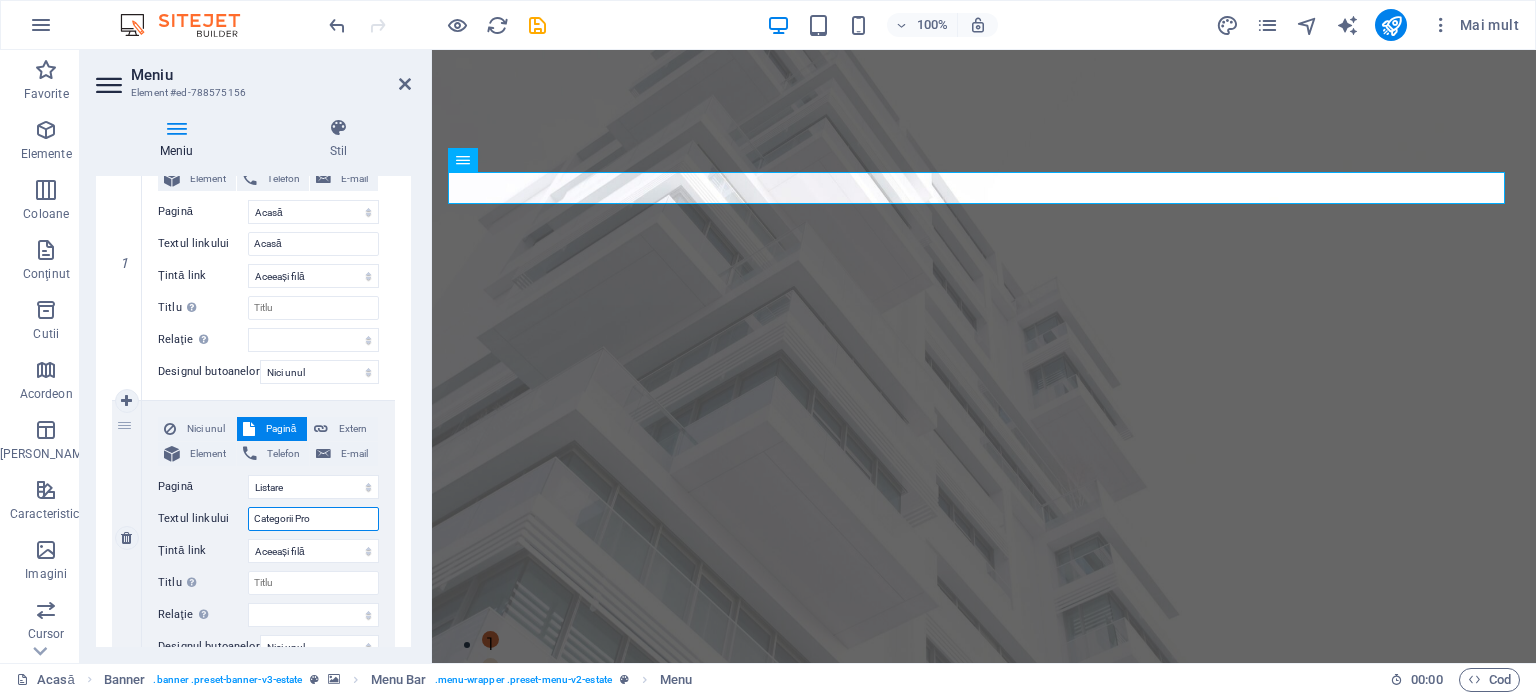 type on "Categorii Prod" 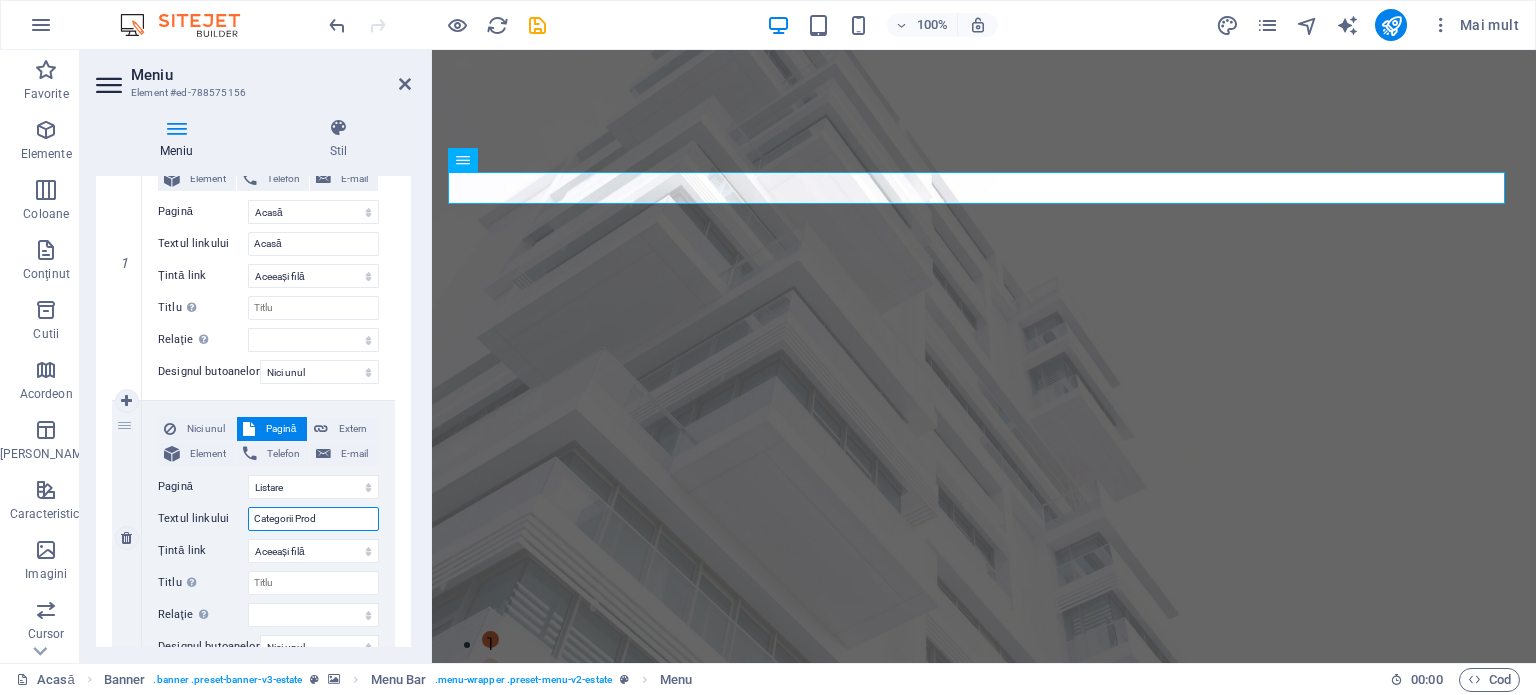 select 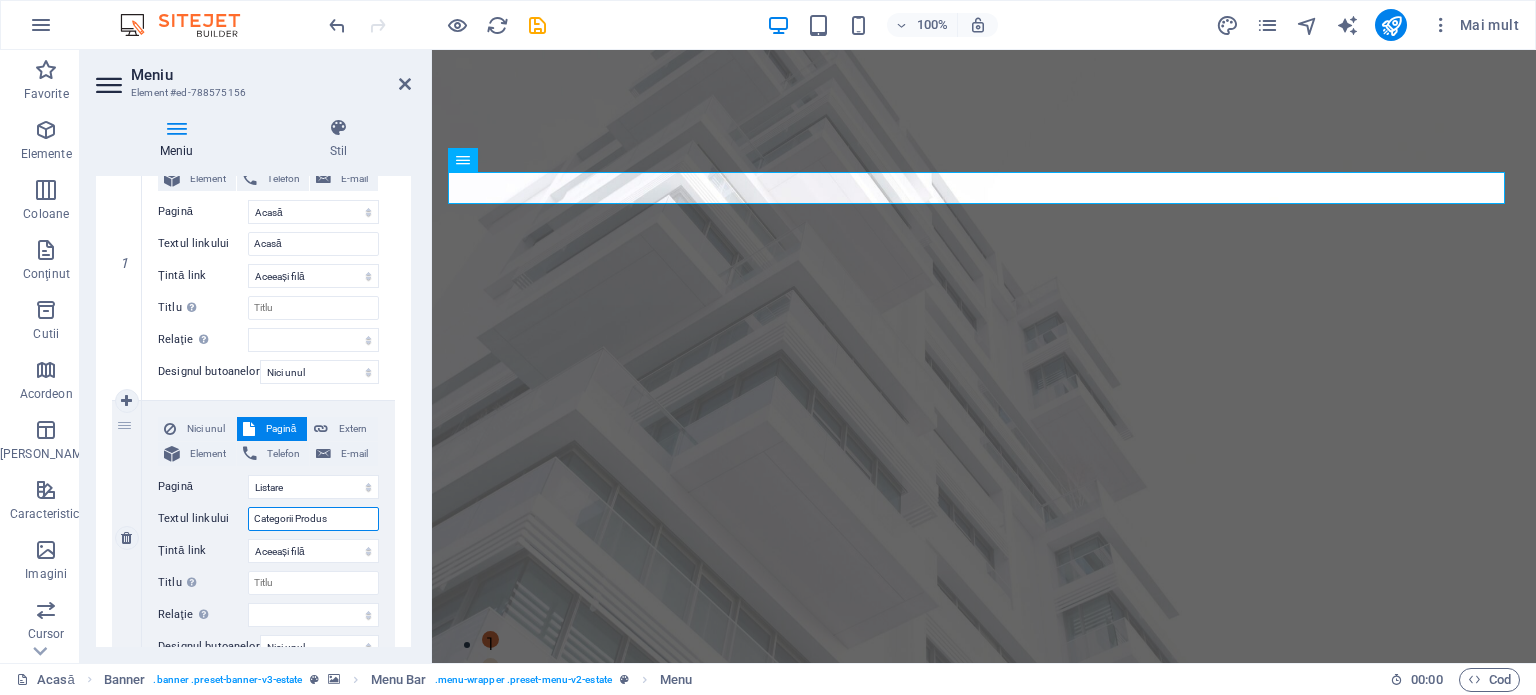 type on "Categorii Produse" 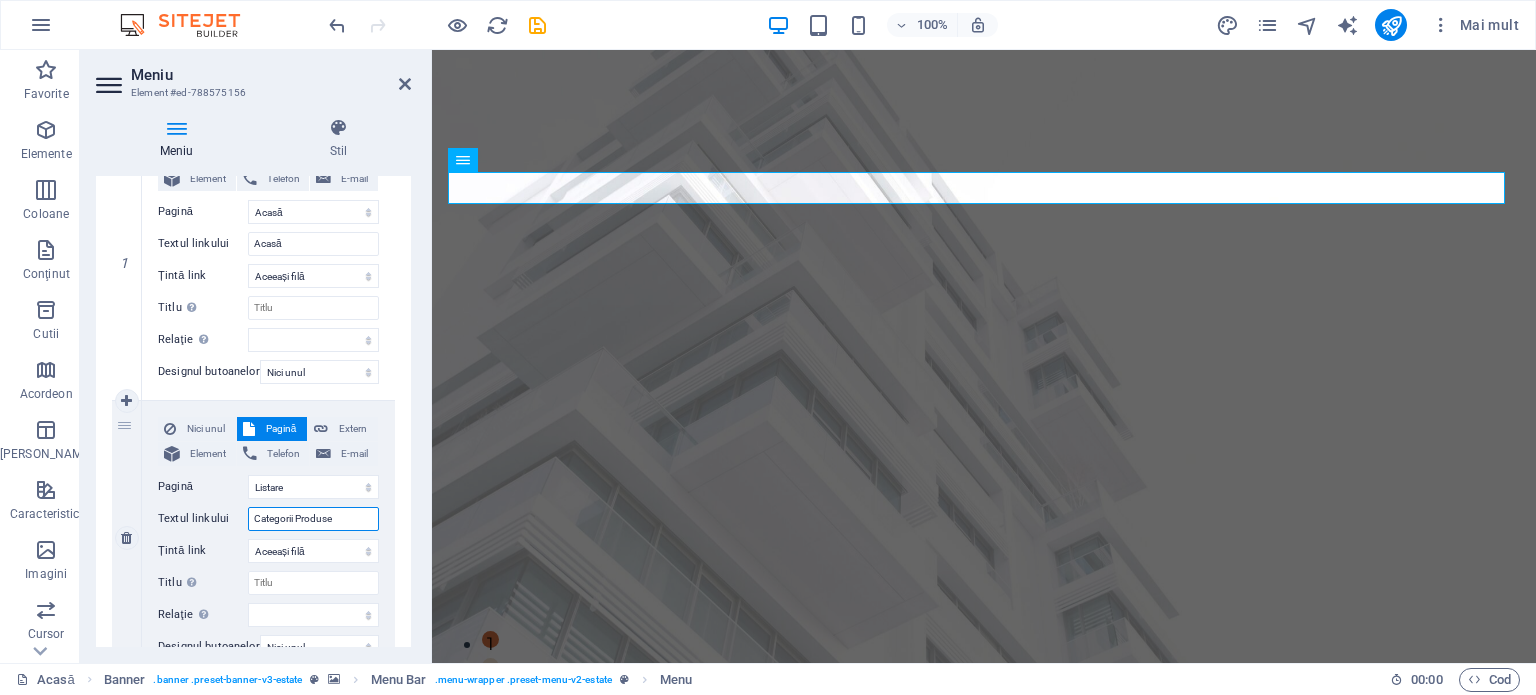 select 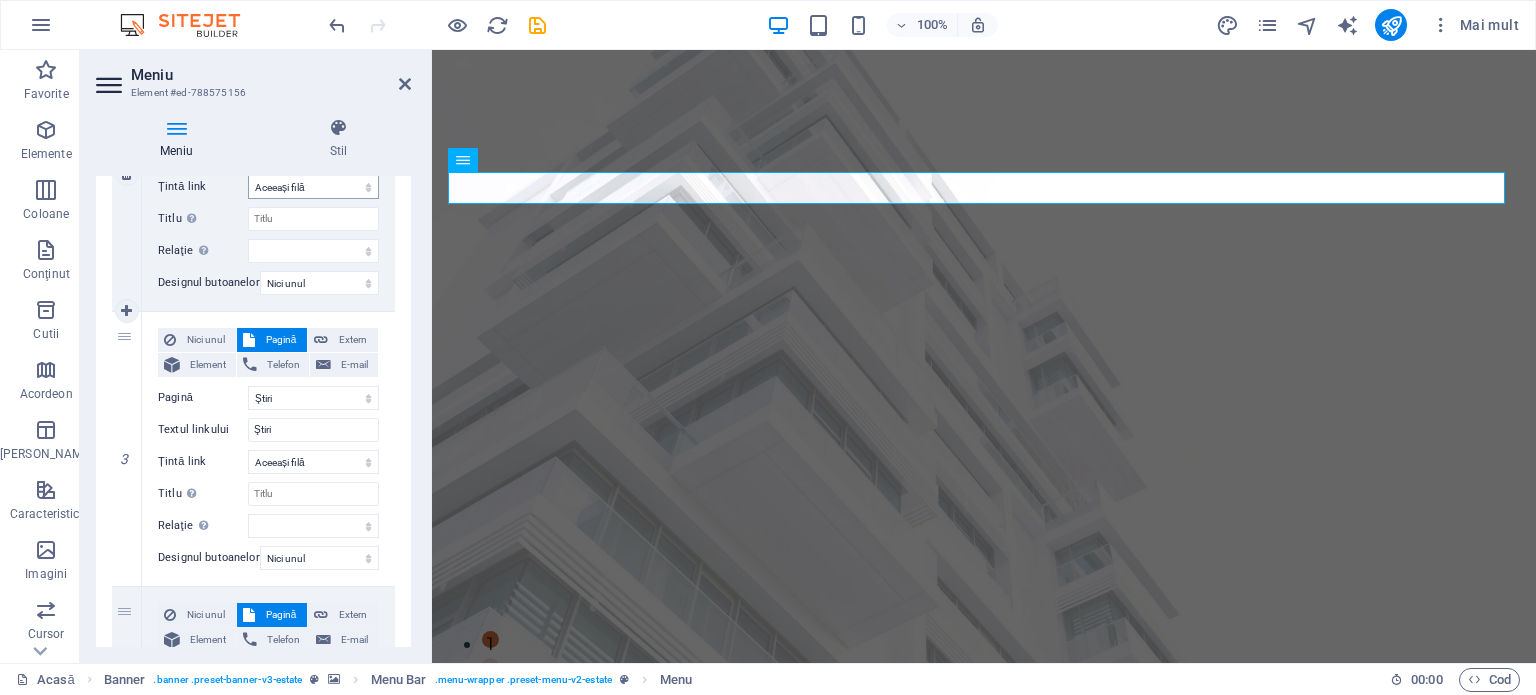 scroll, scrollTop: 620, scrollLeft: 0, axis: vertical 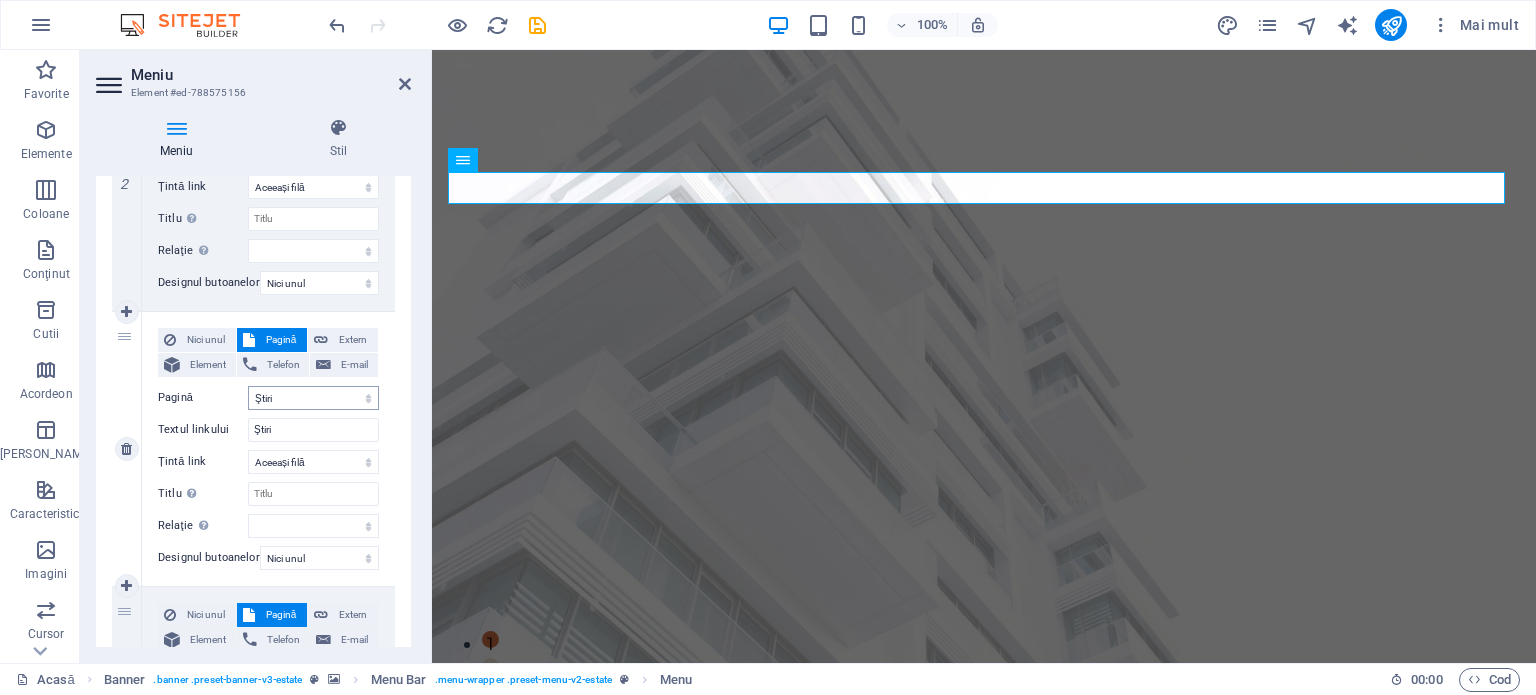 type on "Categorii Produse" 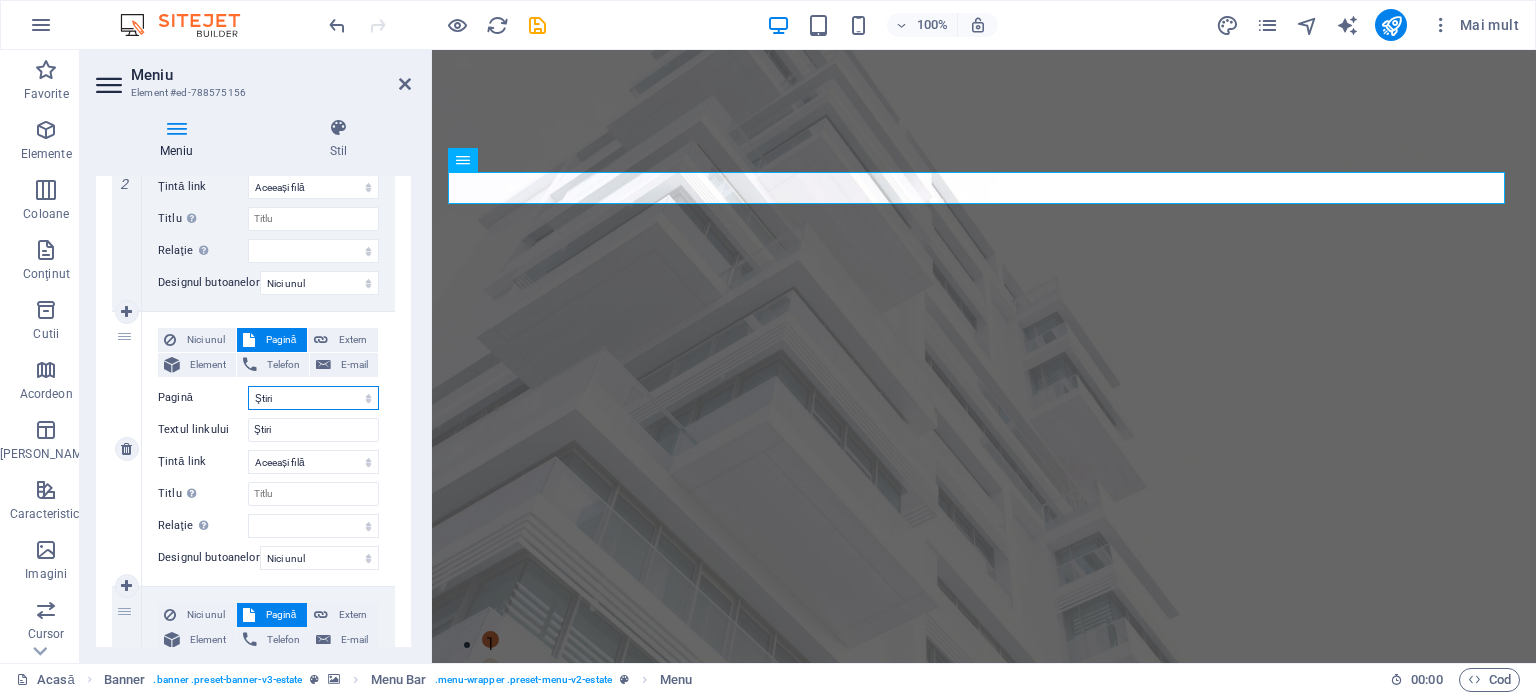 click on "Acasă Listare Ştiri Echipa noastră Contact Notificare legală Confidențialitate" at bounding box center [313, 398] 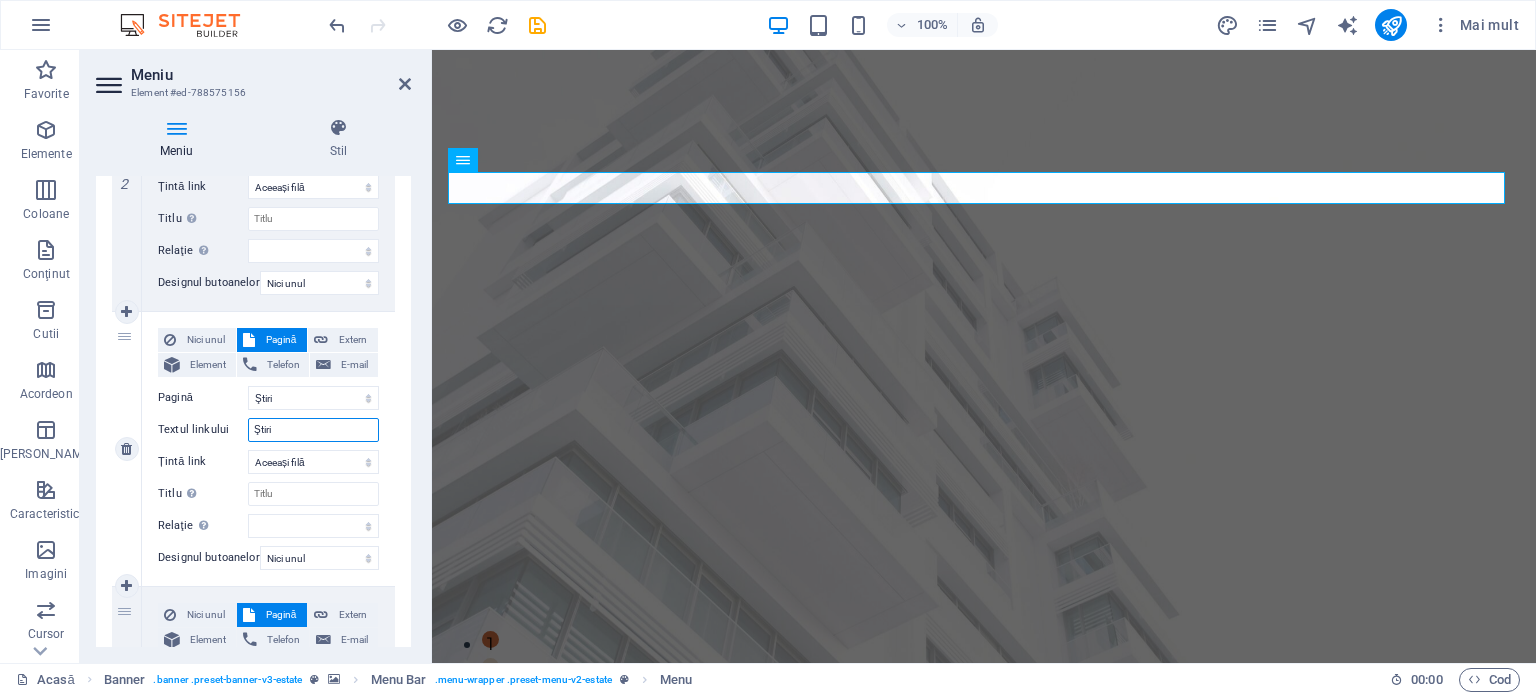 drag, startPoint x: 280, startPoint y: 424, endPoint x: 228, endPoint y: 427, distance: 52.086468 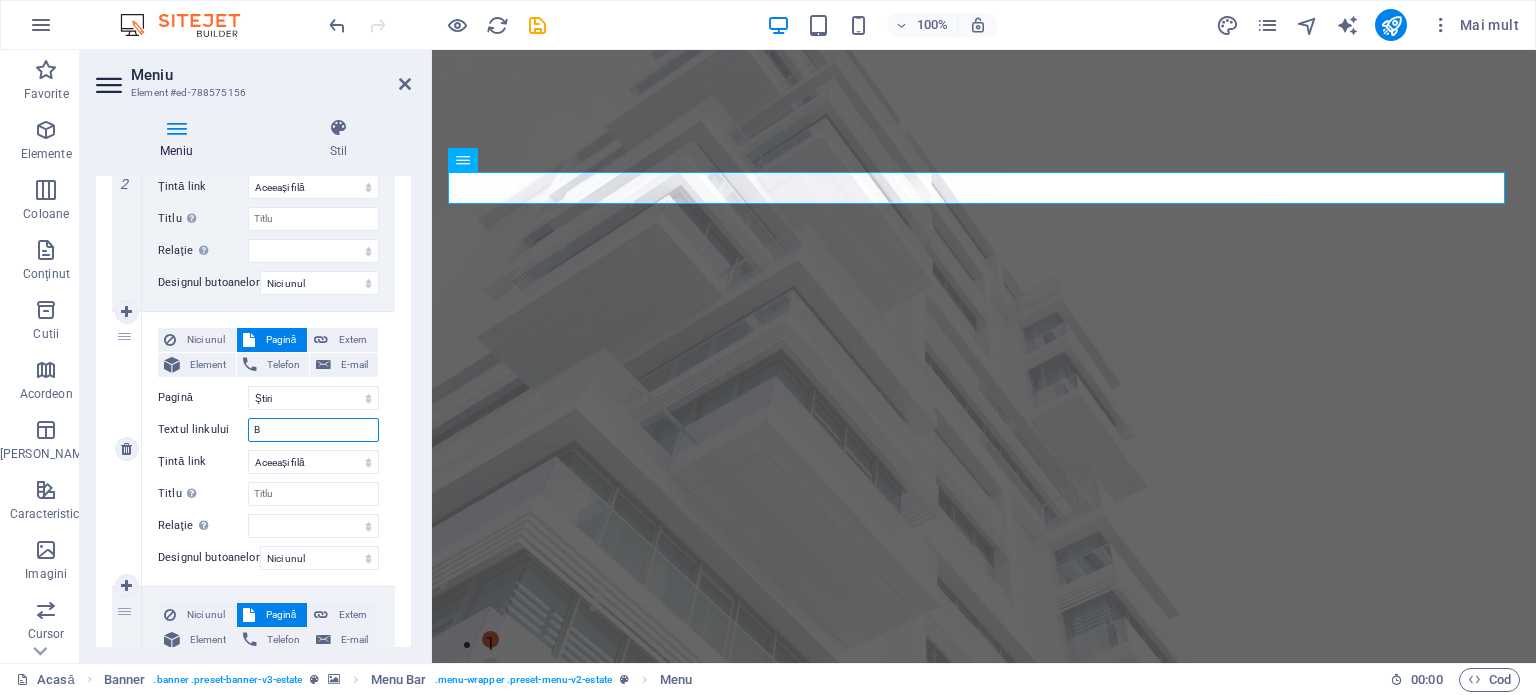 type 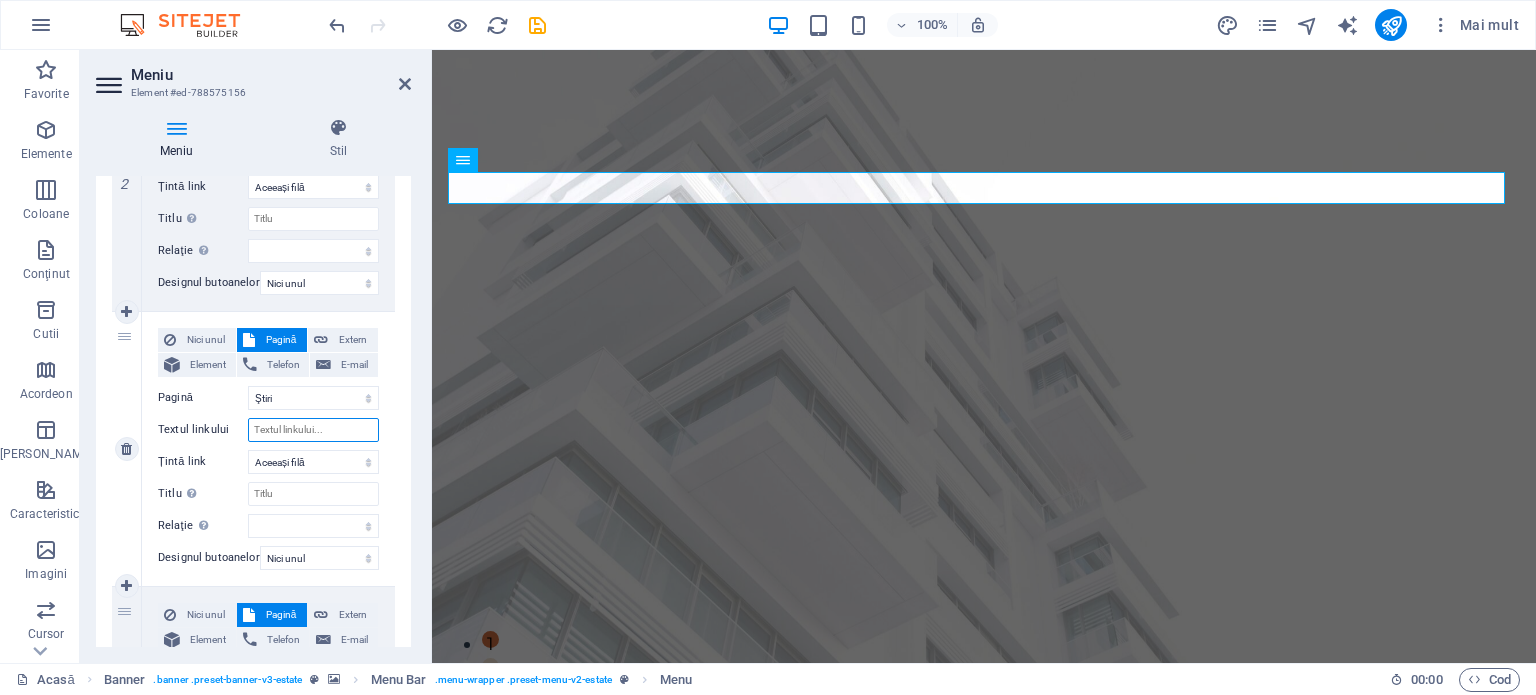select 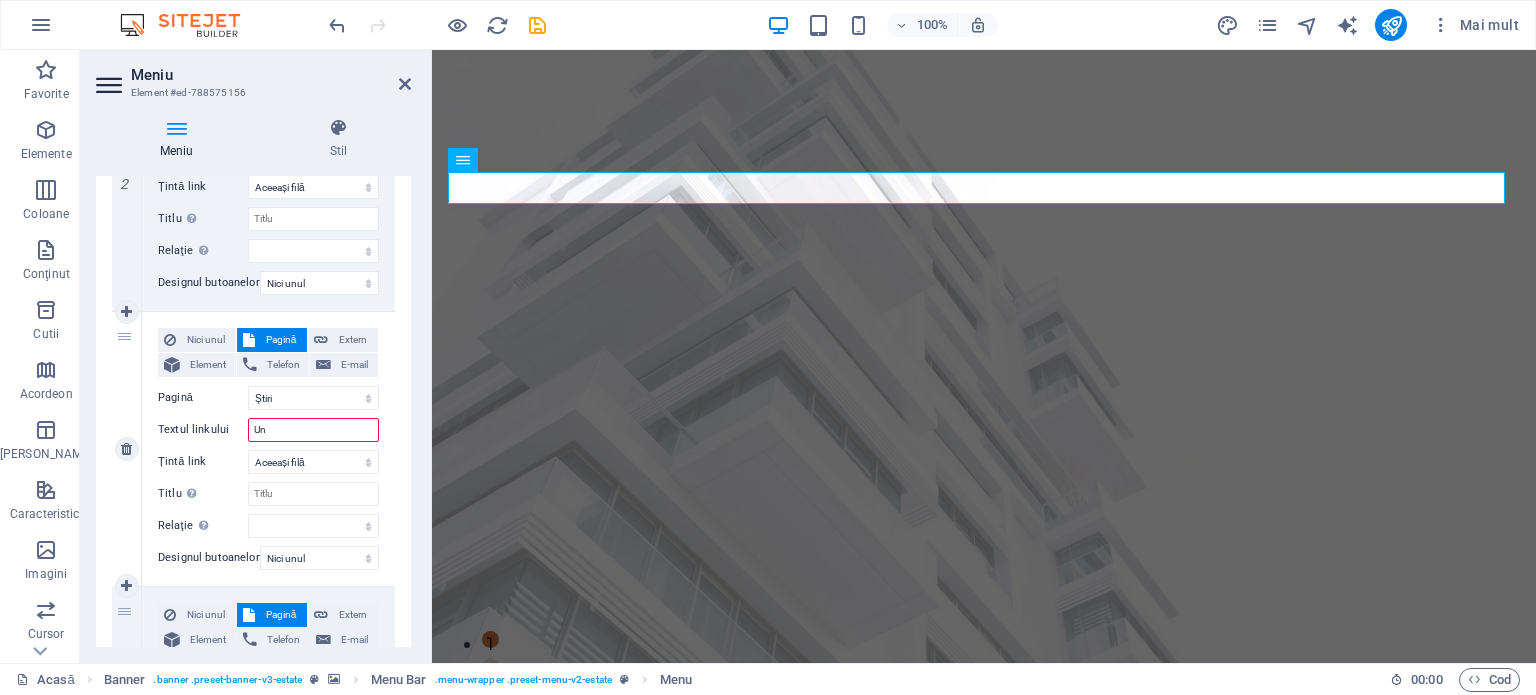 type on "Uni" 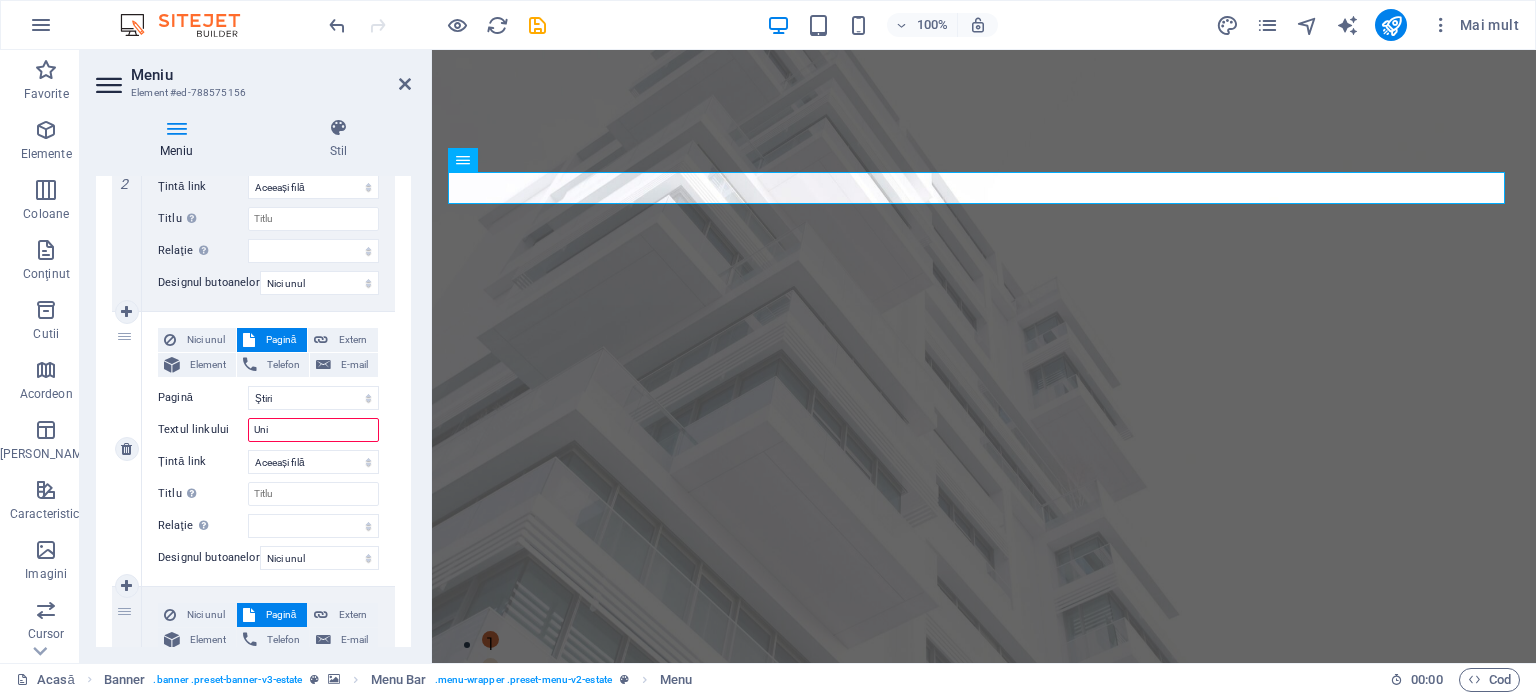 select 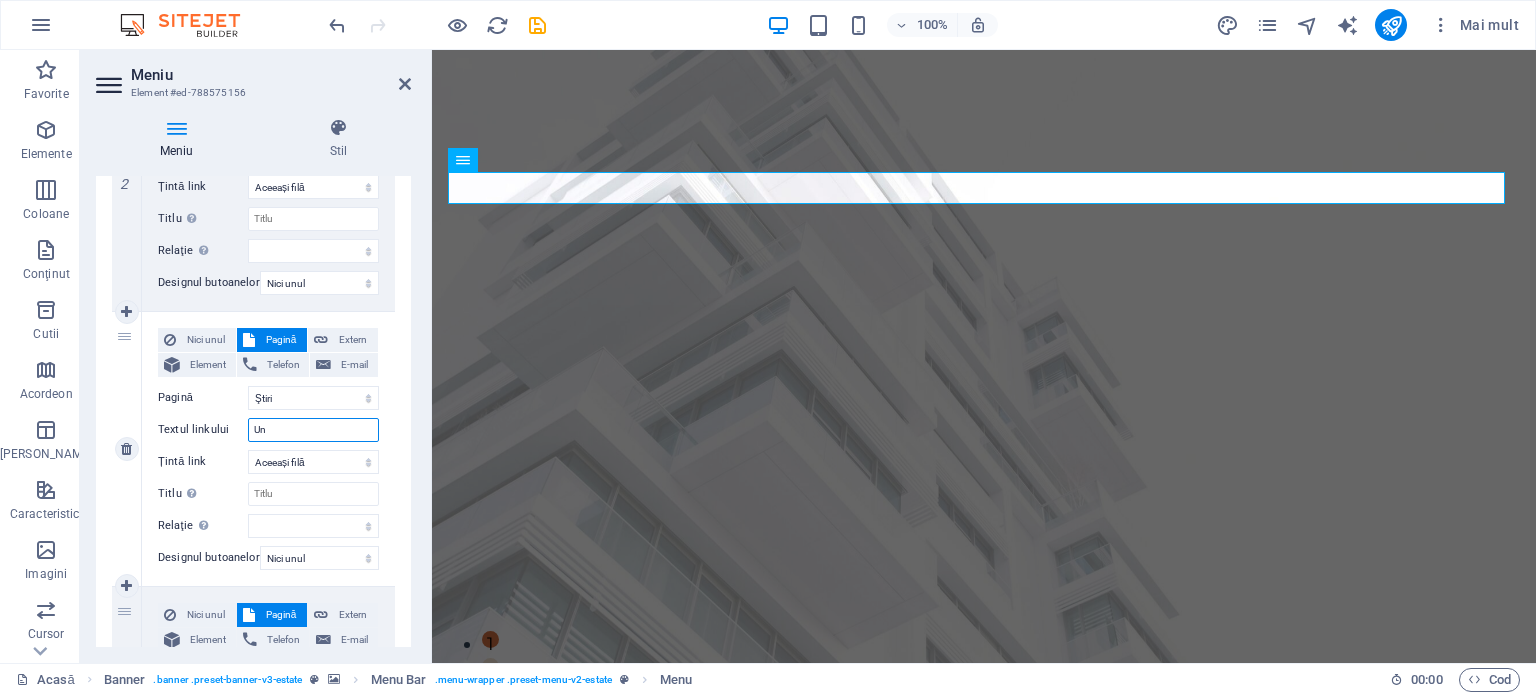 type on "U" 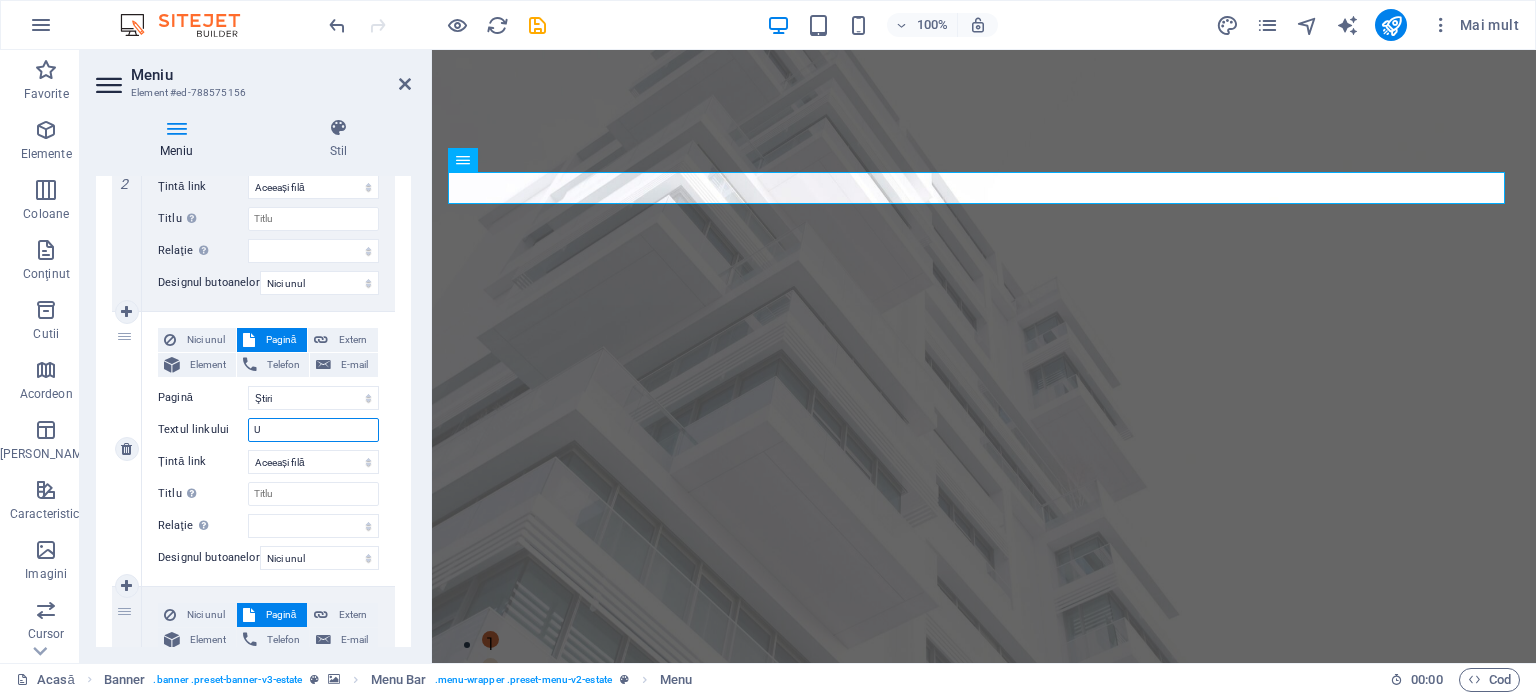 type 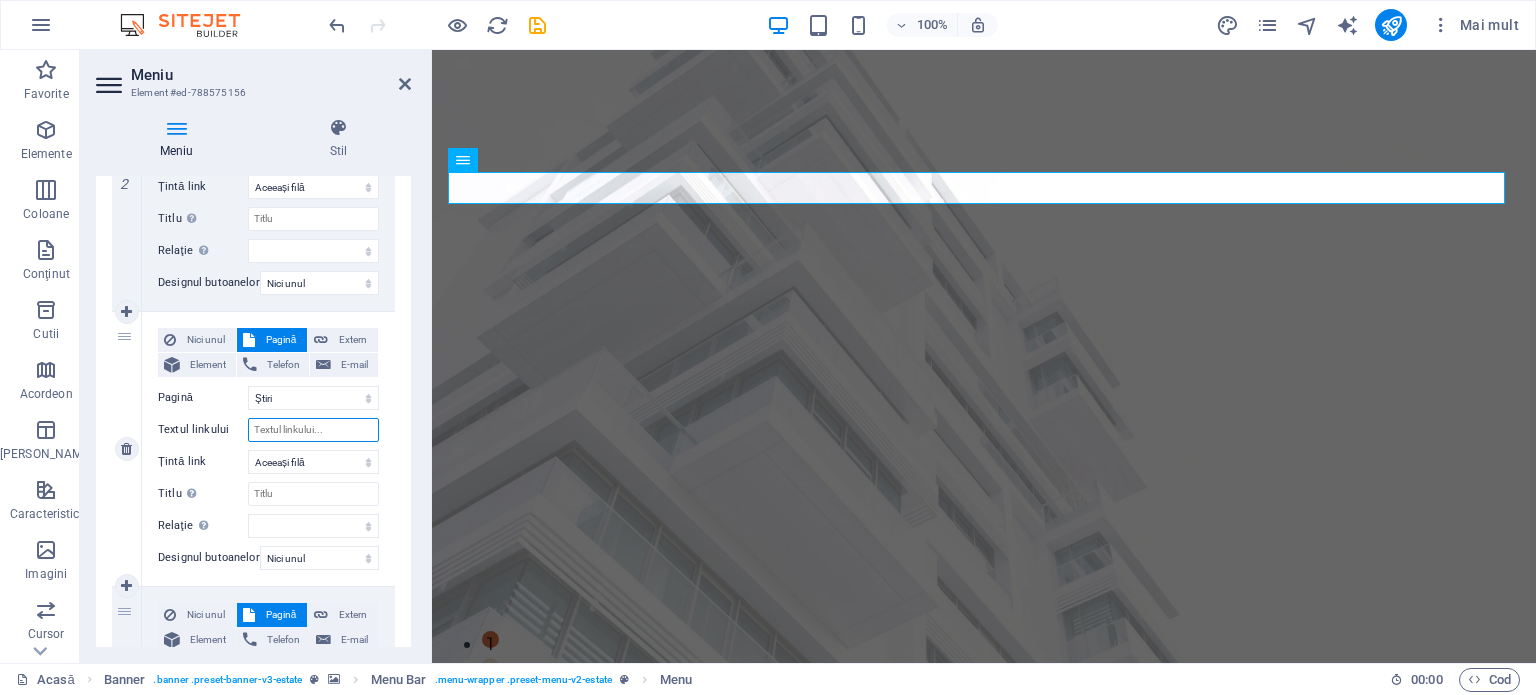 select 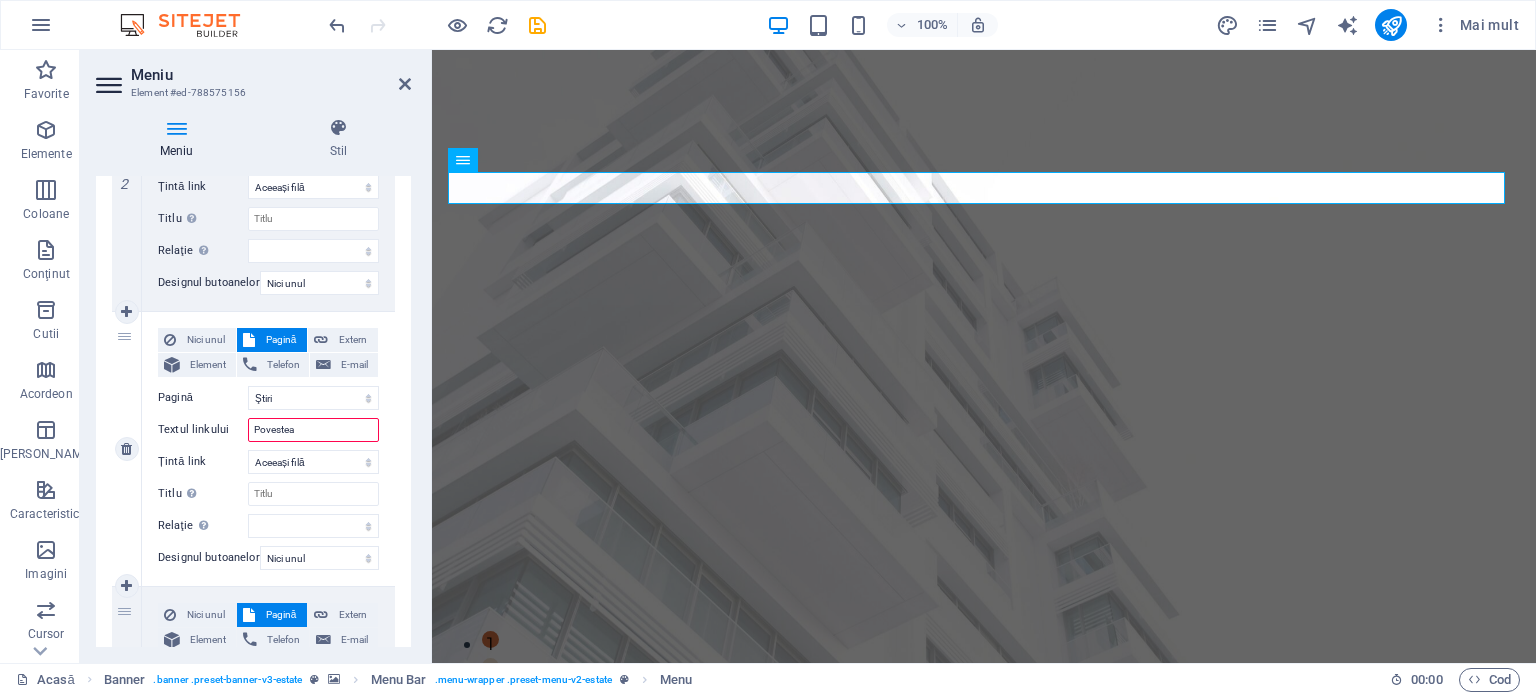 type on "Povestea" 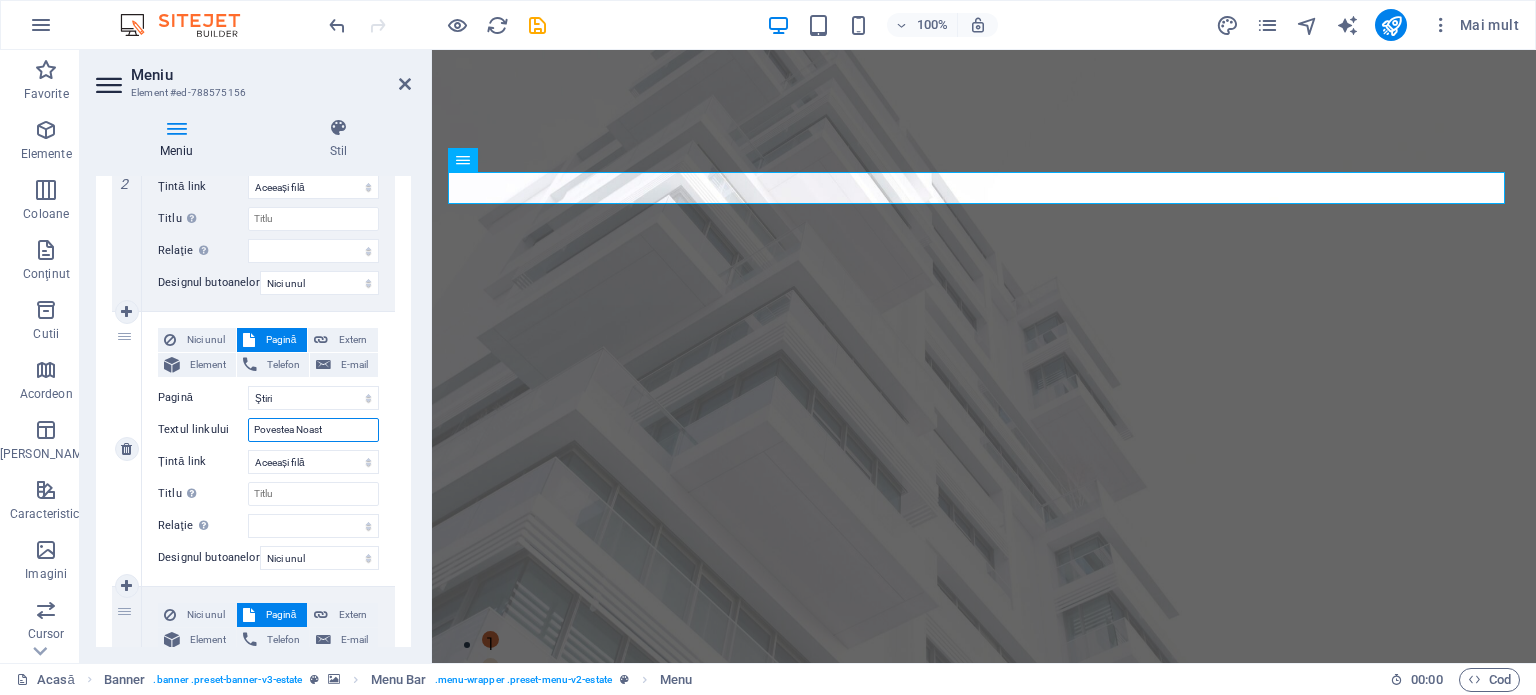 type on "Povestea Noastr" 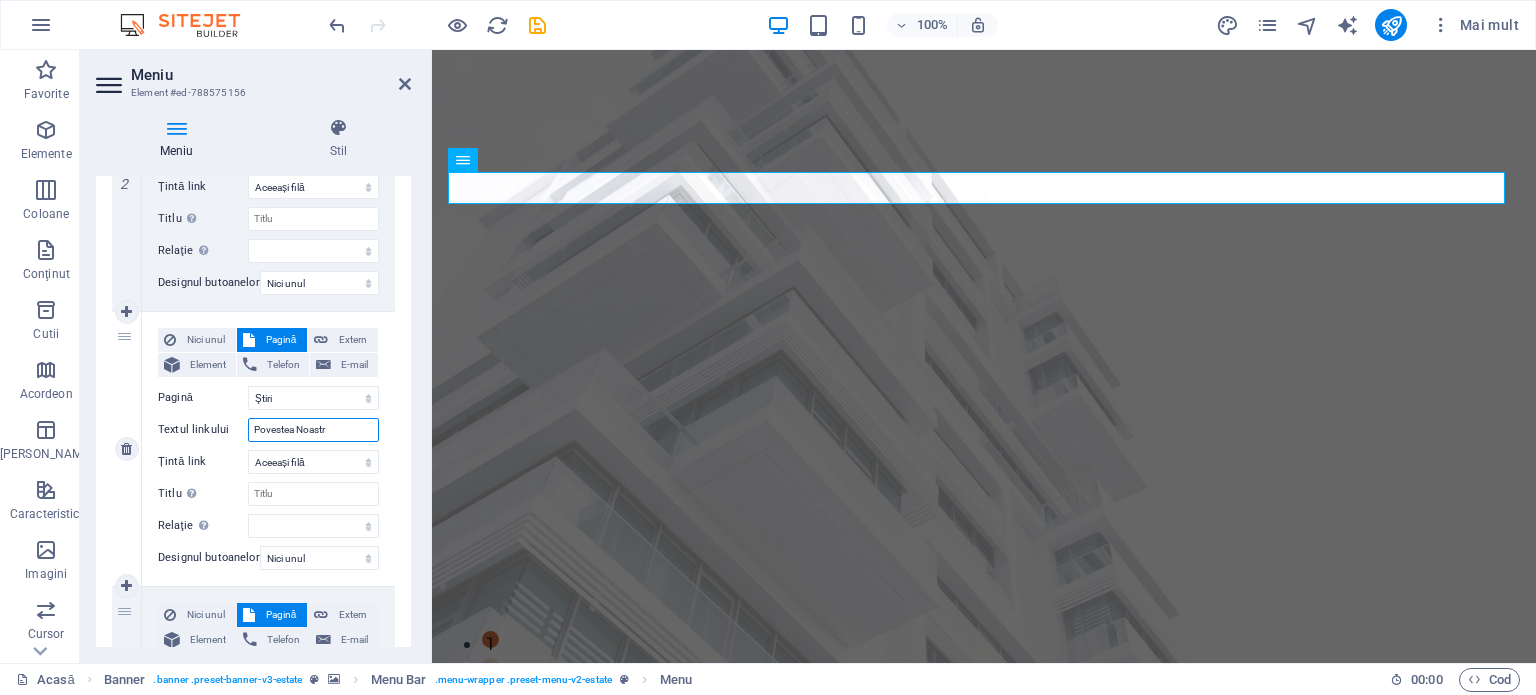 select 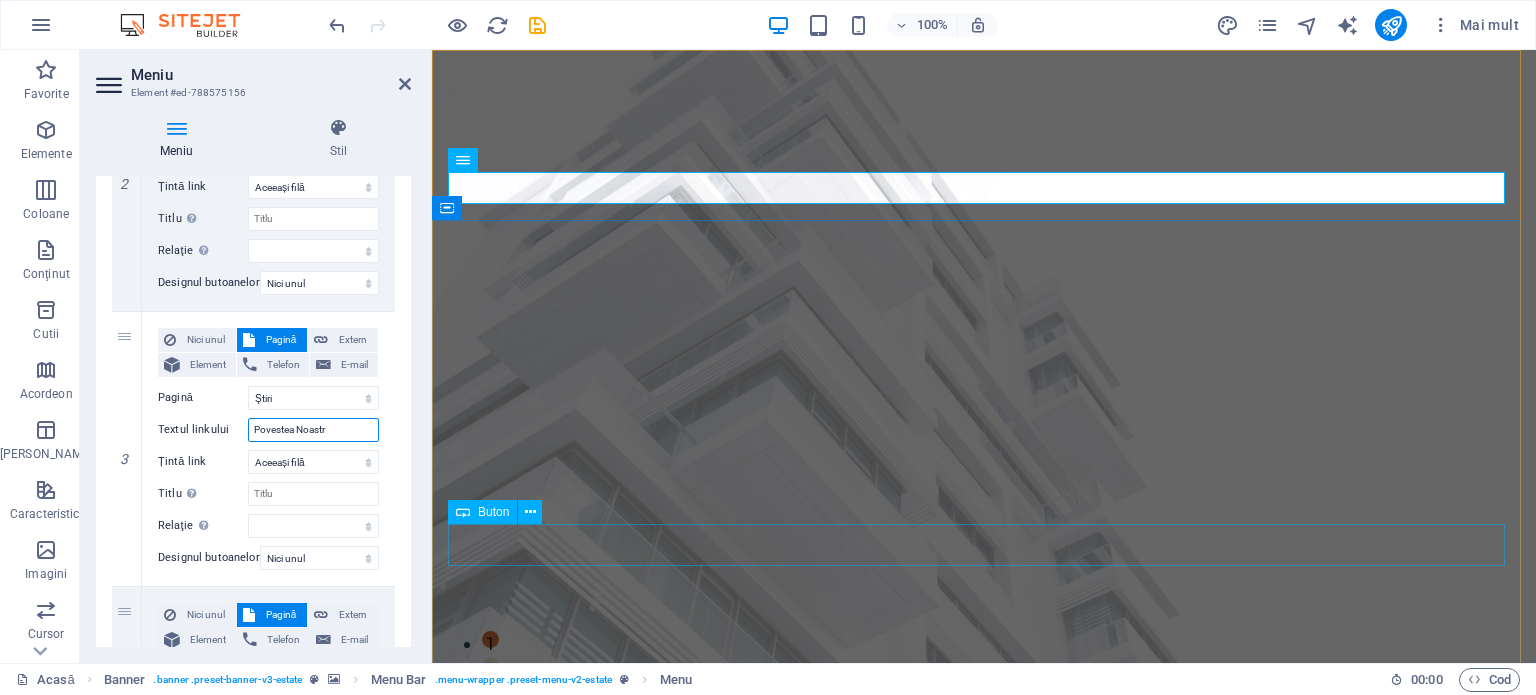 type on "Povestea Noastră" 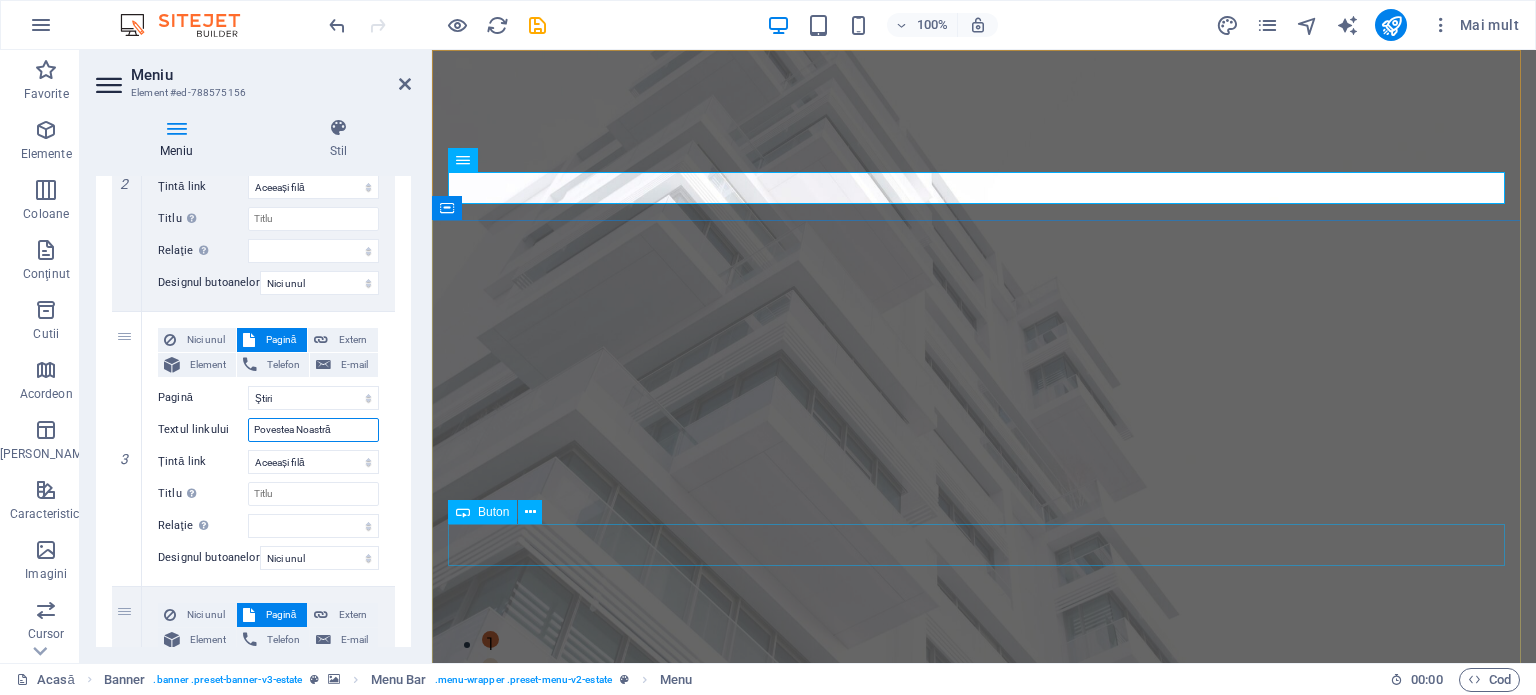 select 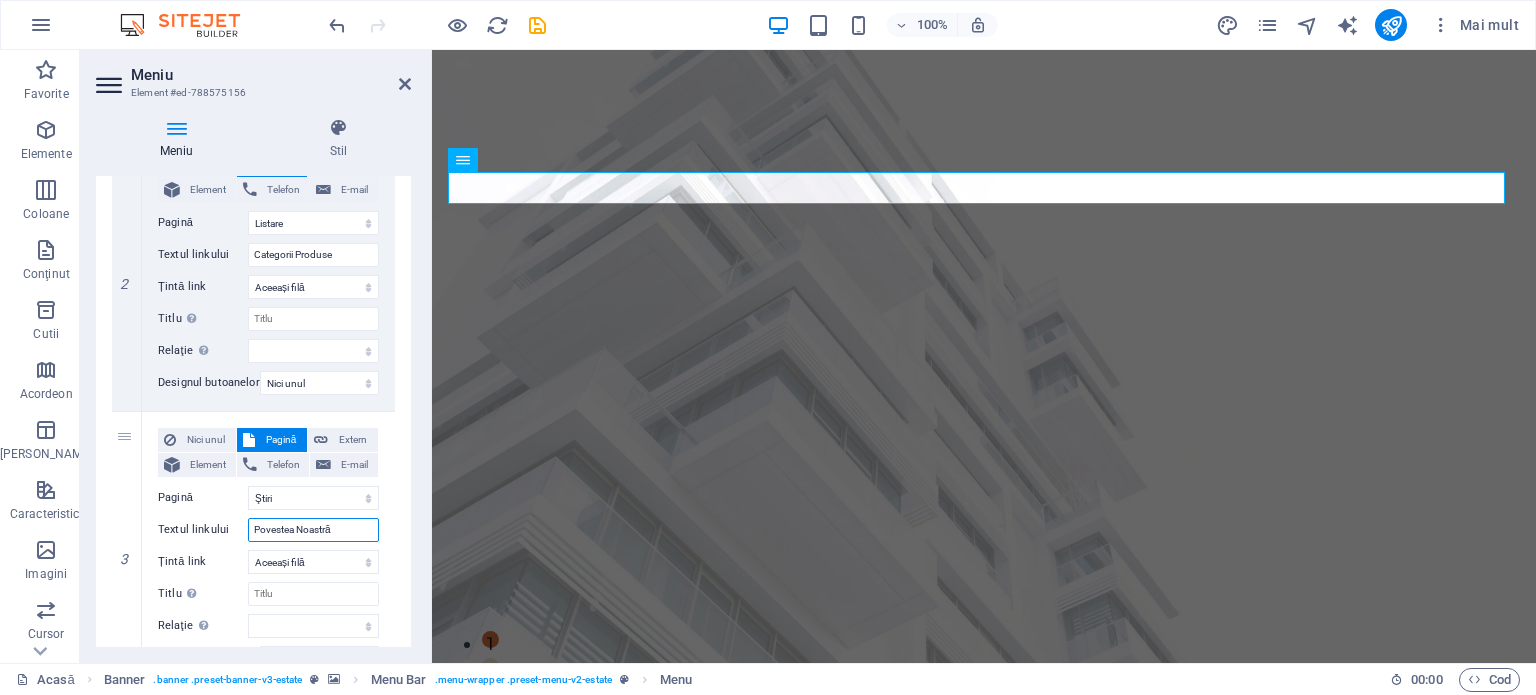 scroll, scrollTop: 0, scrollLeft: 0, axis: both 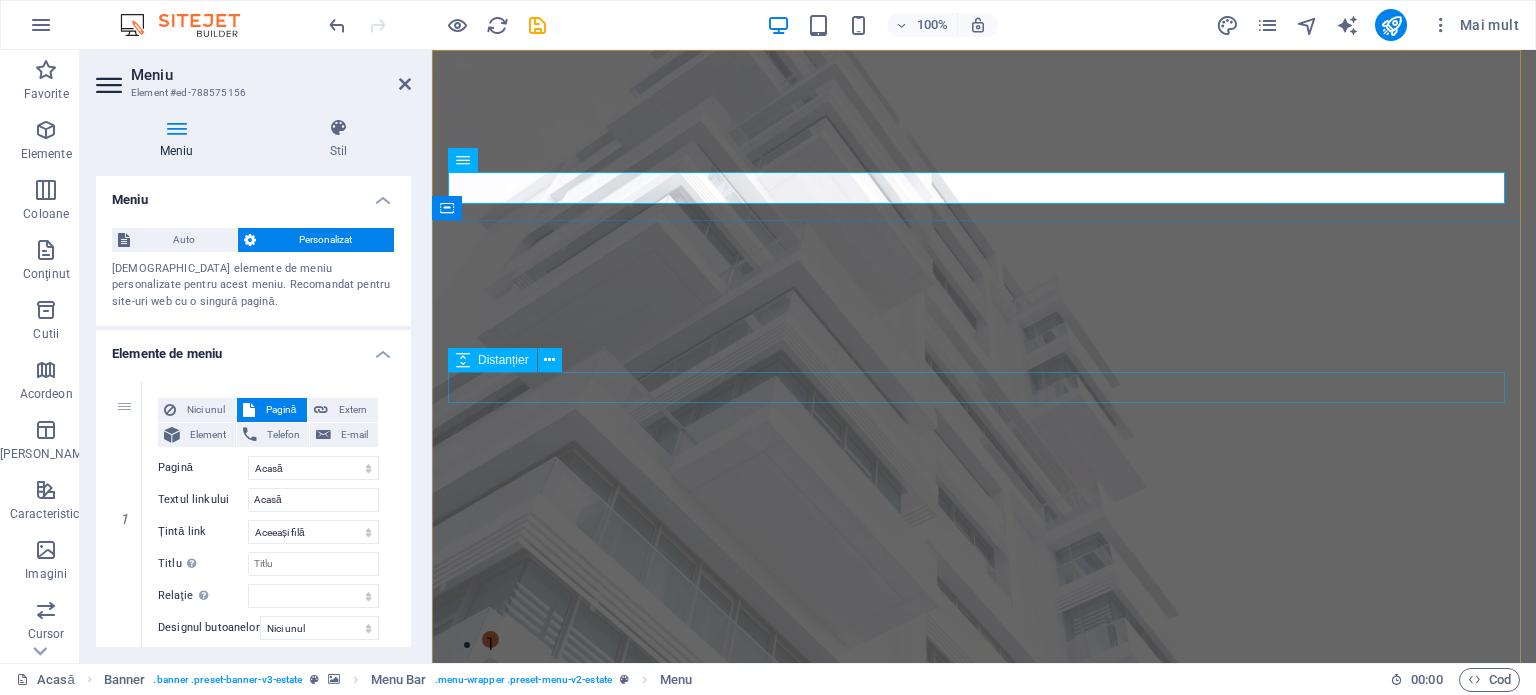 type on "Povestea Noastră" 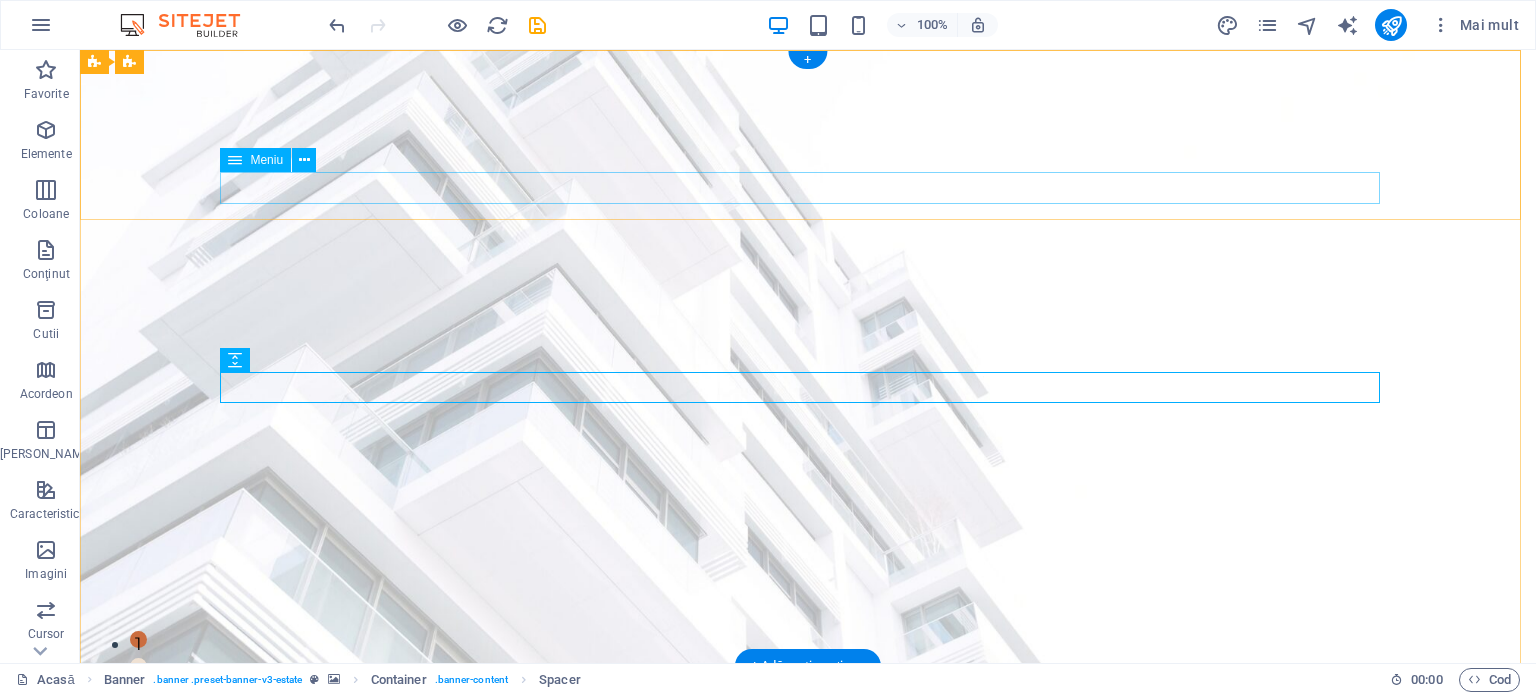 click on "Acasă Categorii de produse Povestea Noastră Echipa noastră Contact" at bounding box center [808, 812] 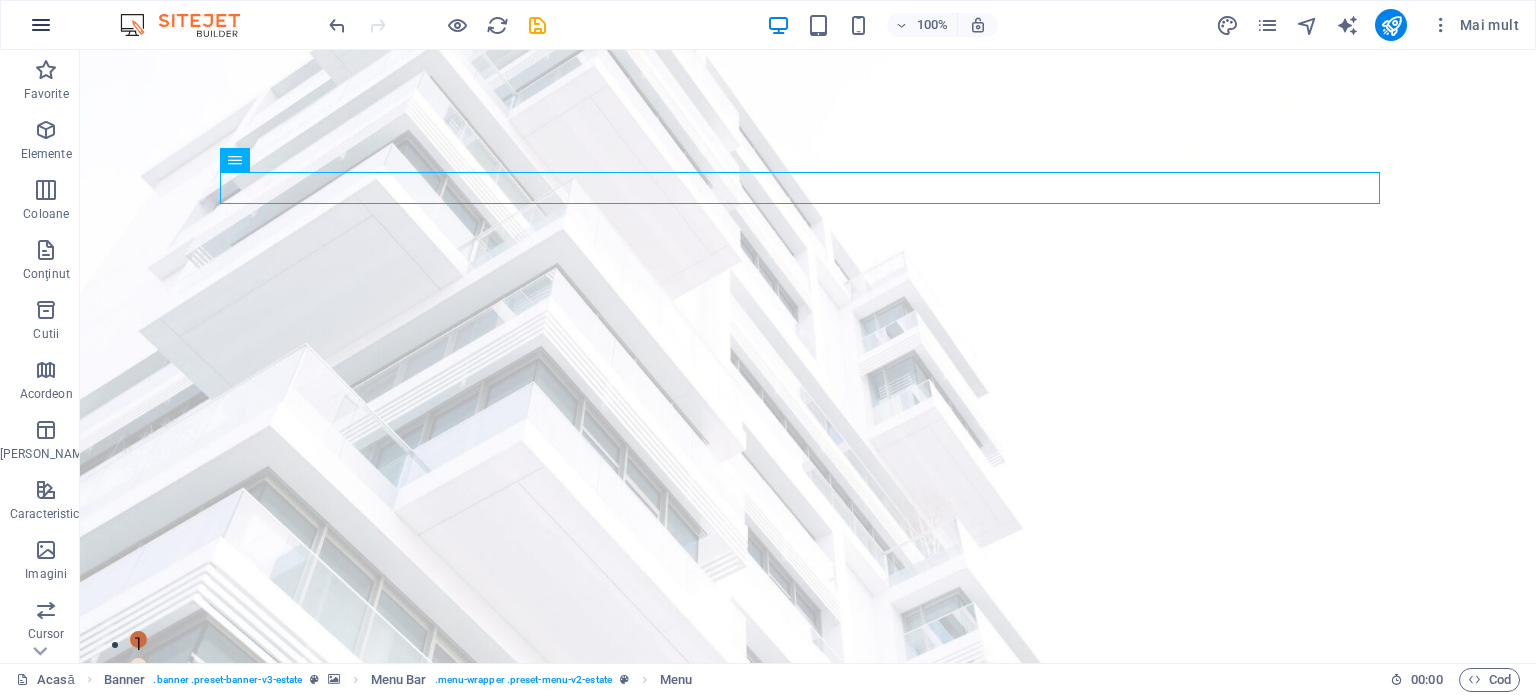 click at bounding box center [41, 25] 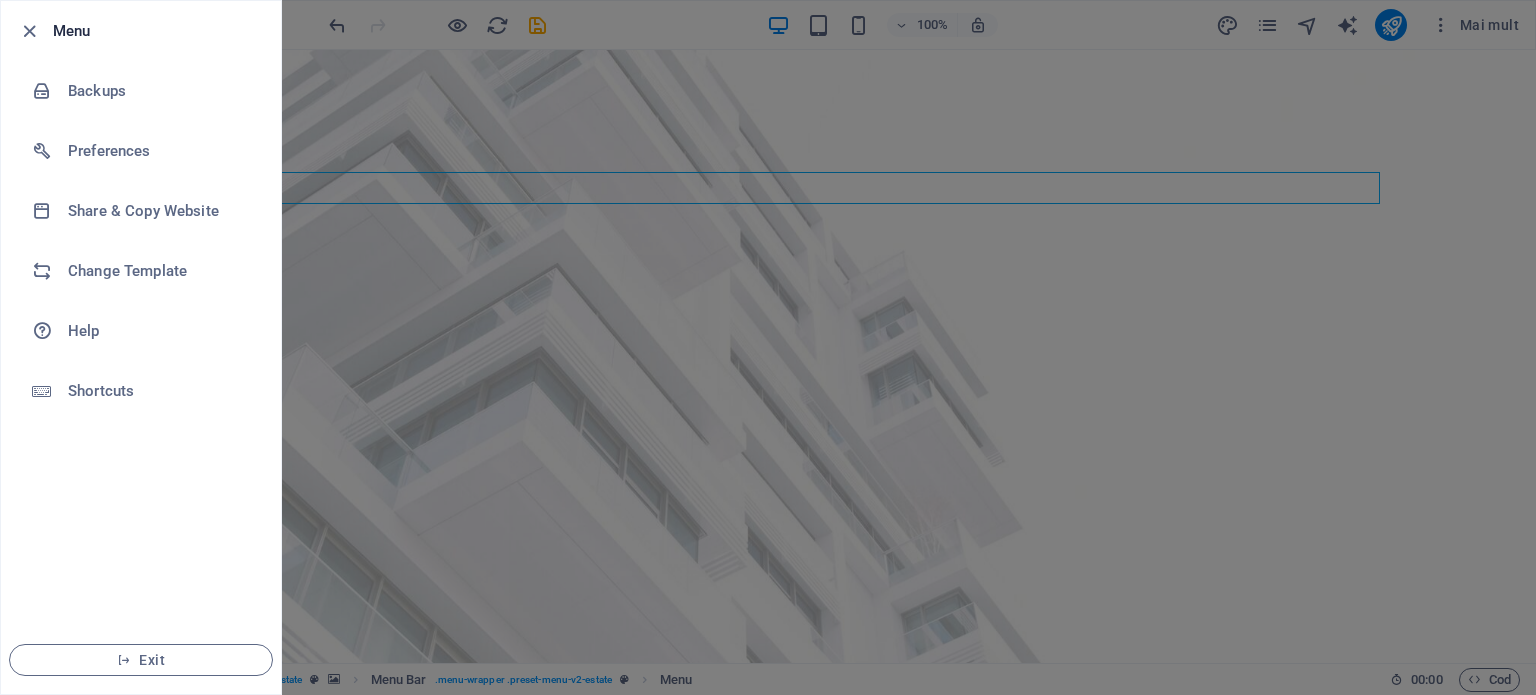click at bounding box center [29, 31] 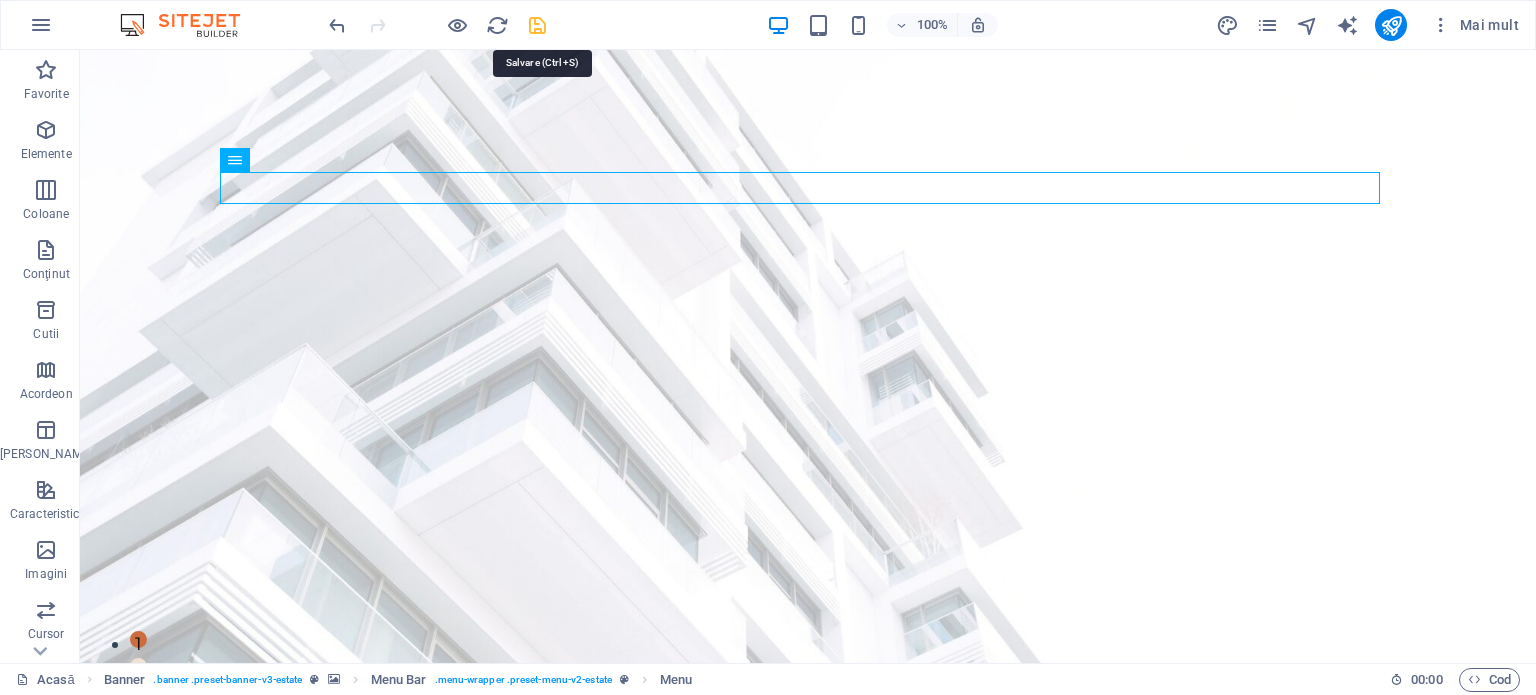 click at bounding box center [537, 25] 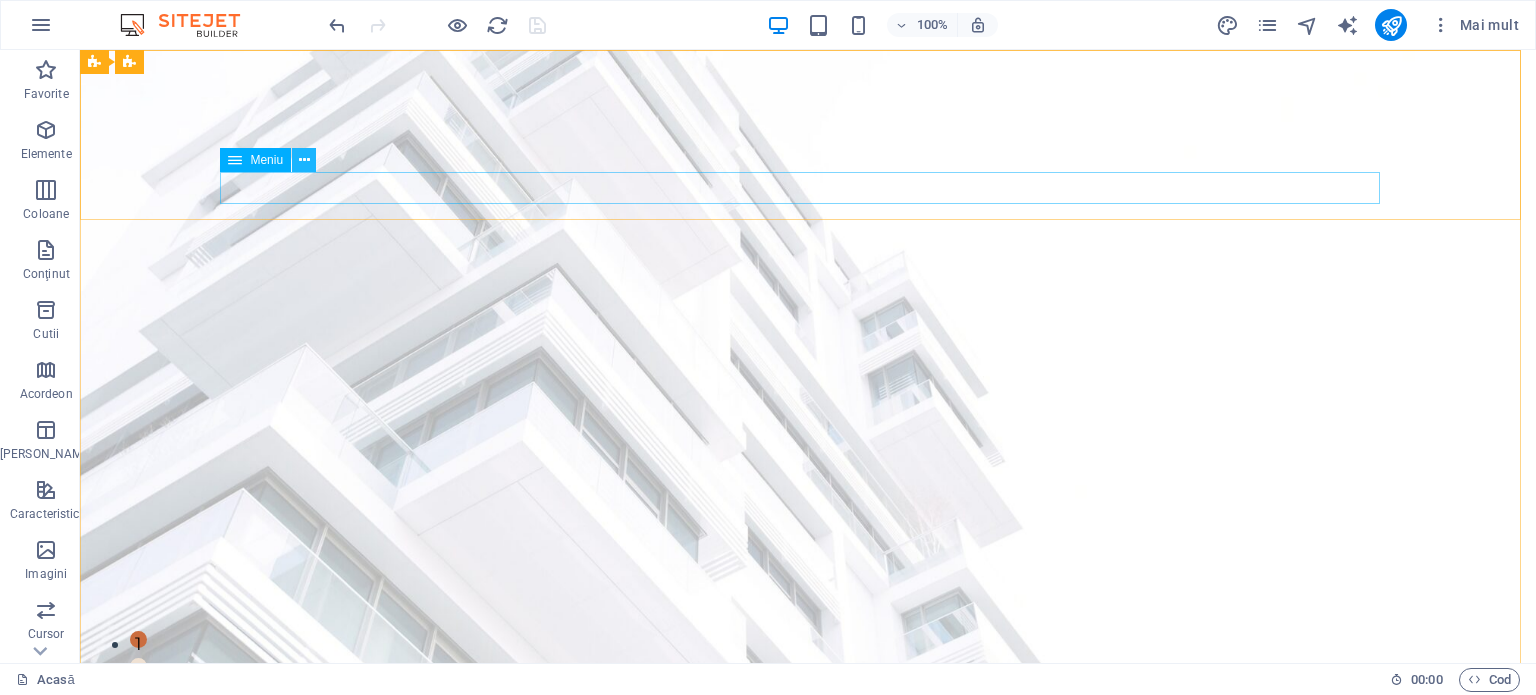 click at bounding box center [304, 160] 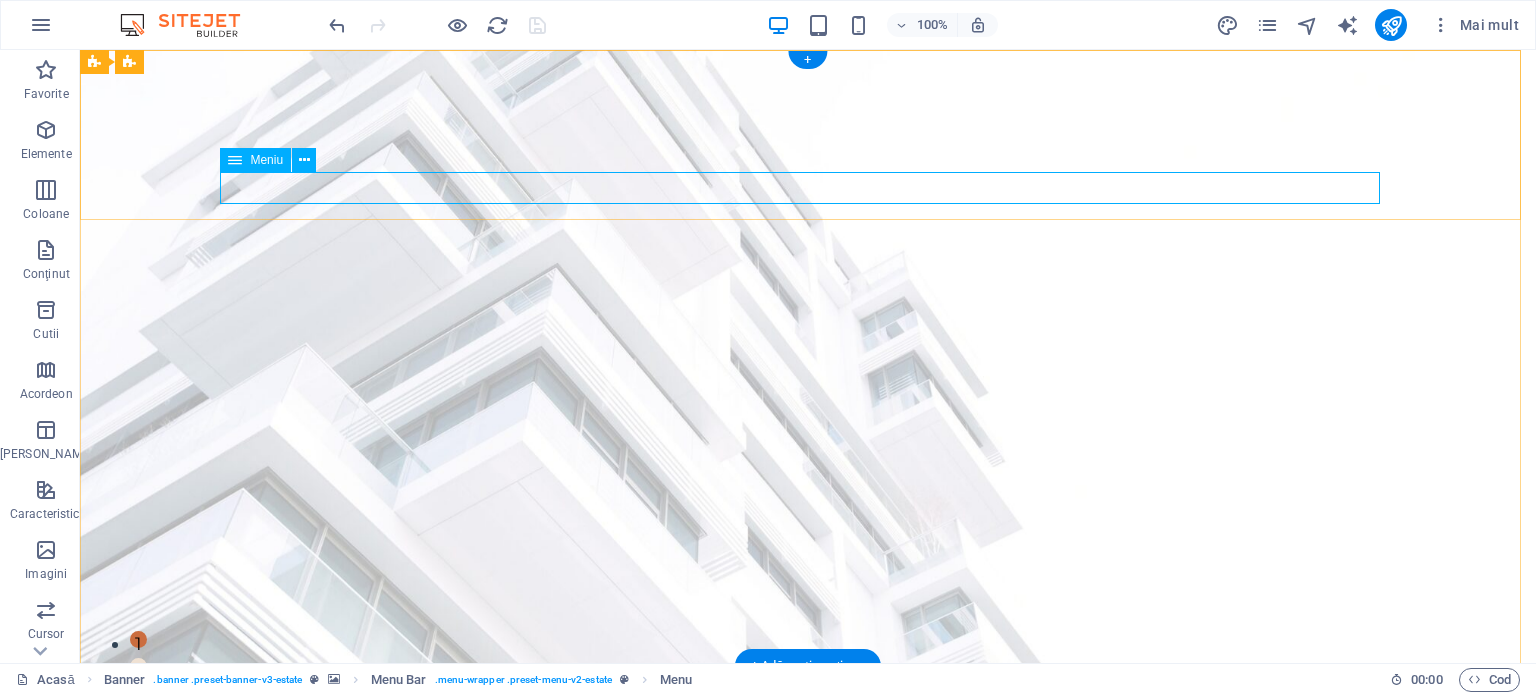 click on "Acasă Categorii de produse Povestea Noastră Echipa noastră Contact" at bounding box center (808, 812) 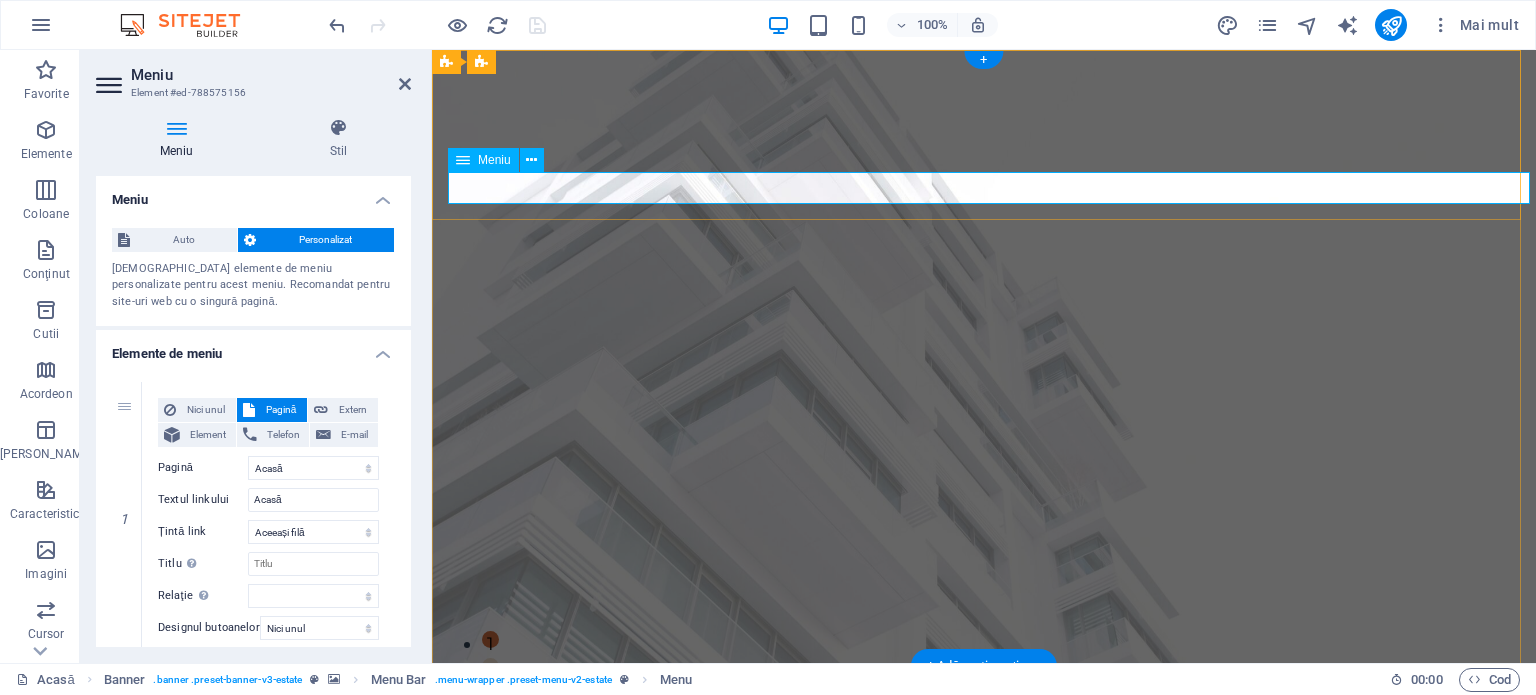 click on "Acasă Categorii de produse Povestea Noastră Echipa noastră Contact" at bounding box center (984, 812) 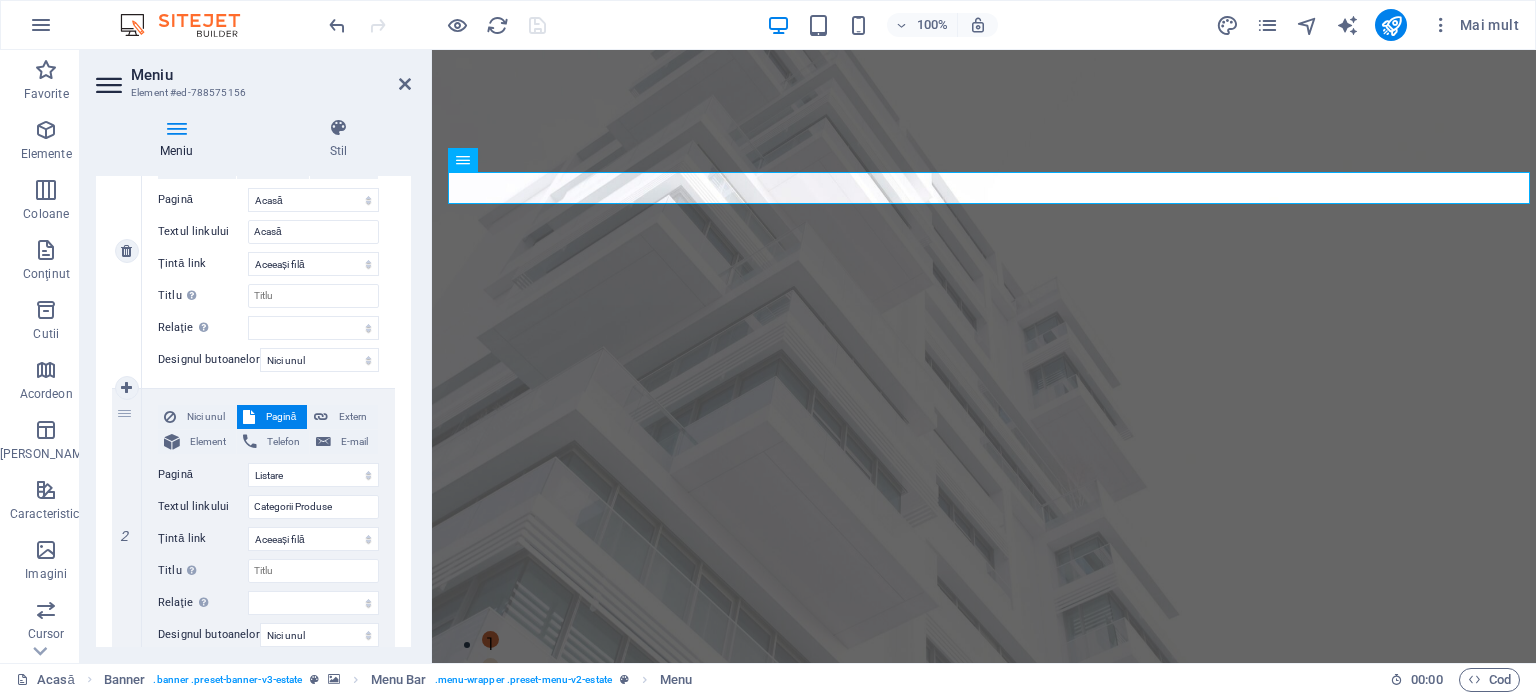 scroll, scrollTop: 270, scrollLeft: 0, axis: vertical 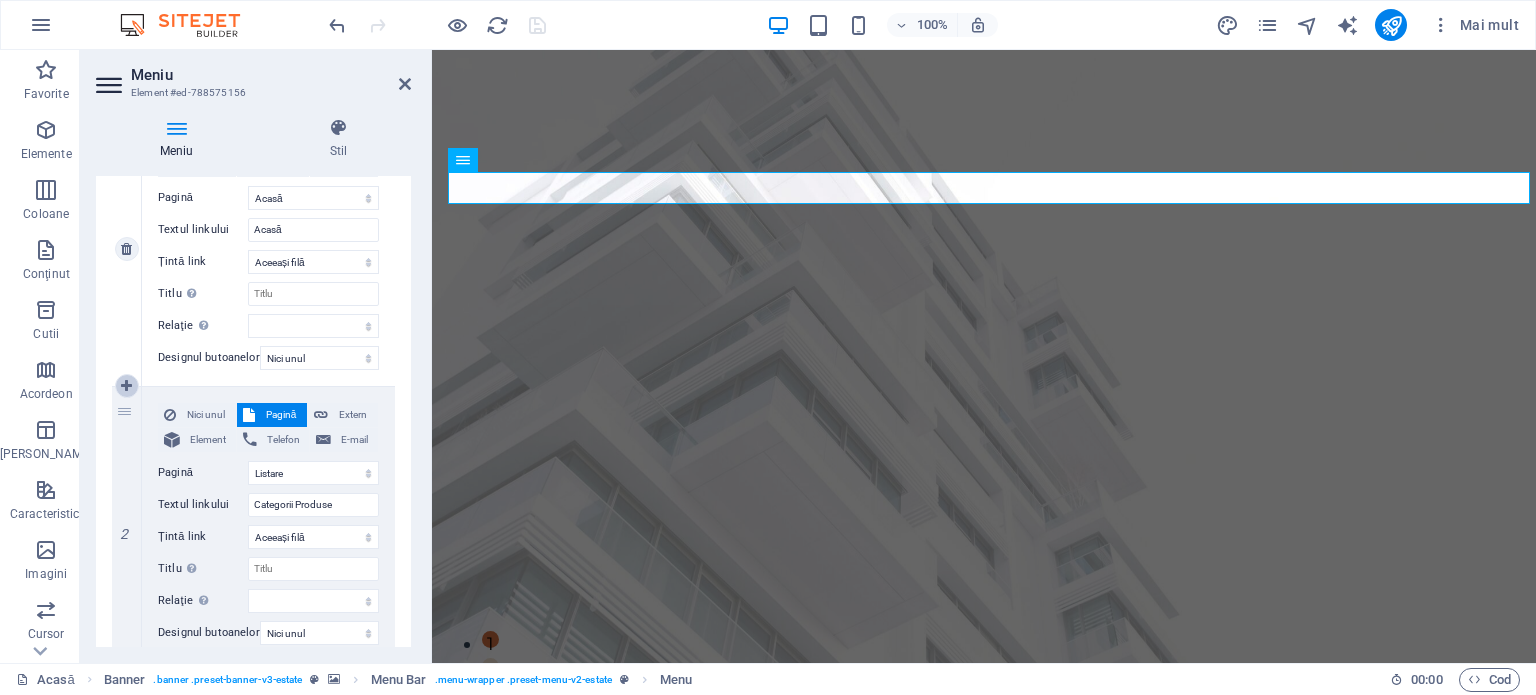 click at bounding box center [126, 386] 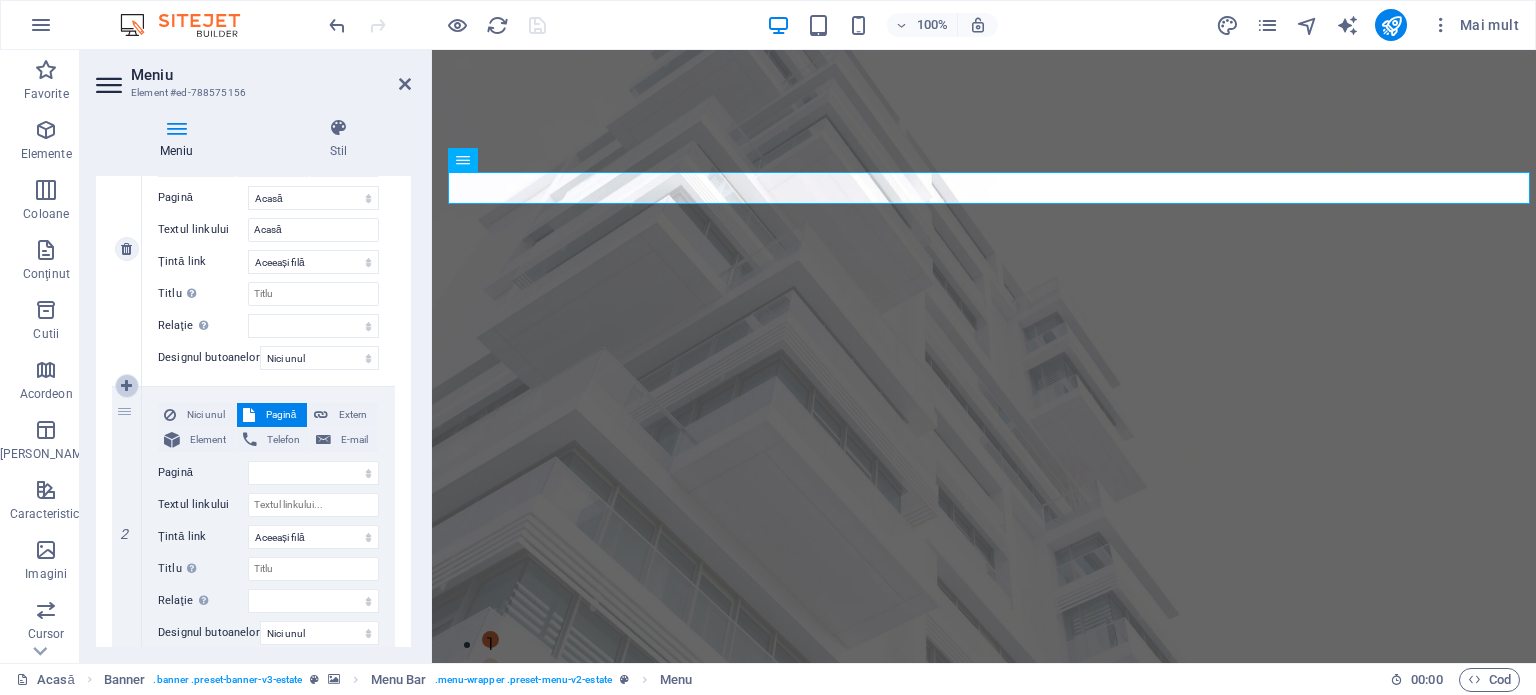 select on "4" 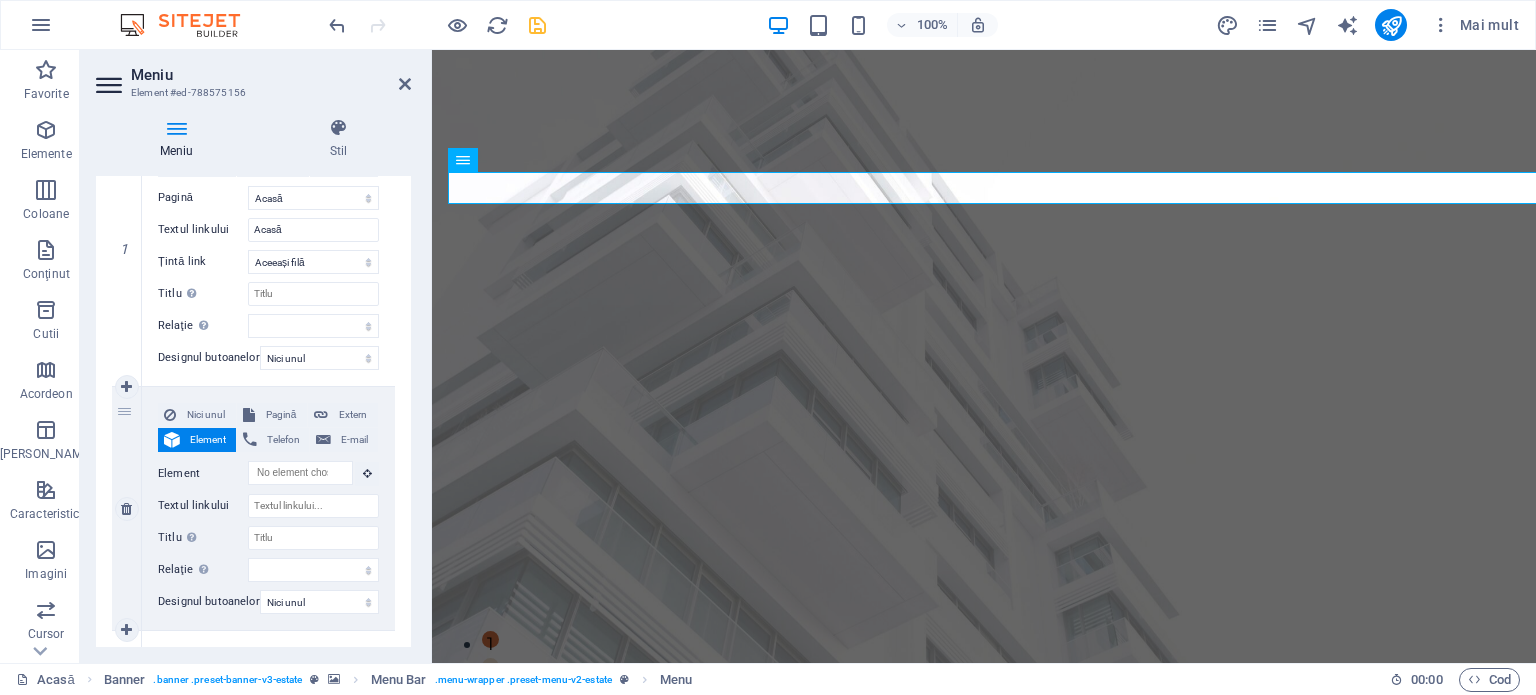 scroll, scrollTop: 379, scrollLeft: 0, axis: vertical 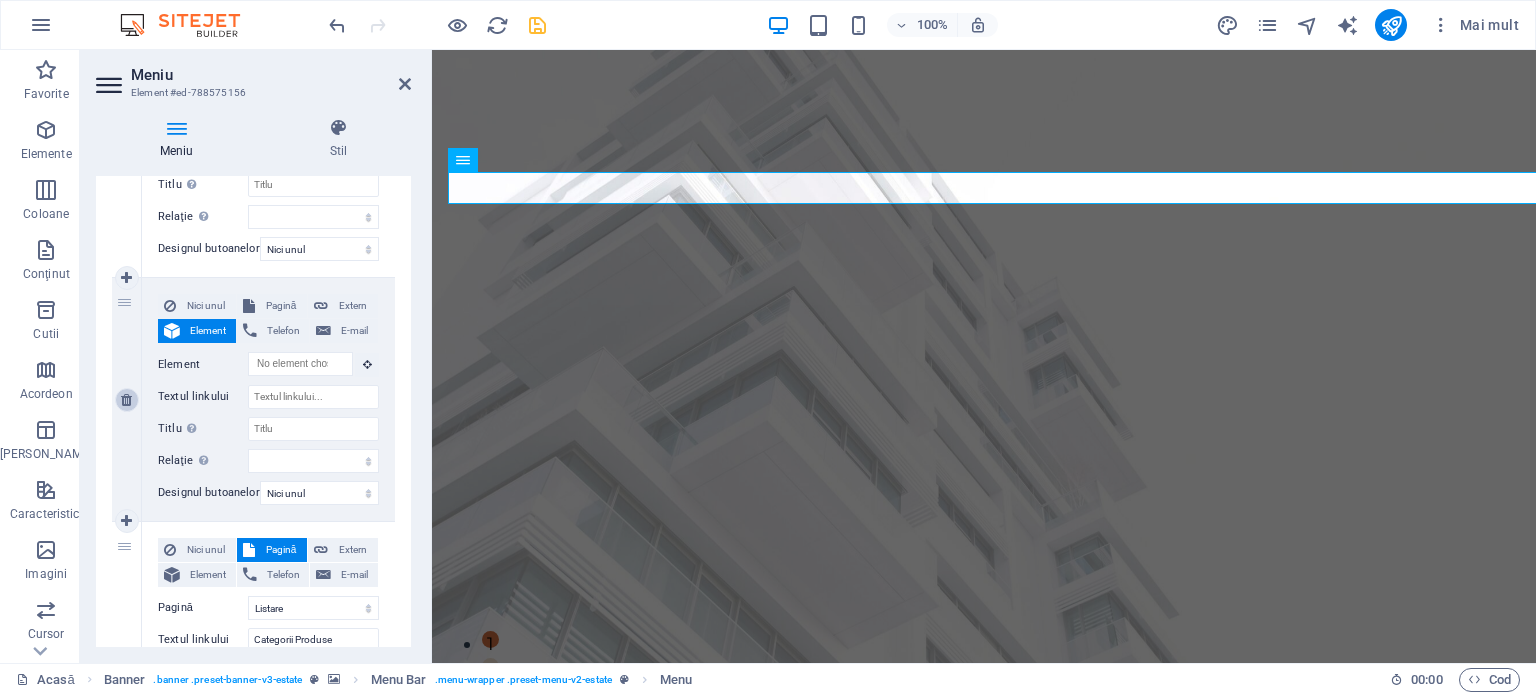 click at bounding box center [126, 400] 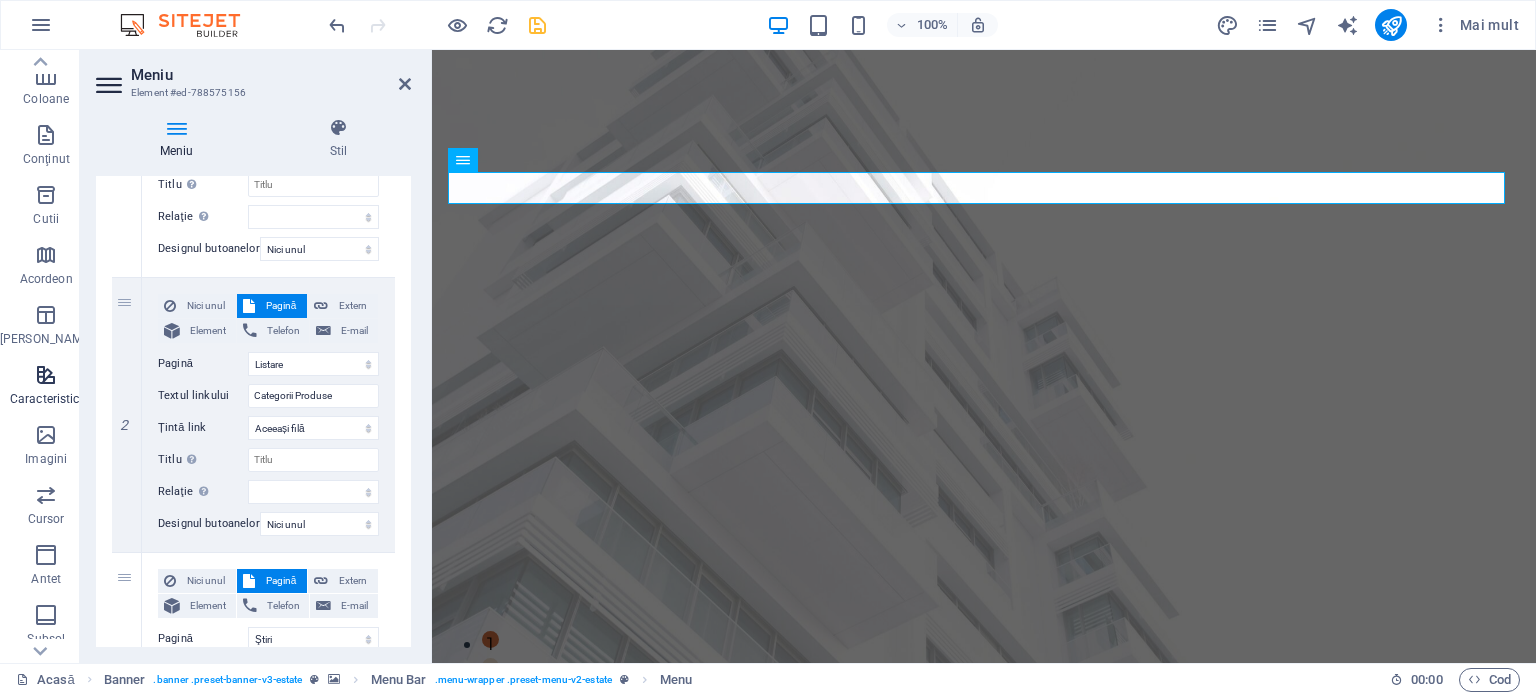 scroll, scrollTop: 0, scrollLeft: 0, axis: both 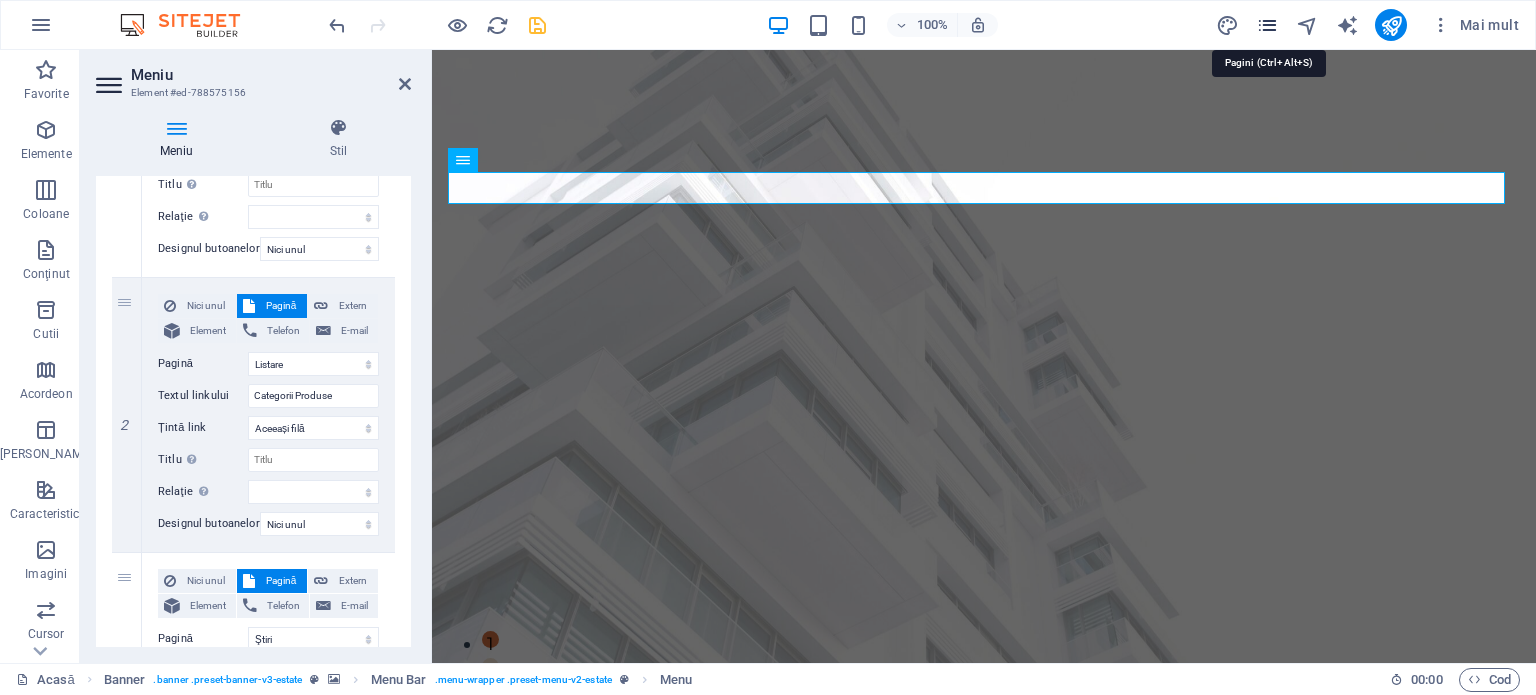 click at bounding box center (1267, 25) 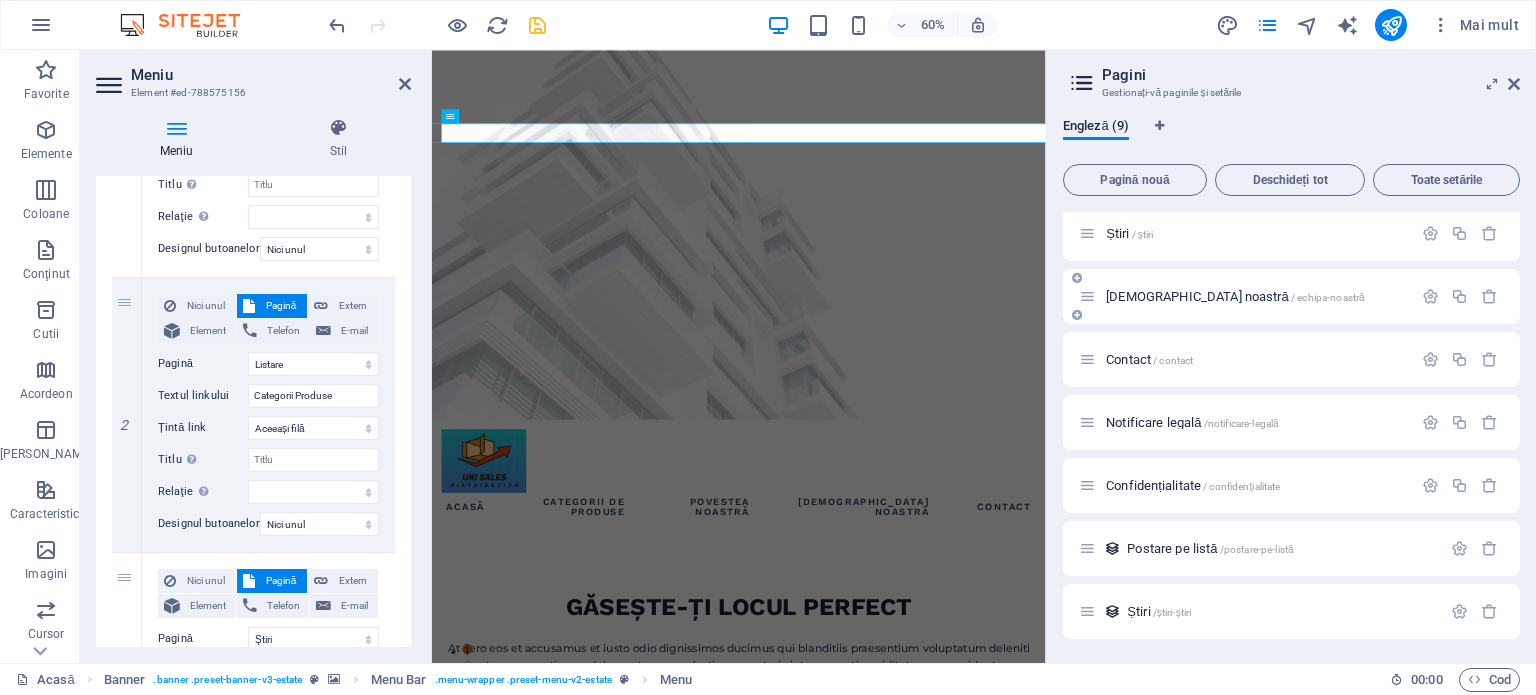 scroll, scrollTop: 0, scrollLeft: 0, axis: both 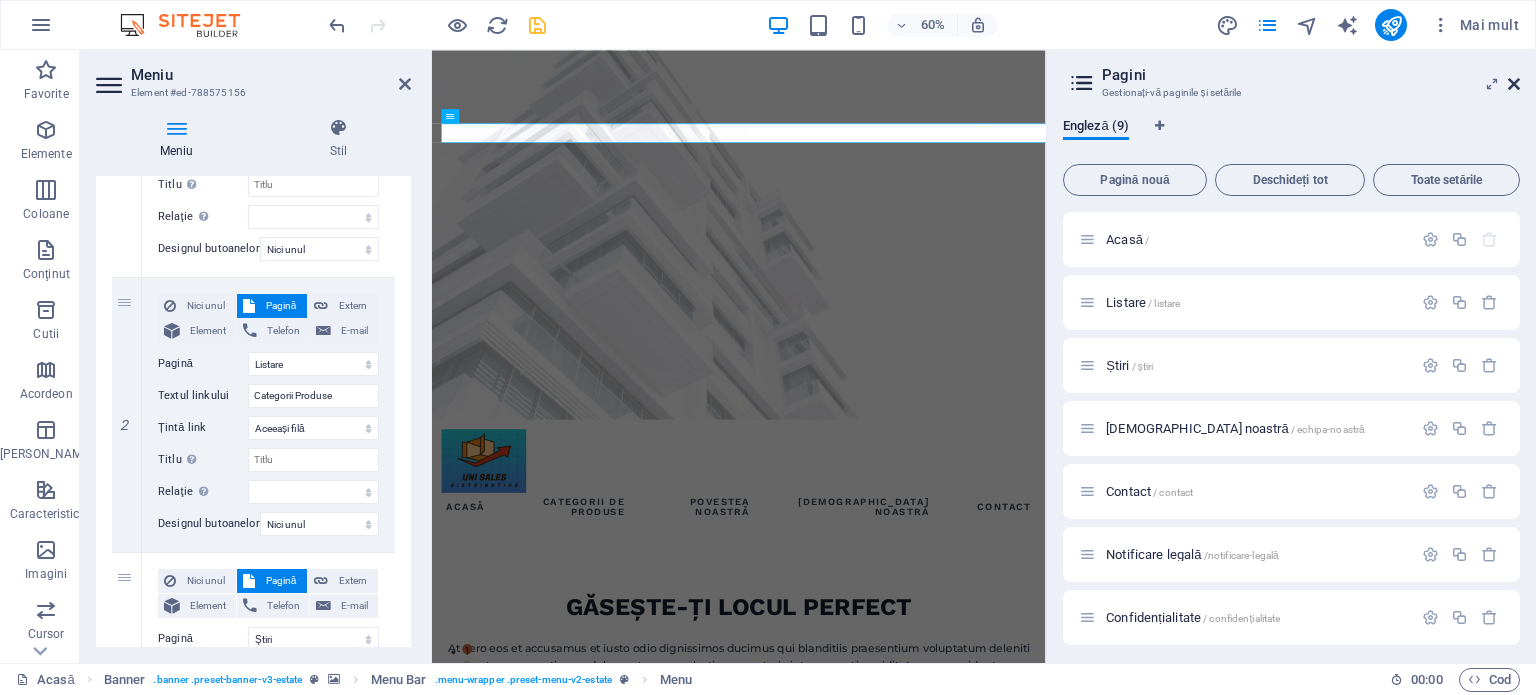 click at bounding box center [1514, 84] 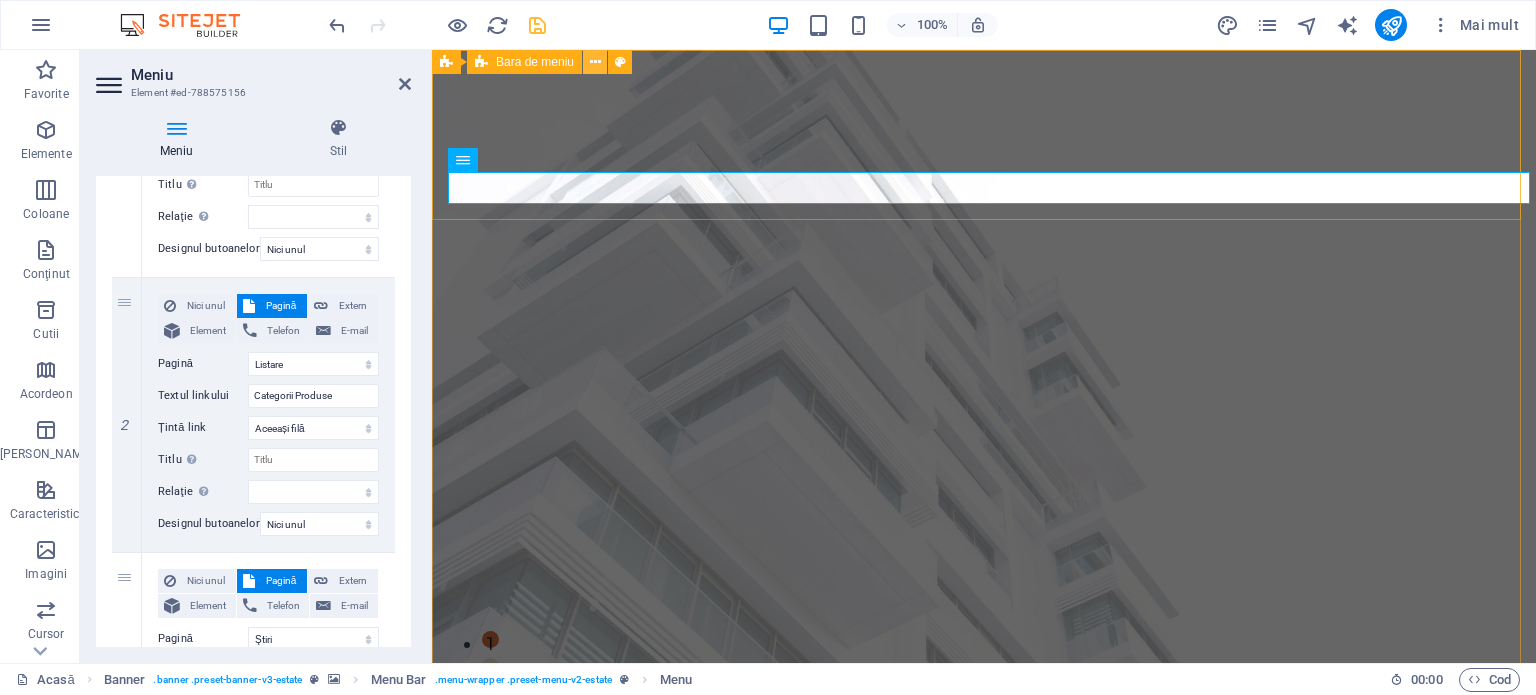 click at bounding box center (595, 62) 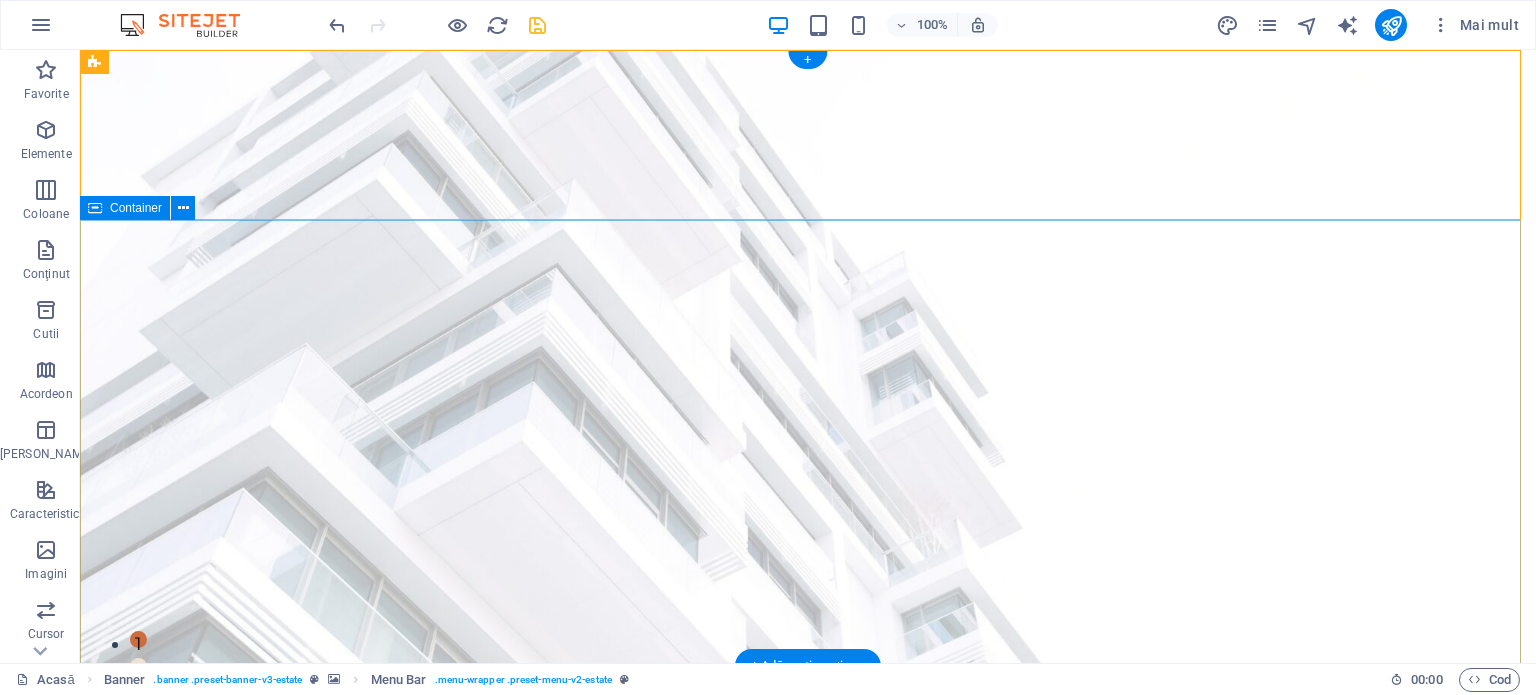 click on "GĂSEȘTE-ȚI LOCUL PERFECT At vero eos et accusamus et iusto odio dignissimos ducimus qui blanditiis praesentium voluptatum deleniti atque corrupti quos dolores et quas molestias excepturi sint occaecati cupiditate non provident. începe" at bounding box center (808, 1061) 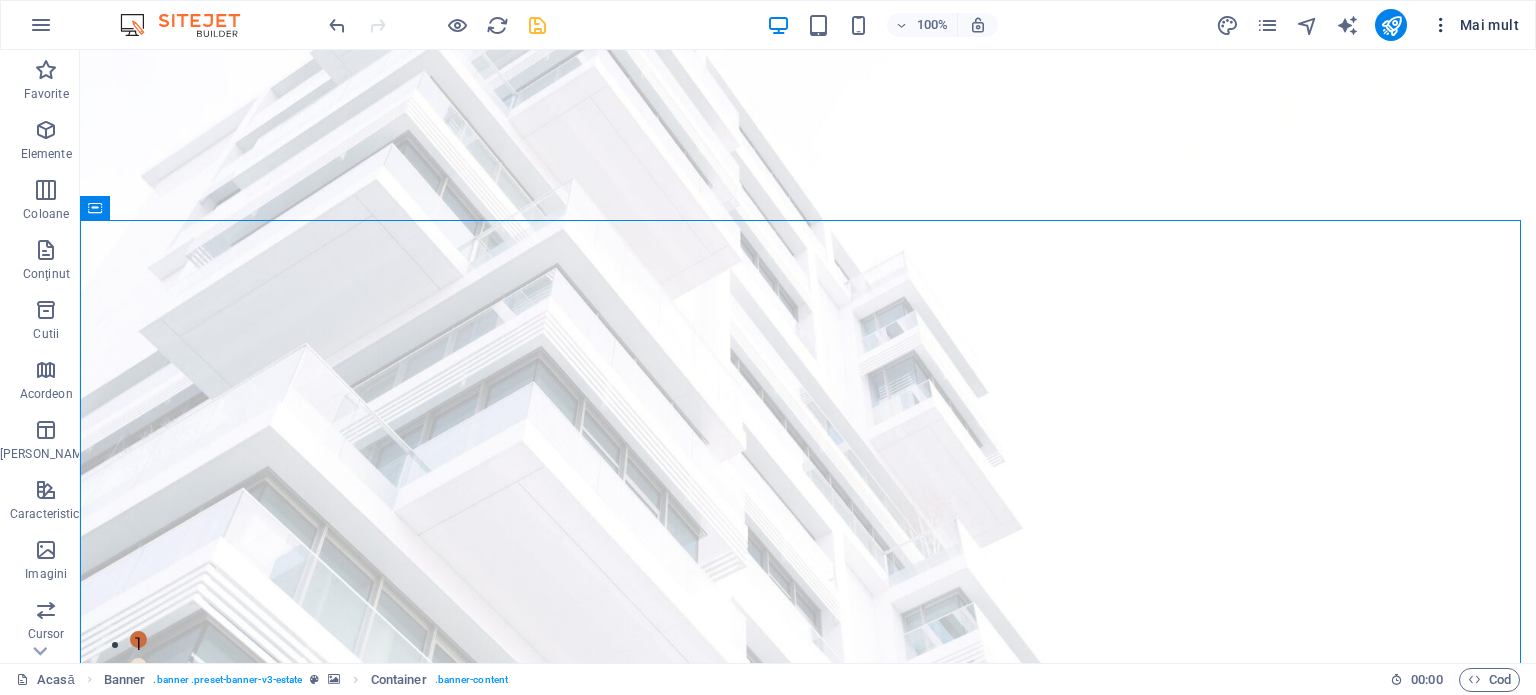 click at bounding box center [1441, 25] 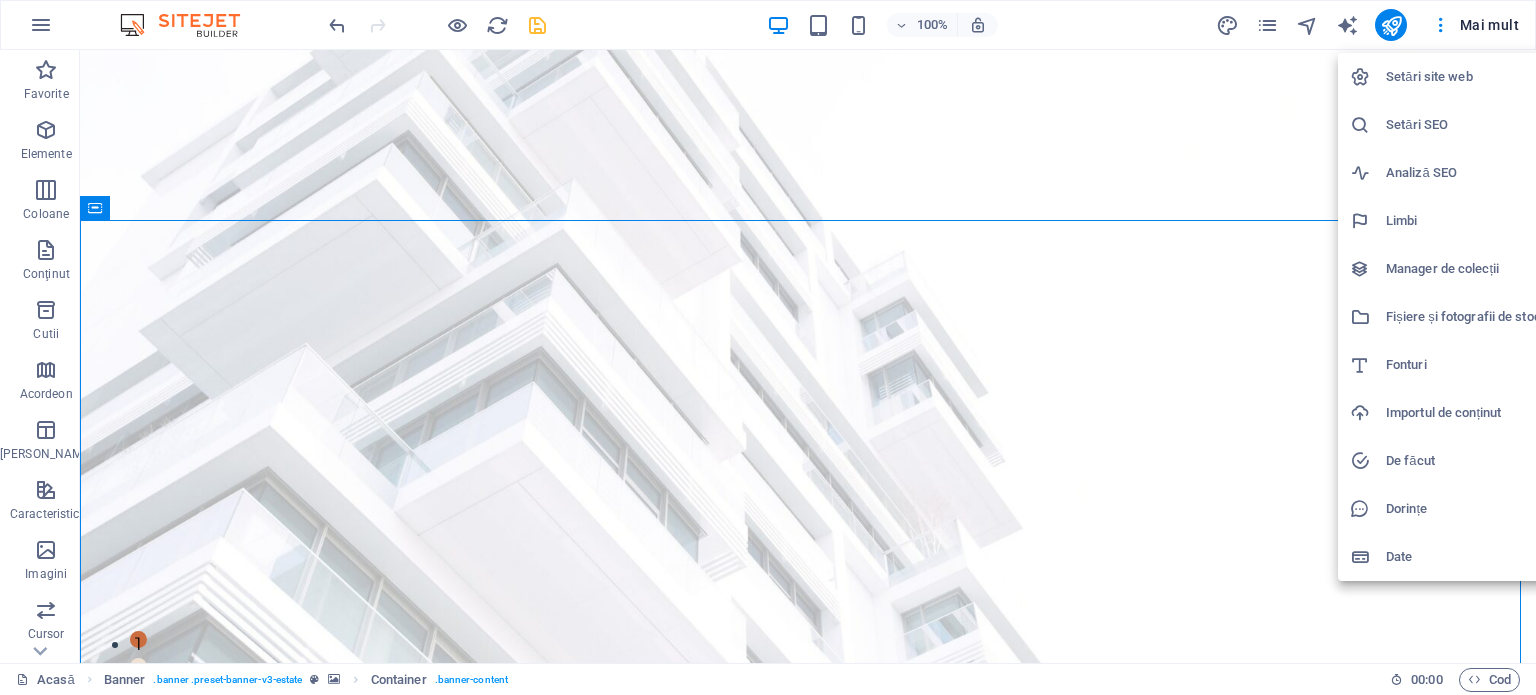 click at bounding box center [768, 347] 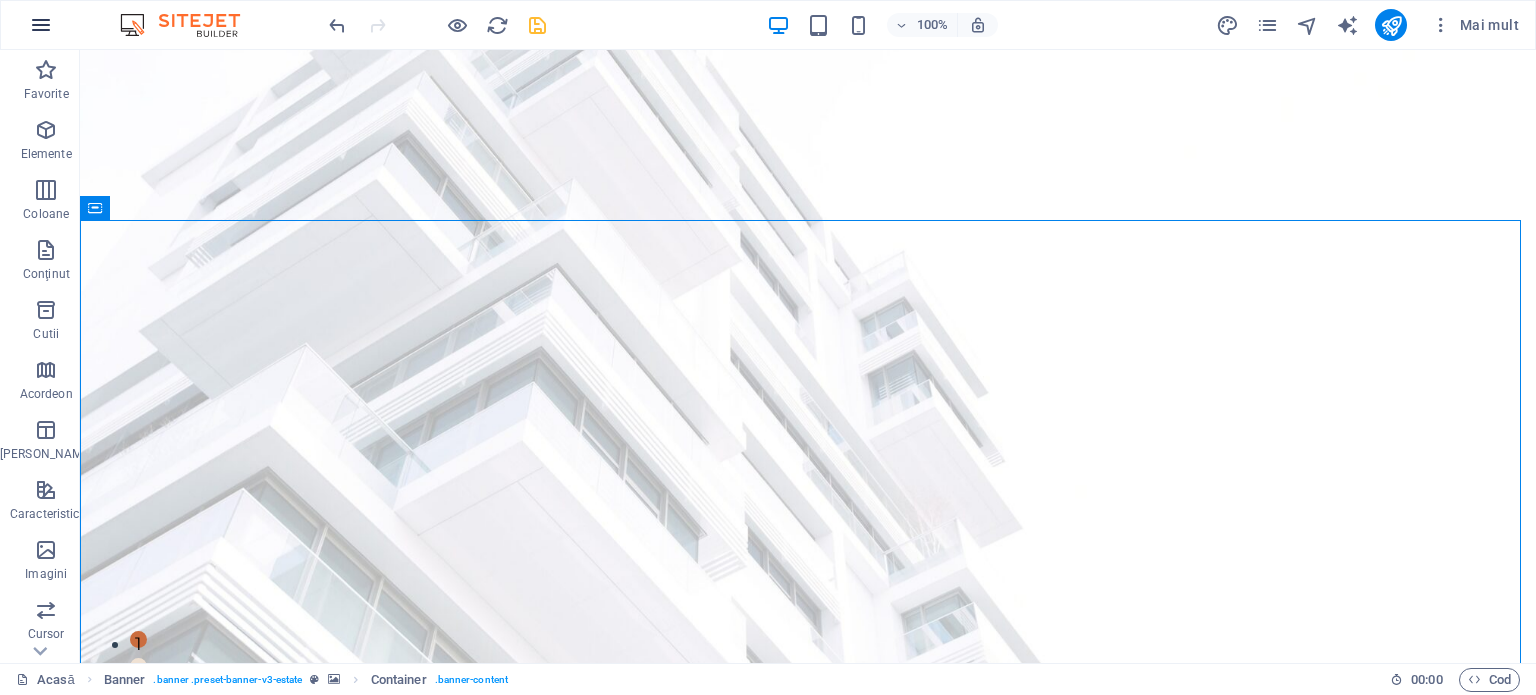 click at bounding box center [41, 25] 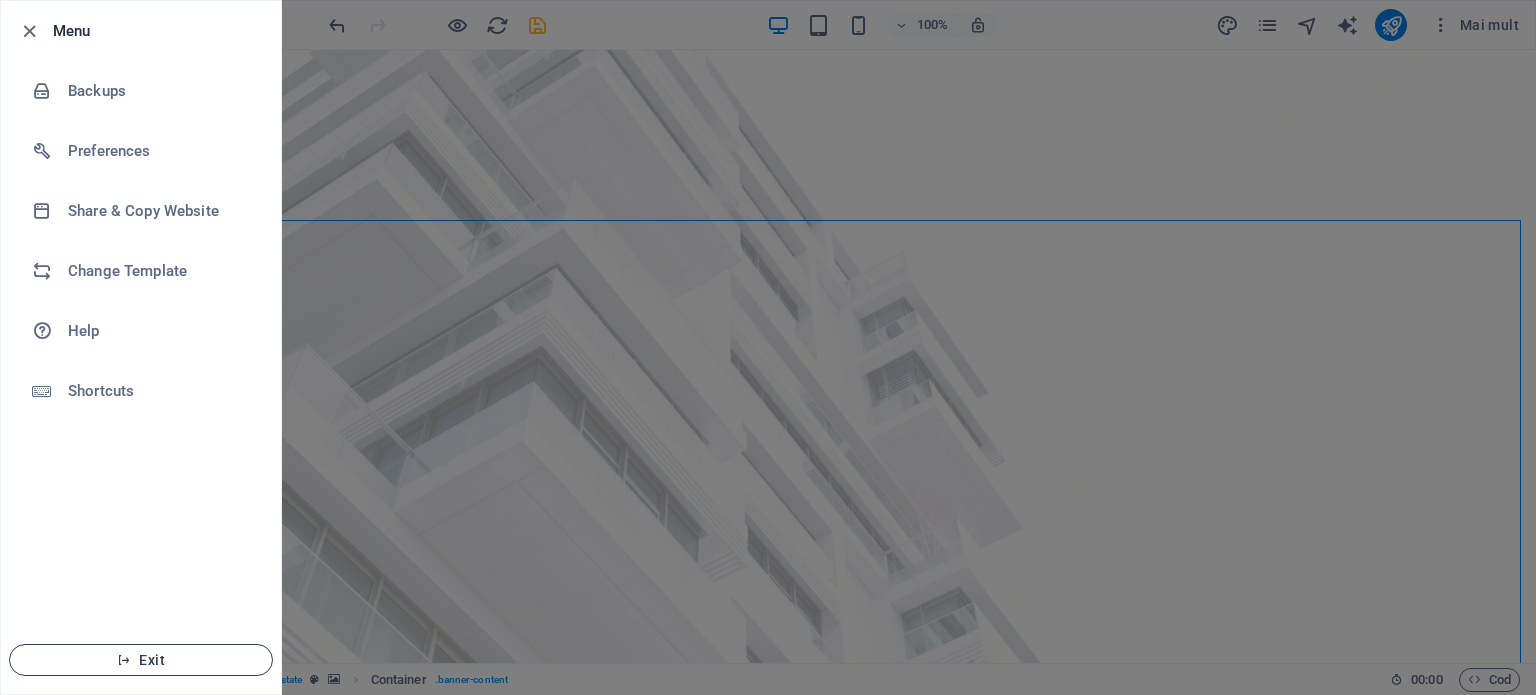 click on "Exit" at bounding box center [141, 660] 